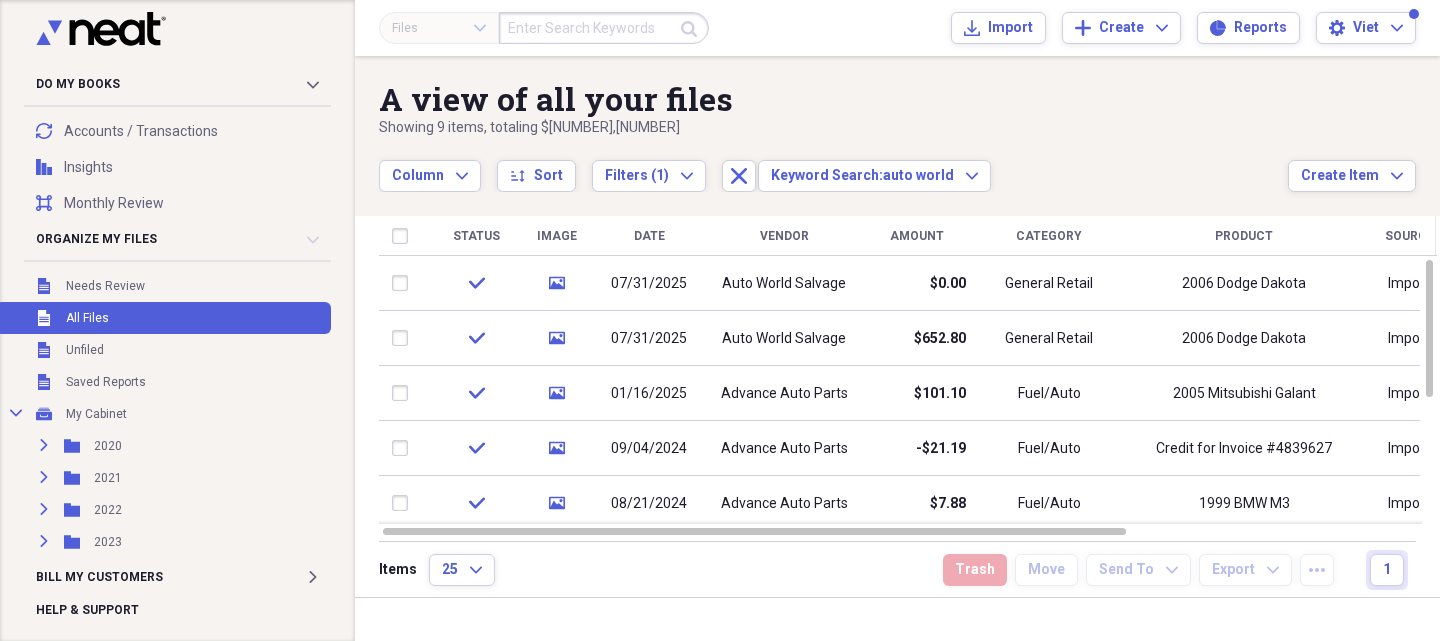 scroll, scrollTop: 0, scrollLeft: 0, axis: both 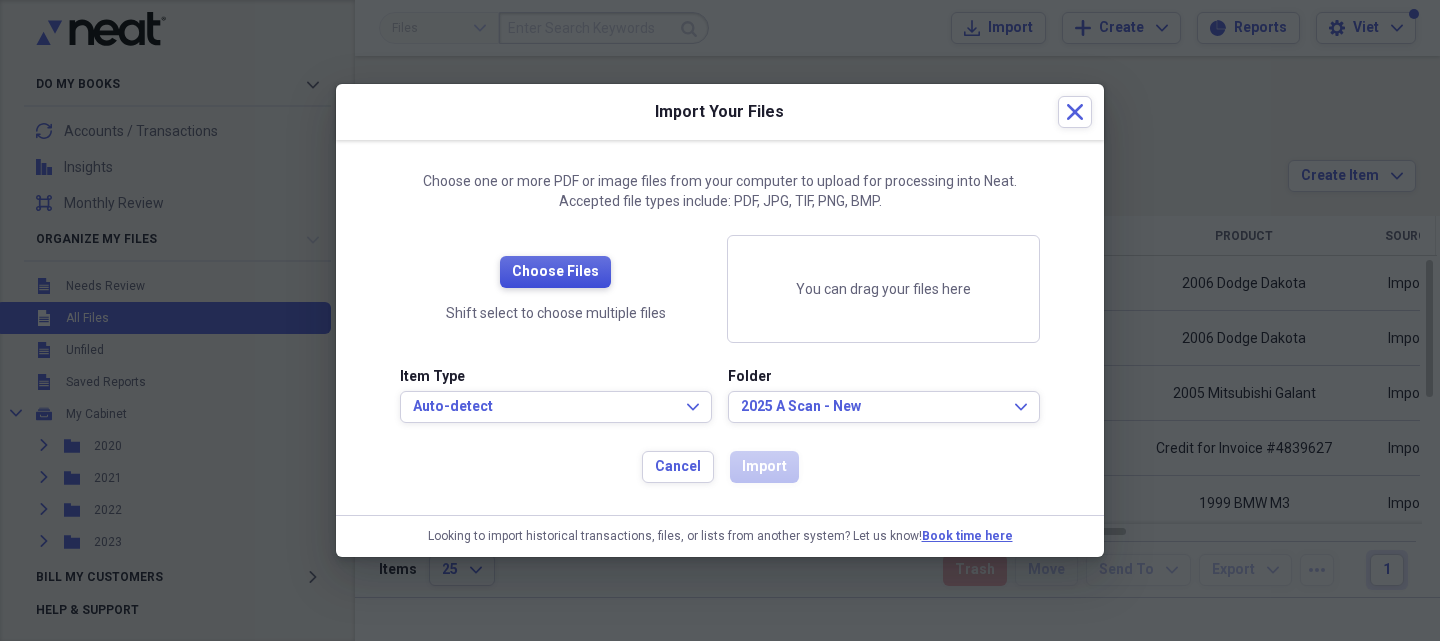 click on "Choose Files" at bounding box center [555, 272] 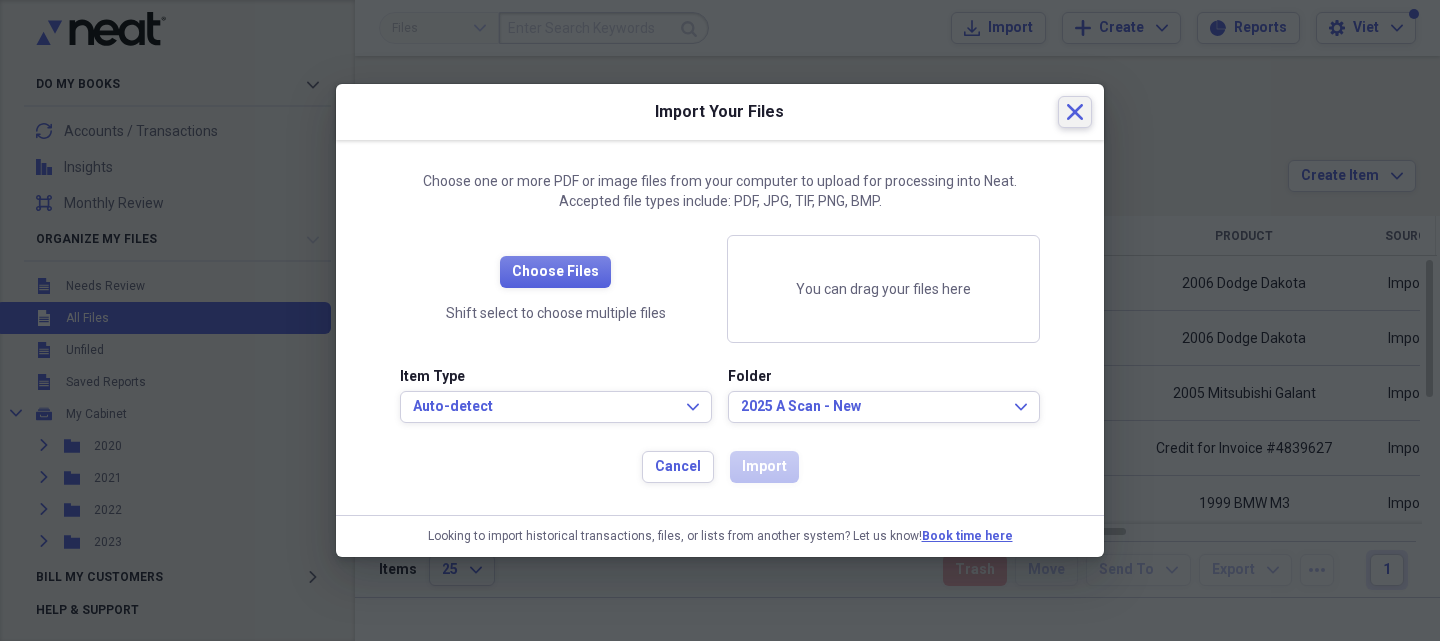 click 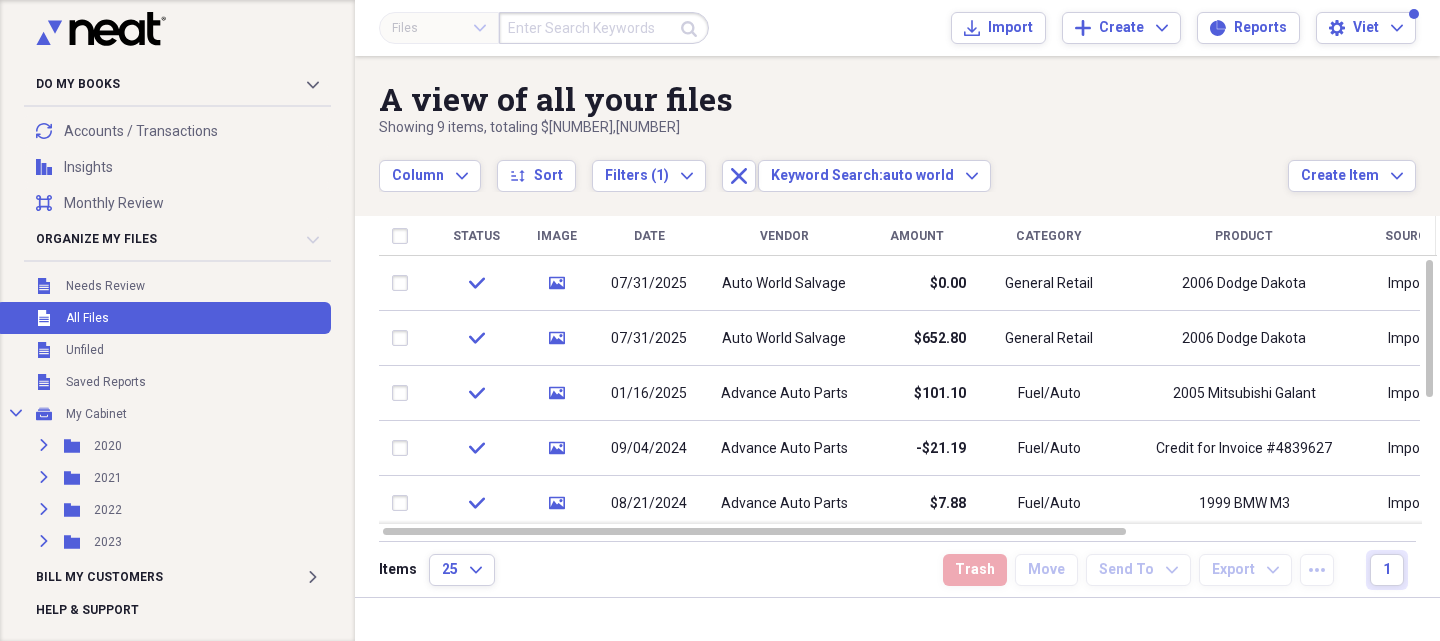 click on "A view of all your files Showing [NUMBER] items , totaling [PRICE] Column Expand sort Sort Filters ([NUMBER]) Expand Close Keyword Search: [BRAND] Expand Create Item Expand" at bounding box center [897, 124] 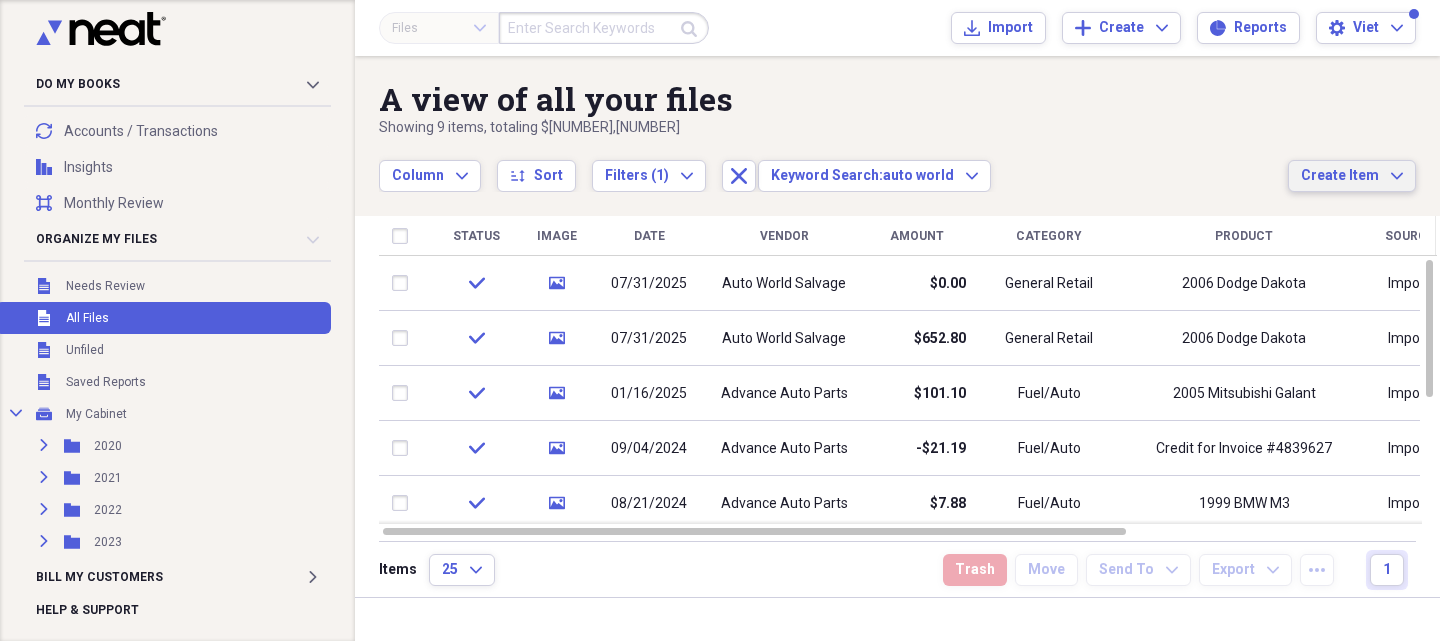 click on "Create Item" at bounding box center (1340, 176) 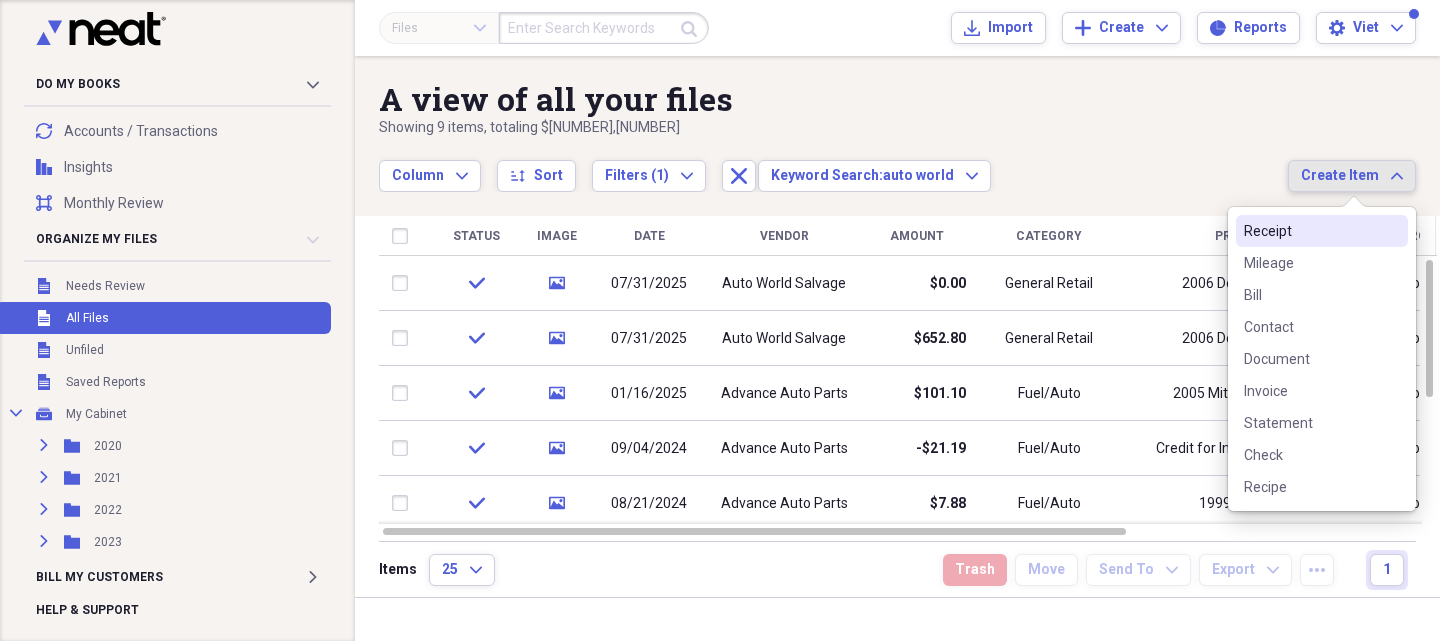 click on "Receipt" at bounding box center (1310, 231) 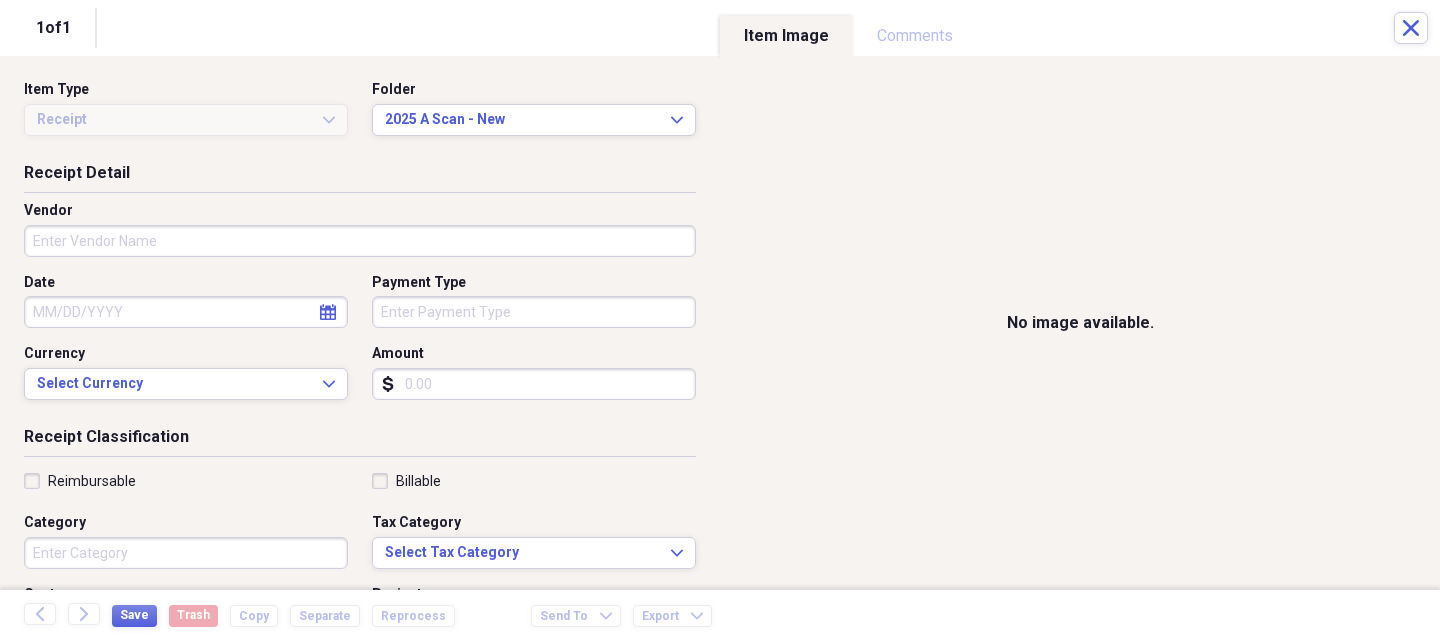 click on "Amount" at bounding box center (534, 384) 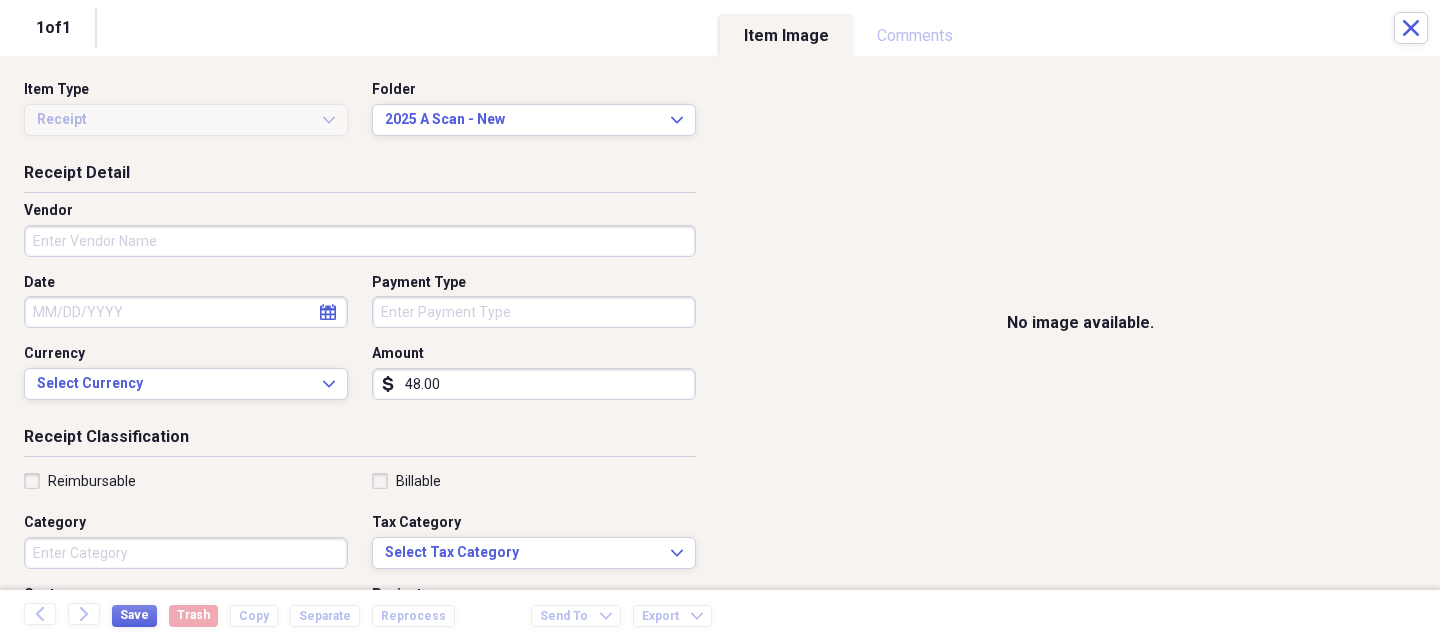 type on "48.00" 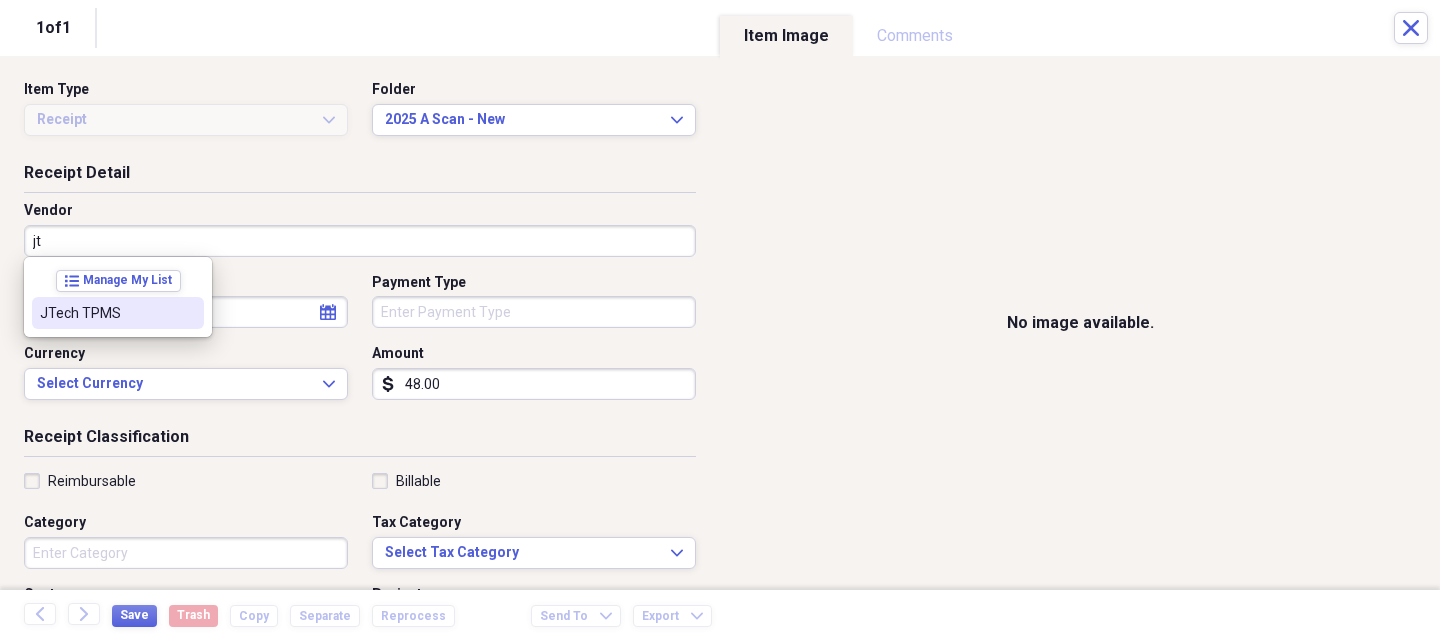 click on "JTech TPMS" at bounding box center (106, 313) 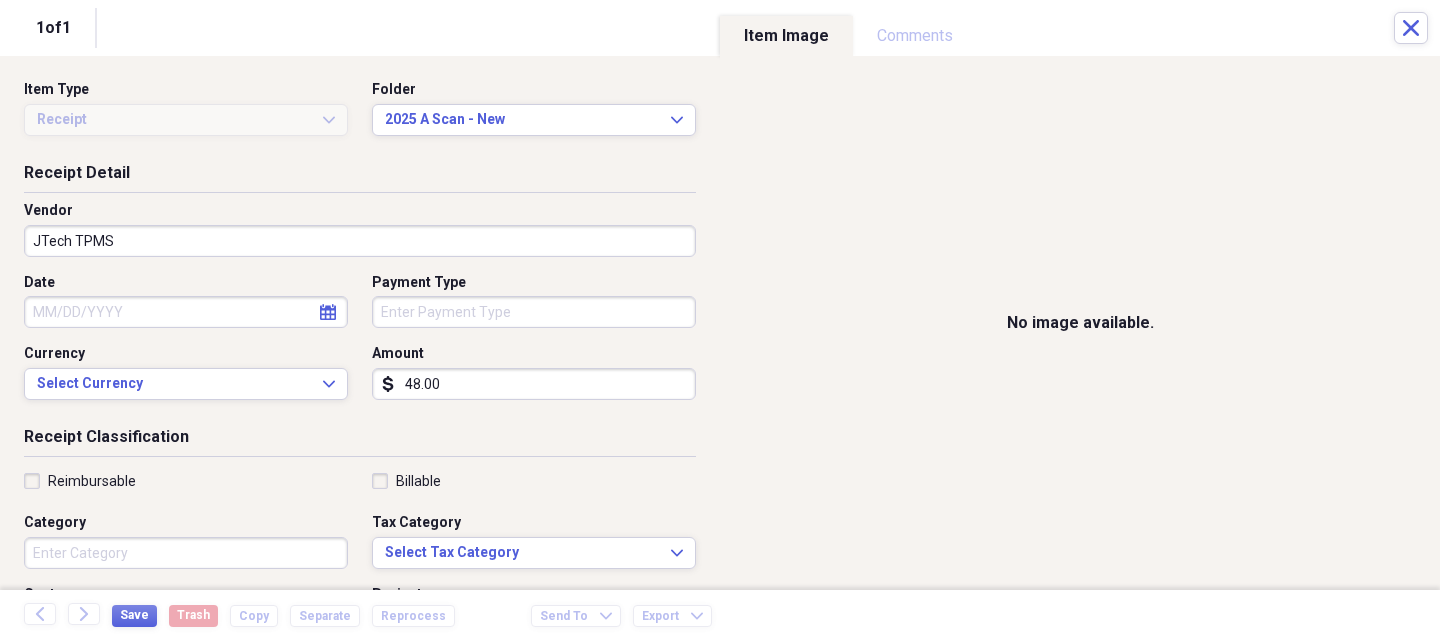 click on "Date" at bounding box center (186, 312) 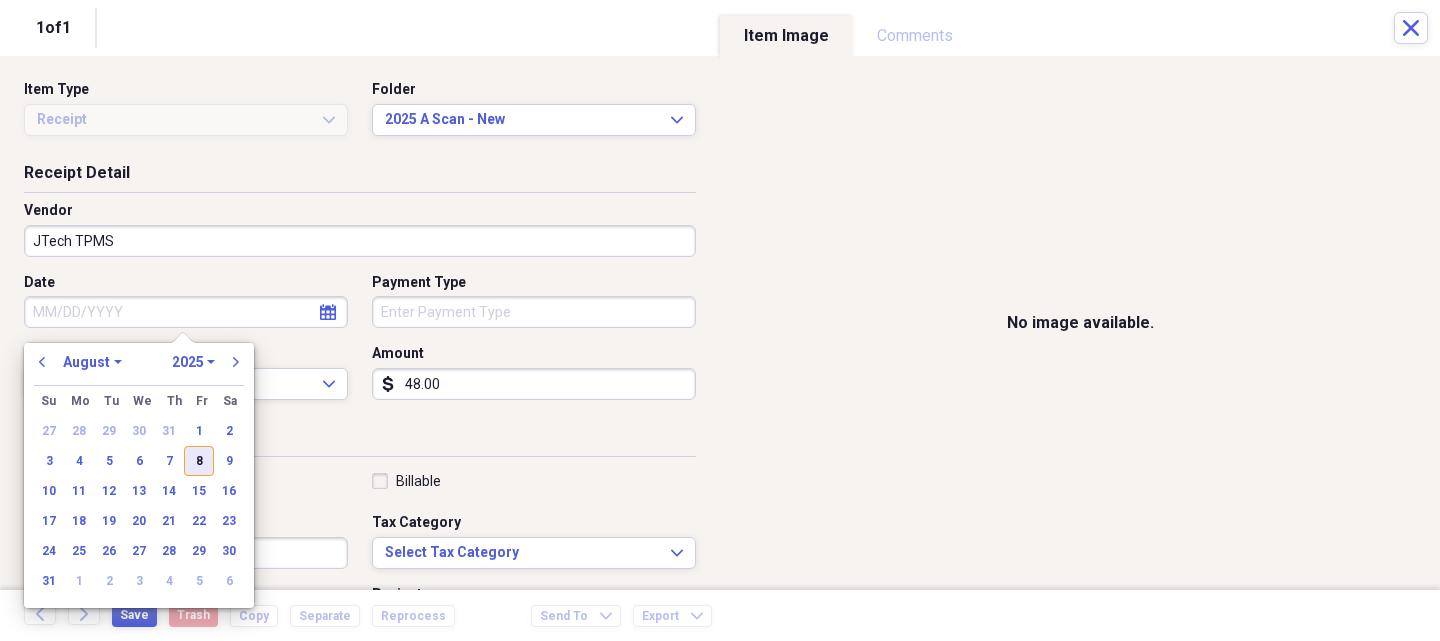 click on "8" at bounding box center (199, 461) 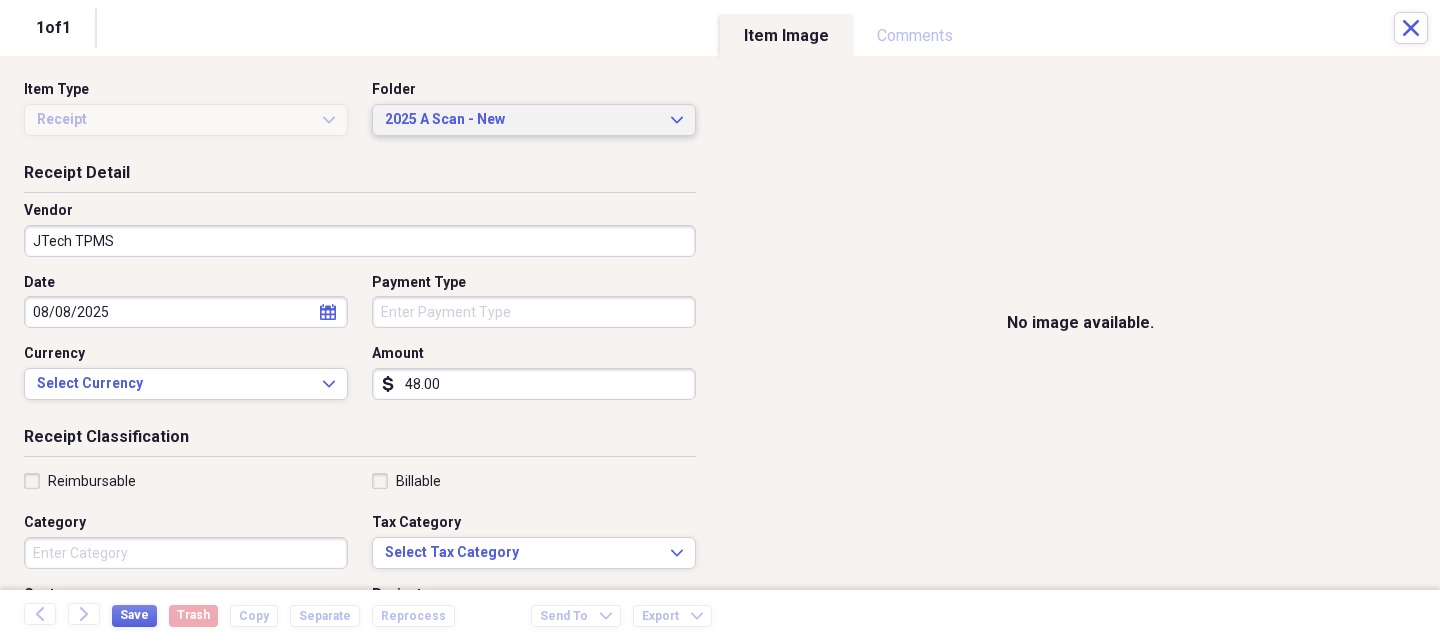 click on "2025 A Scan - New" at bounding box center (522, 120) 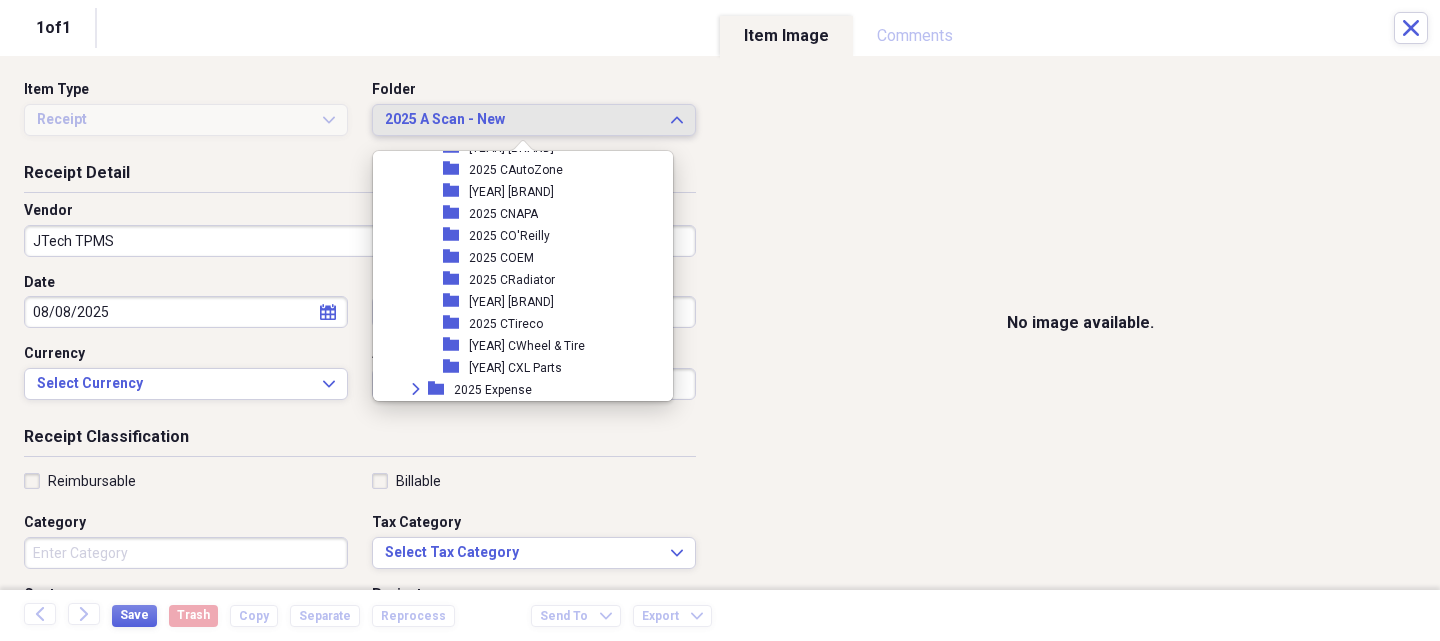 scroll, scrollTop: 2251, scrollLeft: 0, axis: vertical 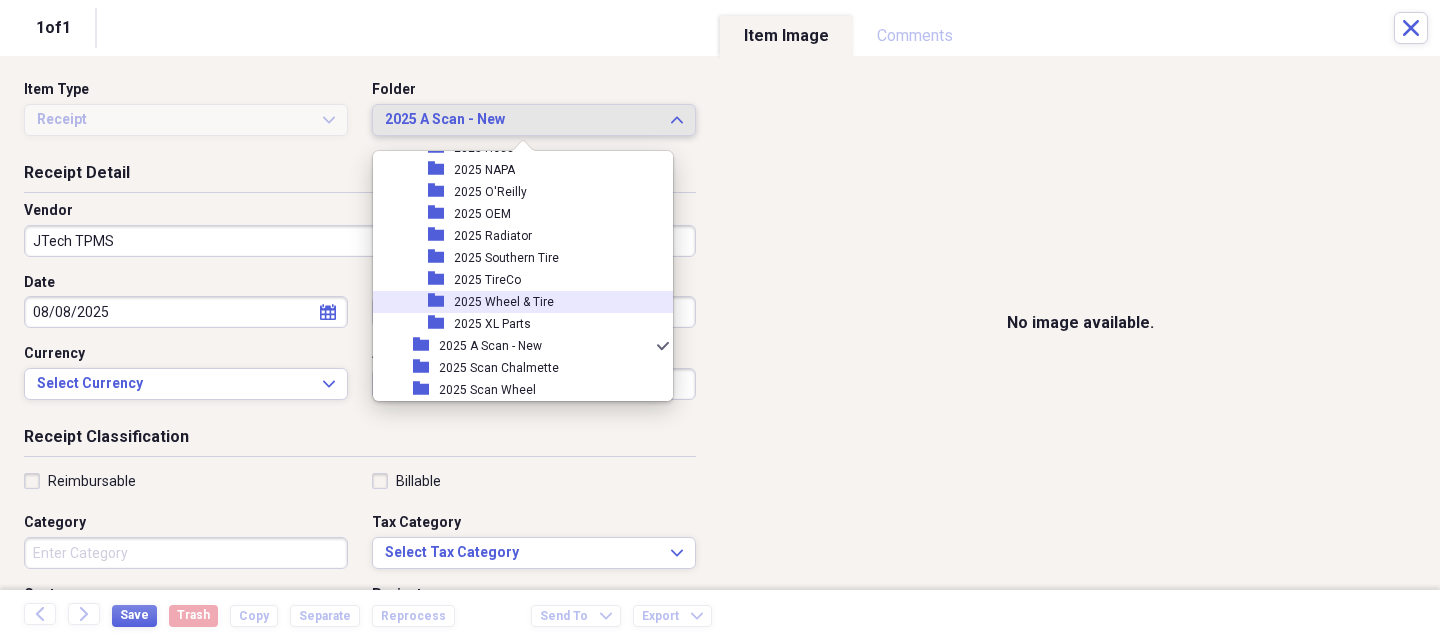 click on "2025 Wheel & Tire" at bounding box center (504, 302) 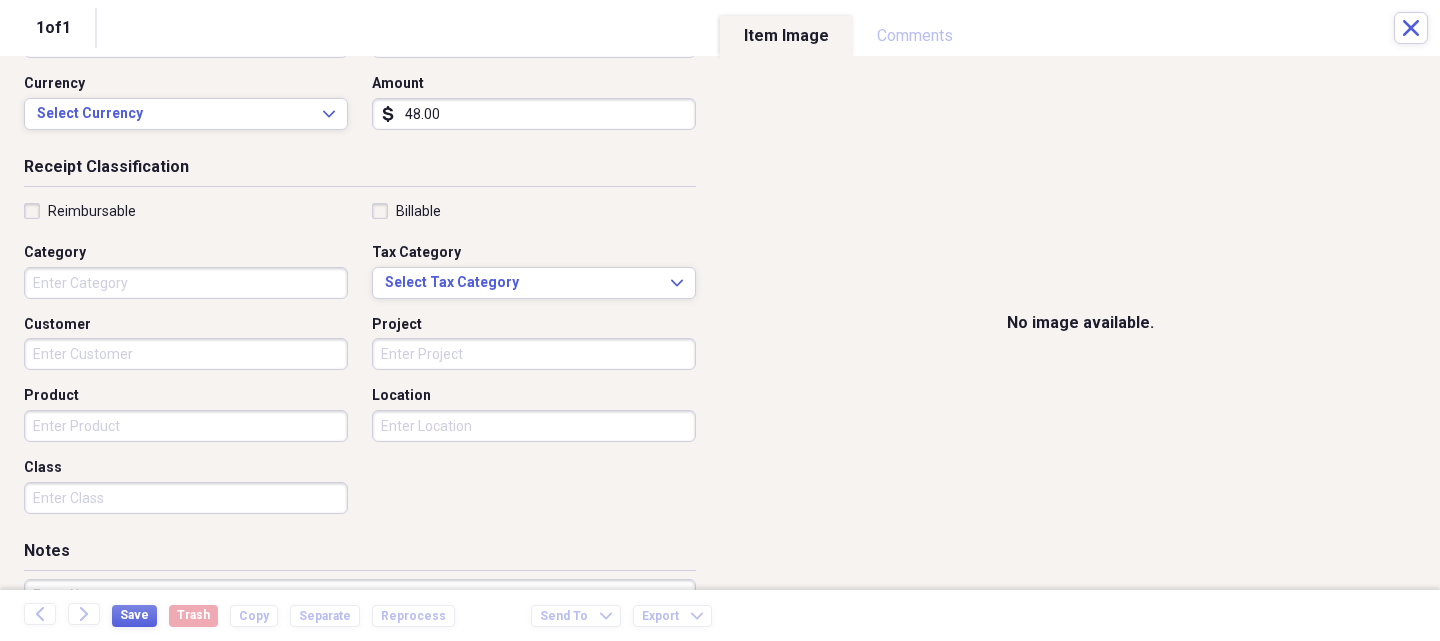 scroll, scrollTop: 300, scrollLeft: 0, axis: vertical 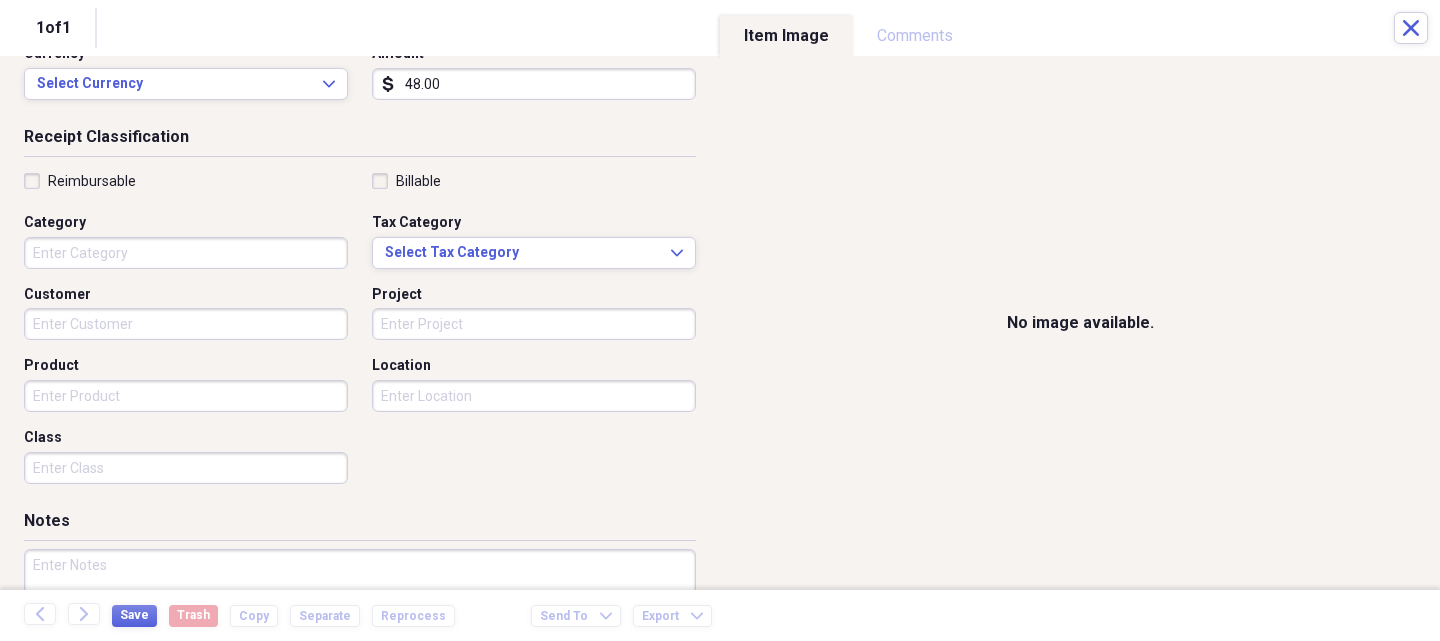 click on "Product" at bounding box center [186, 396] 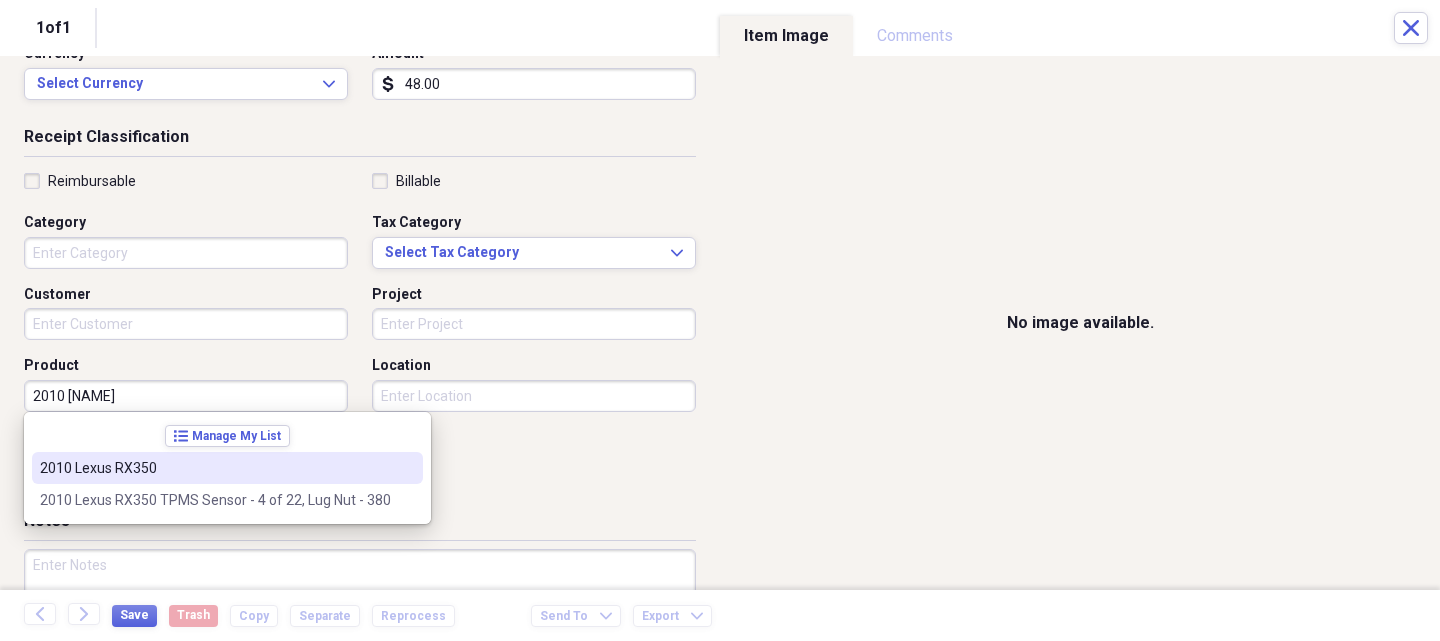 click on "2010 Lexus RX350" at bounding box center (215, 468) 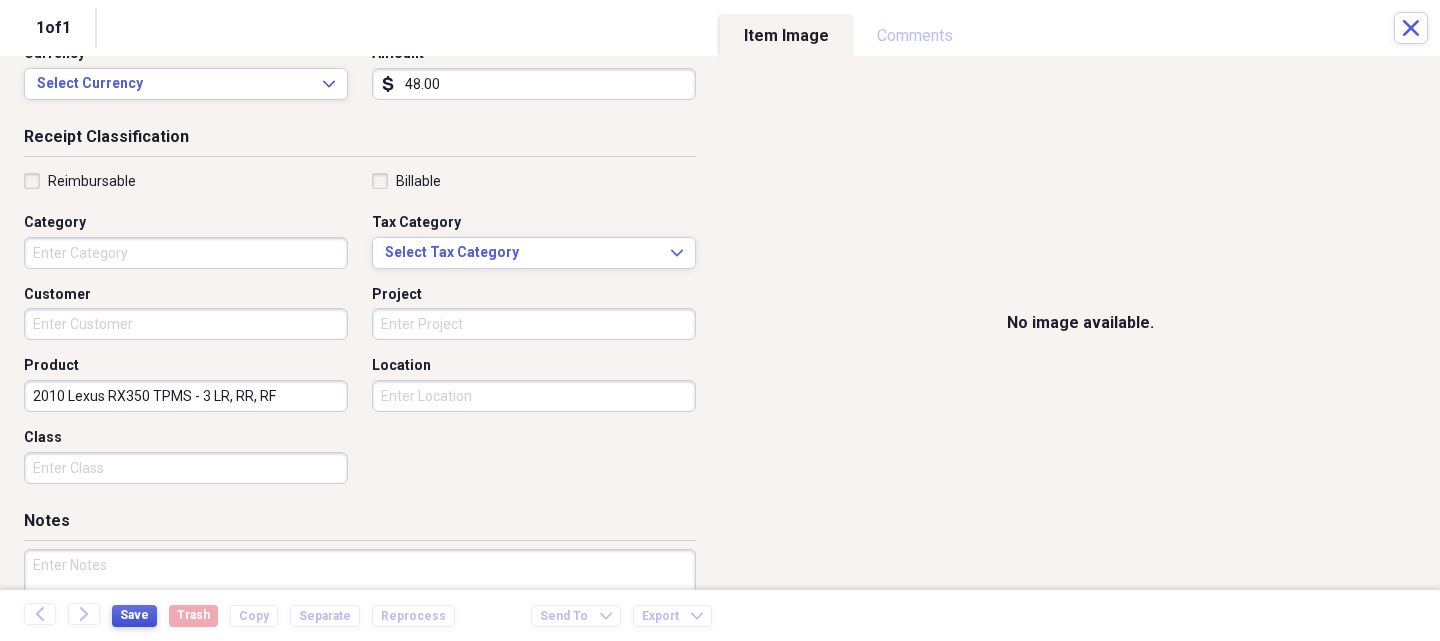type on "2010 Lexus RX350 TPMS - 3 LR, RR, RF" 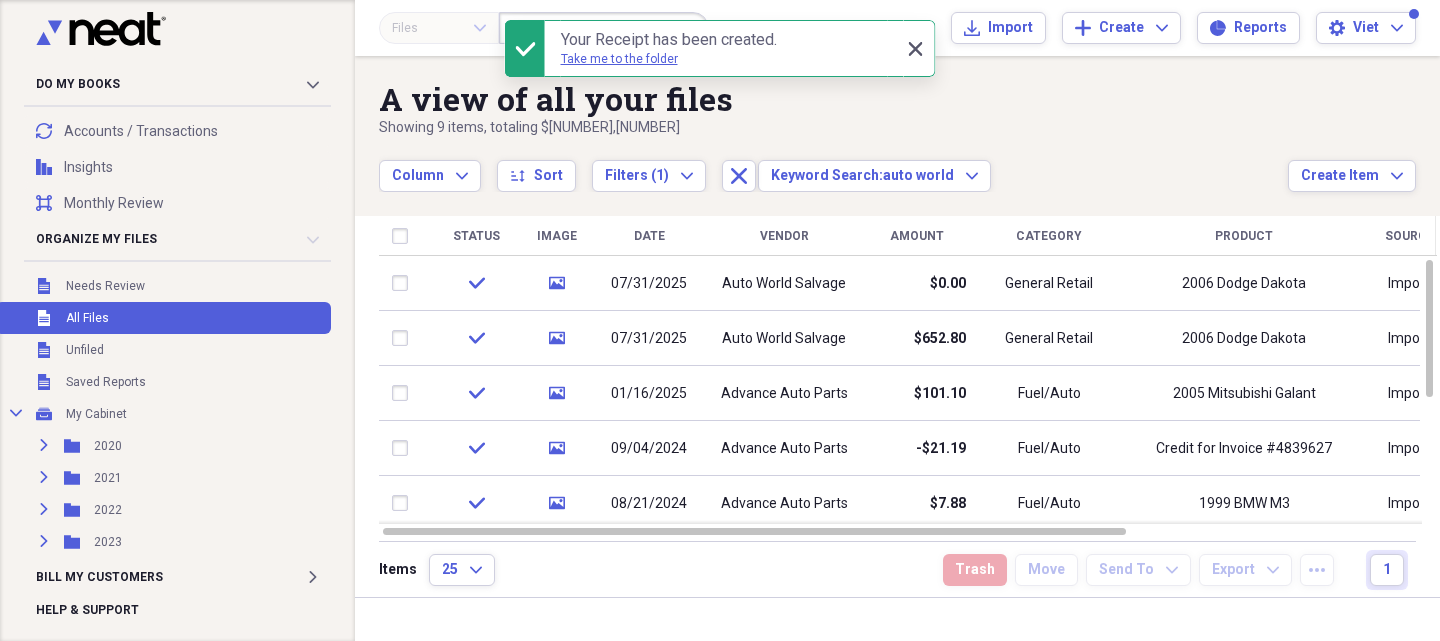 click on "Close" 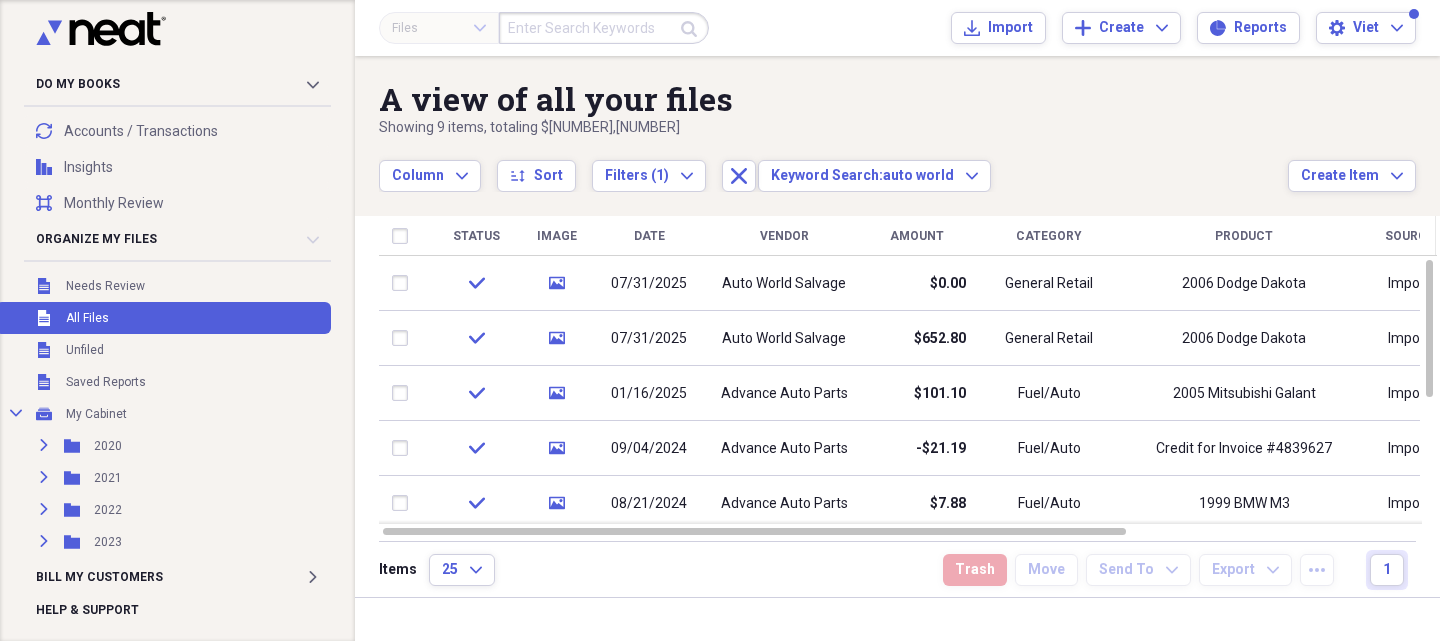 click on "Column Expand sort Sort Filters (1) Expand Close Keyword Search:  auto world Expand" at bounding box center [833, 165] 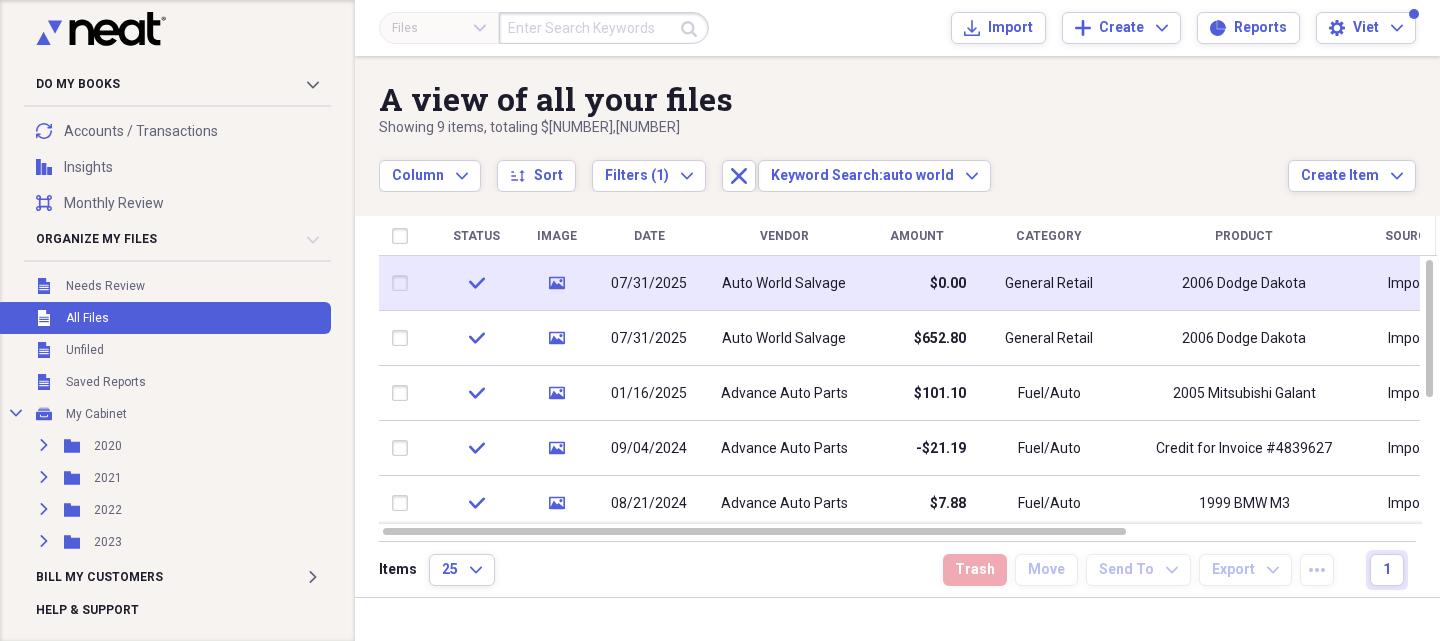 click on "Auto World Salvage" at bounding box center [784, 284] 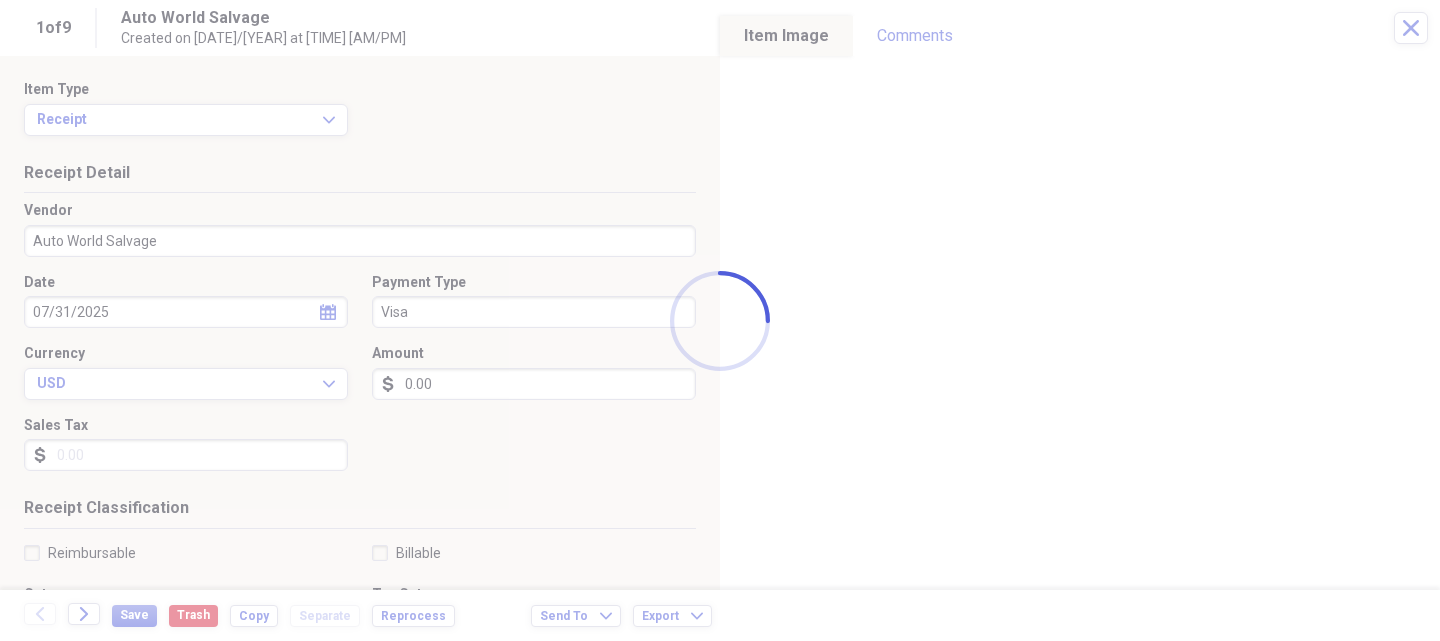 click at bounding box center [720, 320] 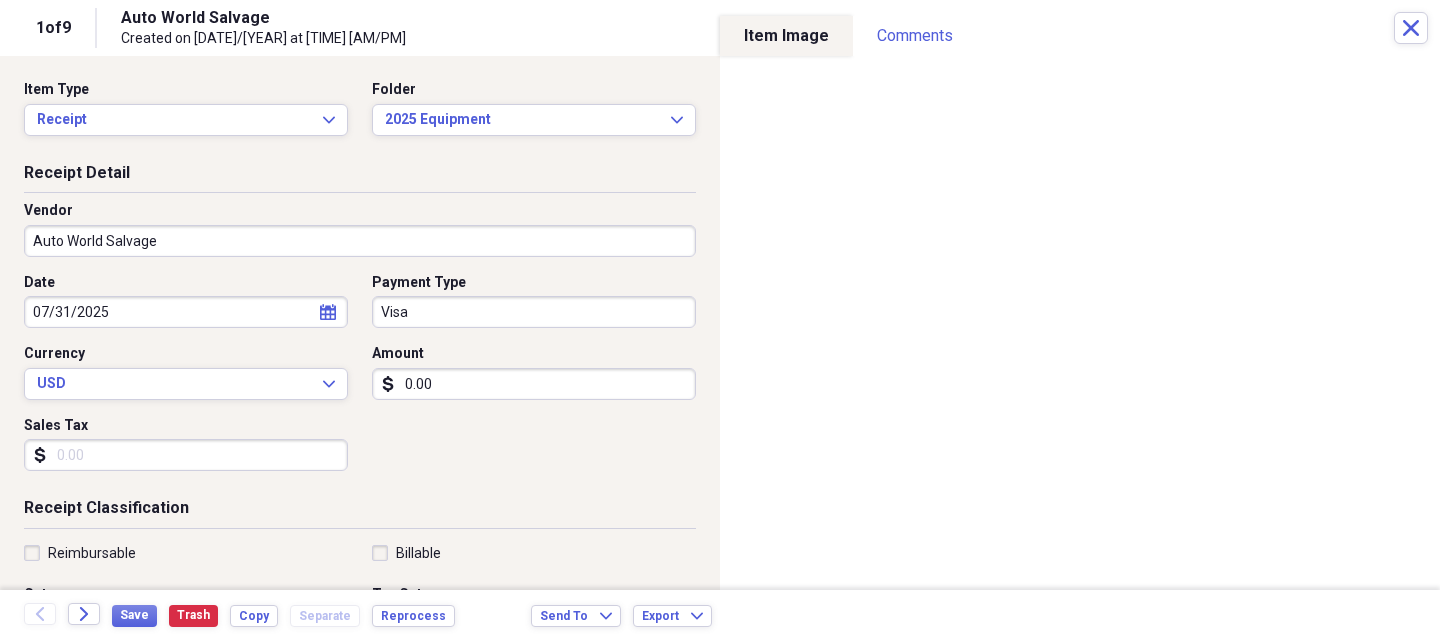 click on "Back Forward" at bounding box center [68, 615] 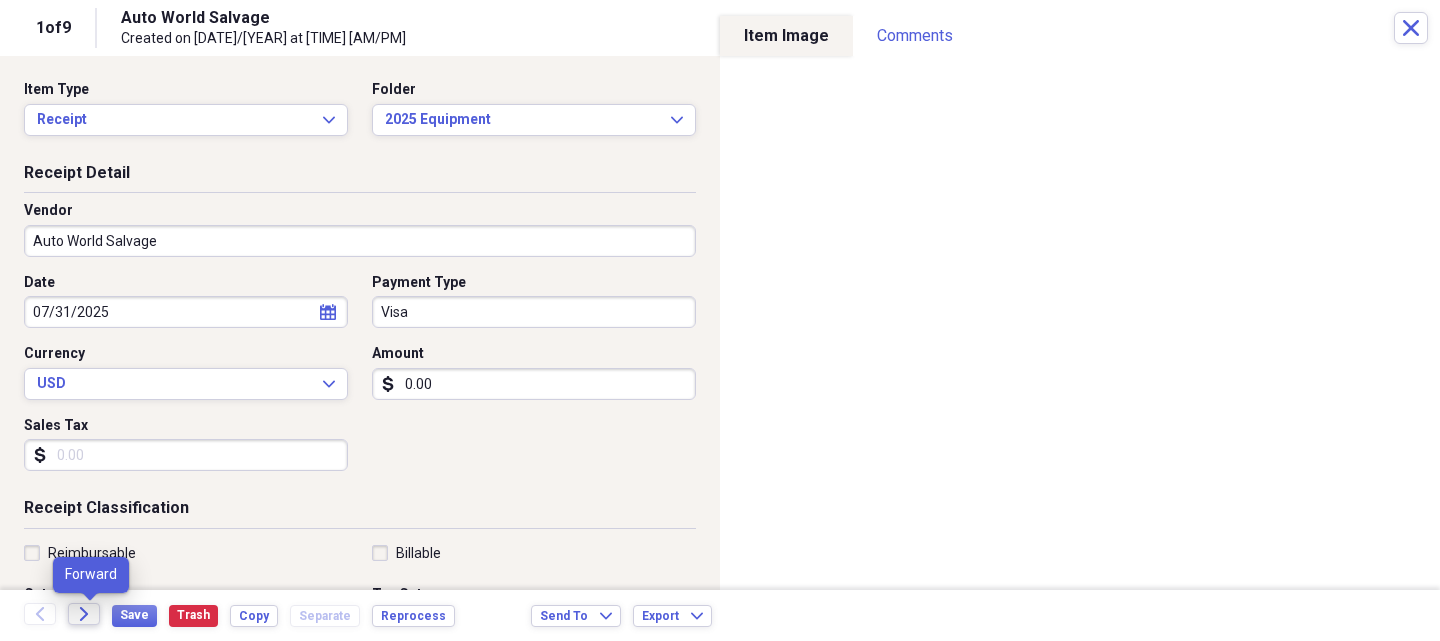 click on "Forward" 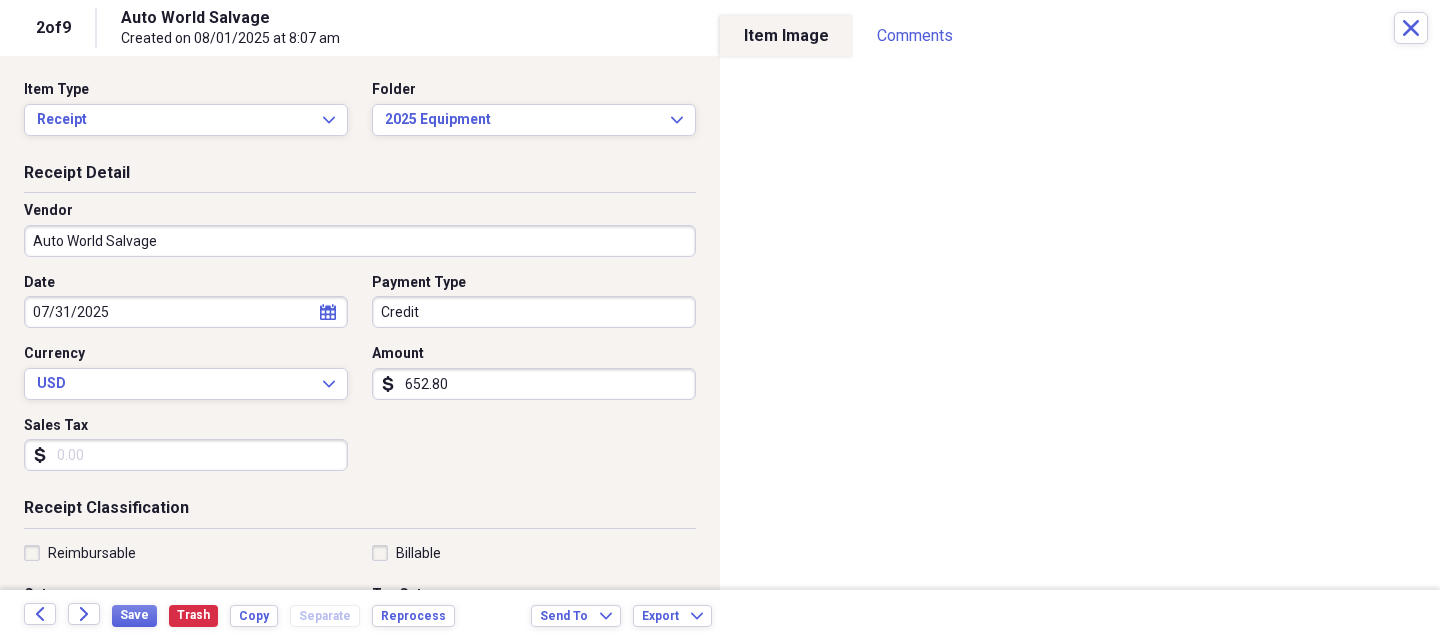 click on "652.80" at bounding box center (534, 384) 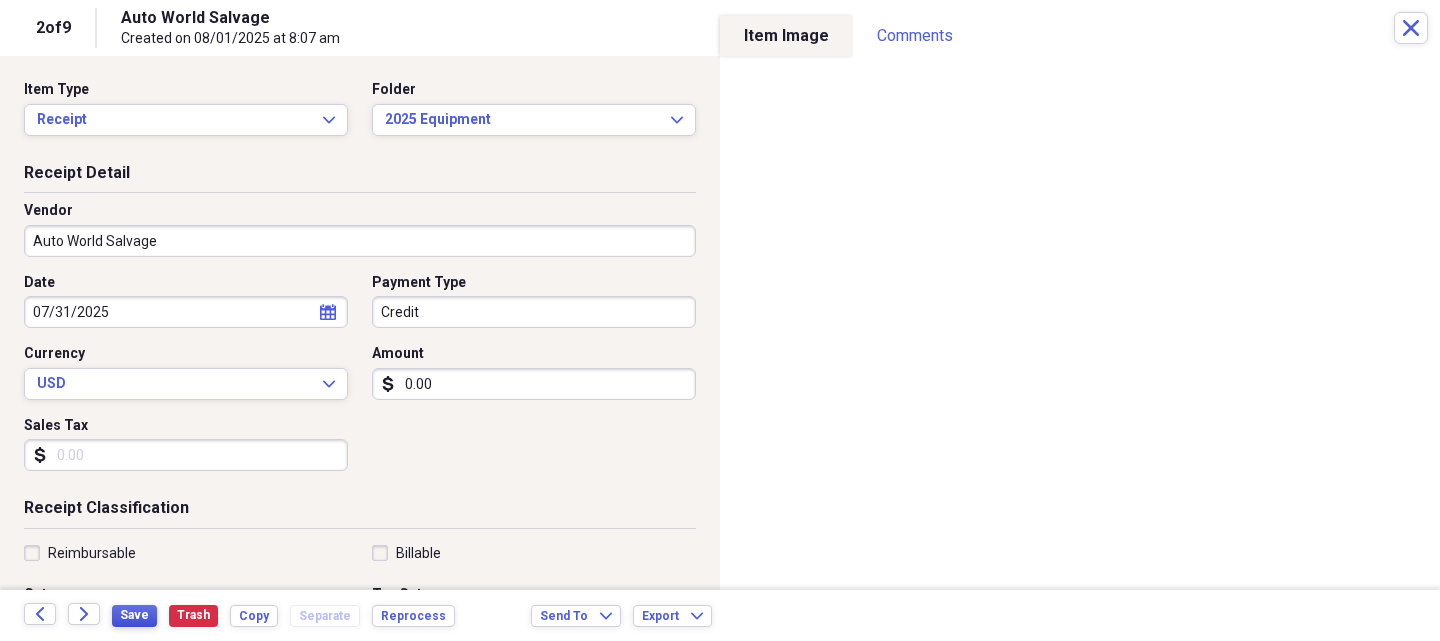 type on "0.00" 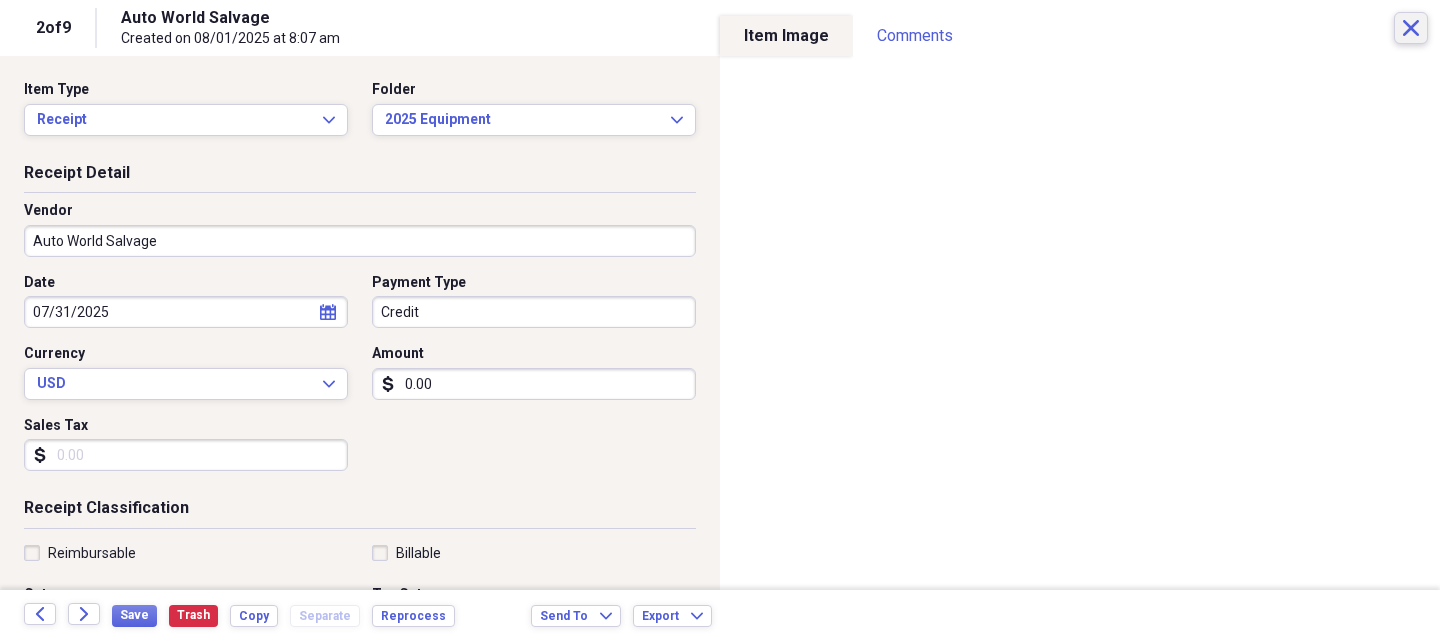 click 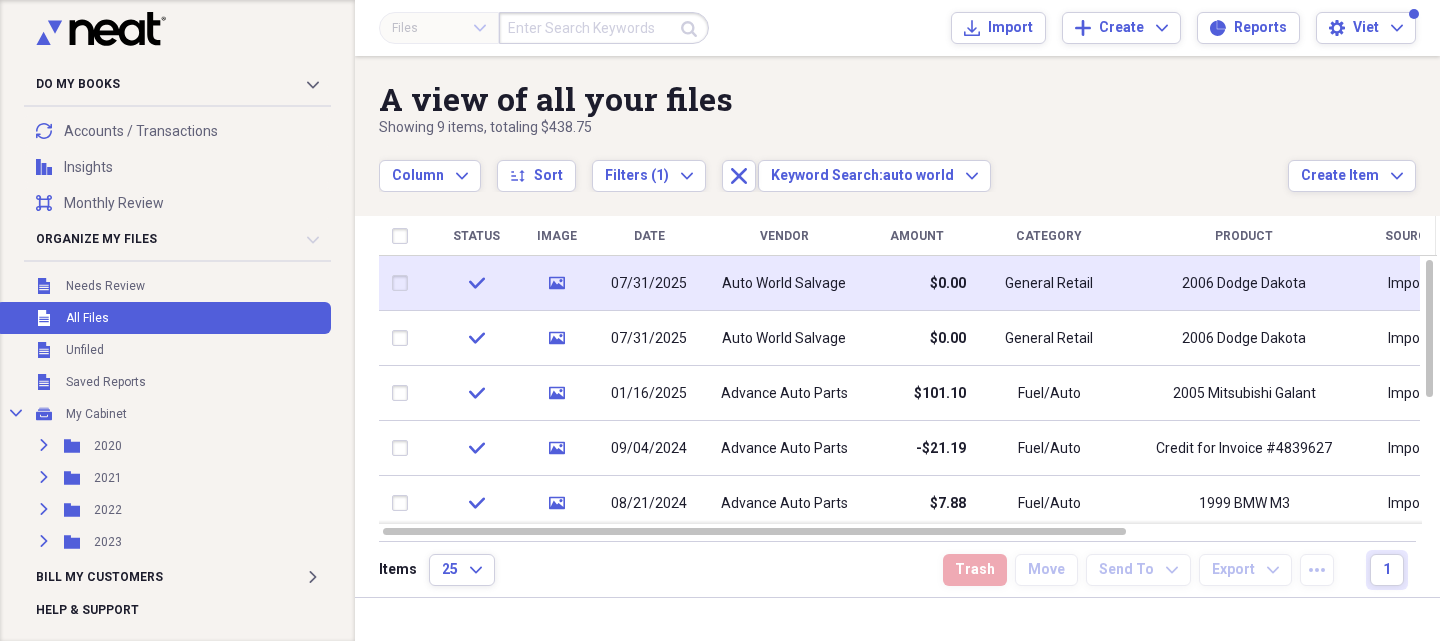 click on "Auto World Salvage" at bounding box center [784, 284] 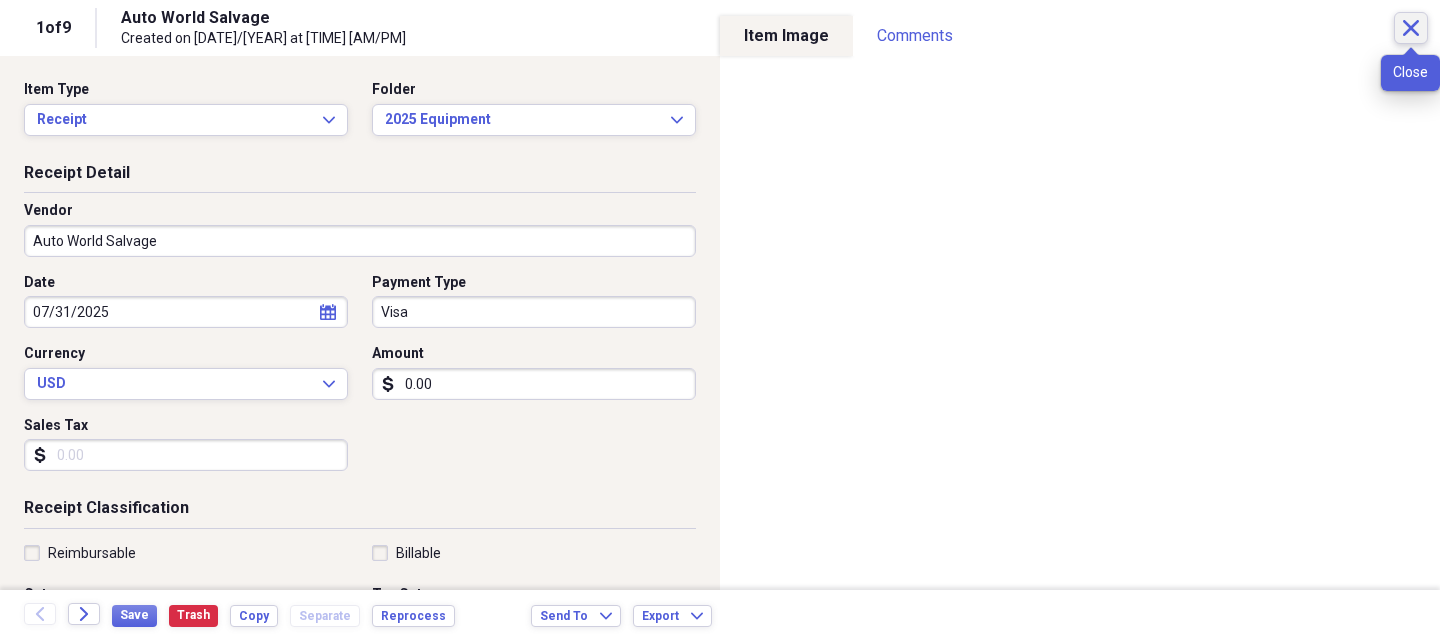 click on "Close" at bounding box center [1411, 28] 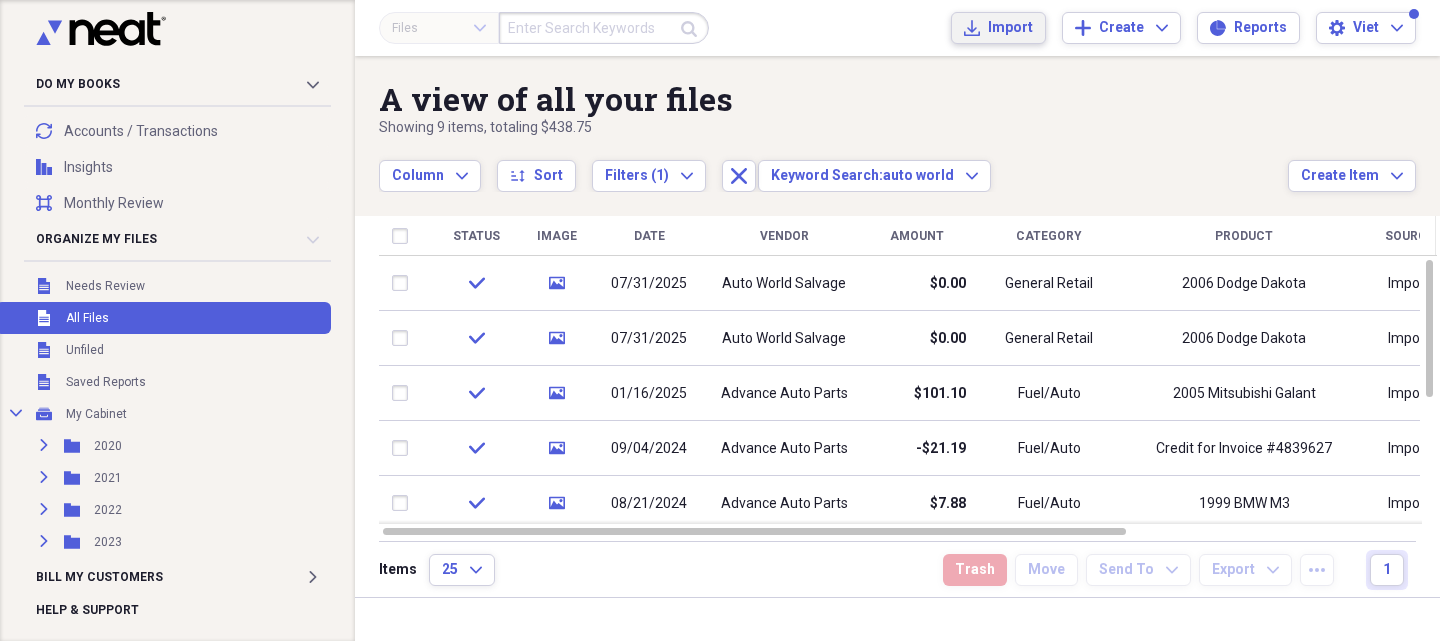 click on "Import" at bounding box center [1010, 28] 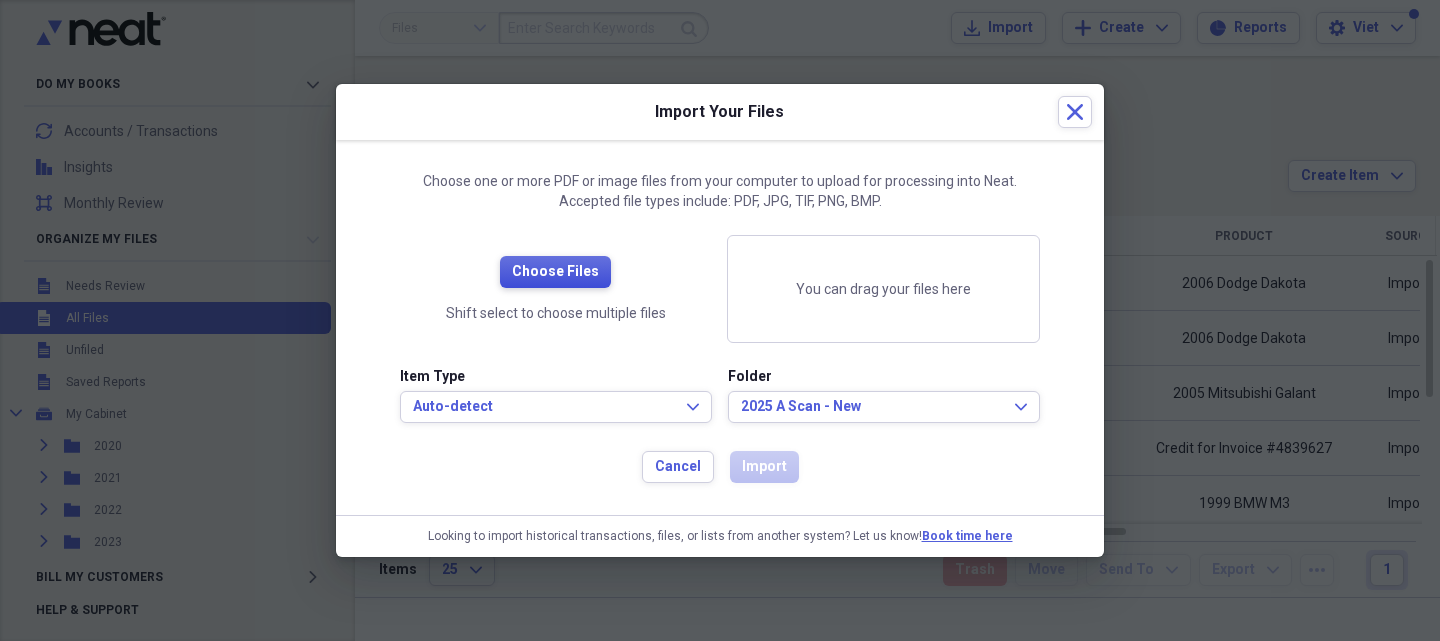 click on "Choose Files" at bounding box center (555, 272) 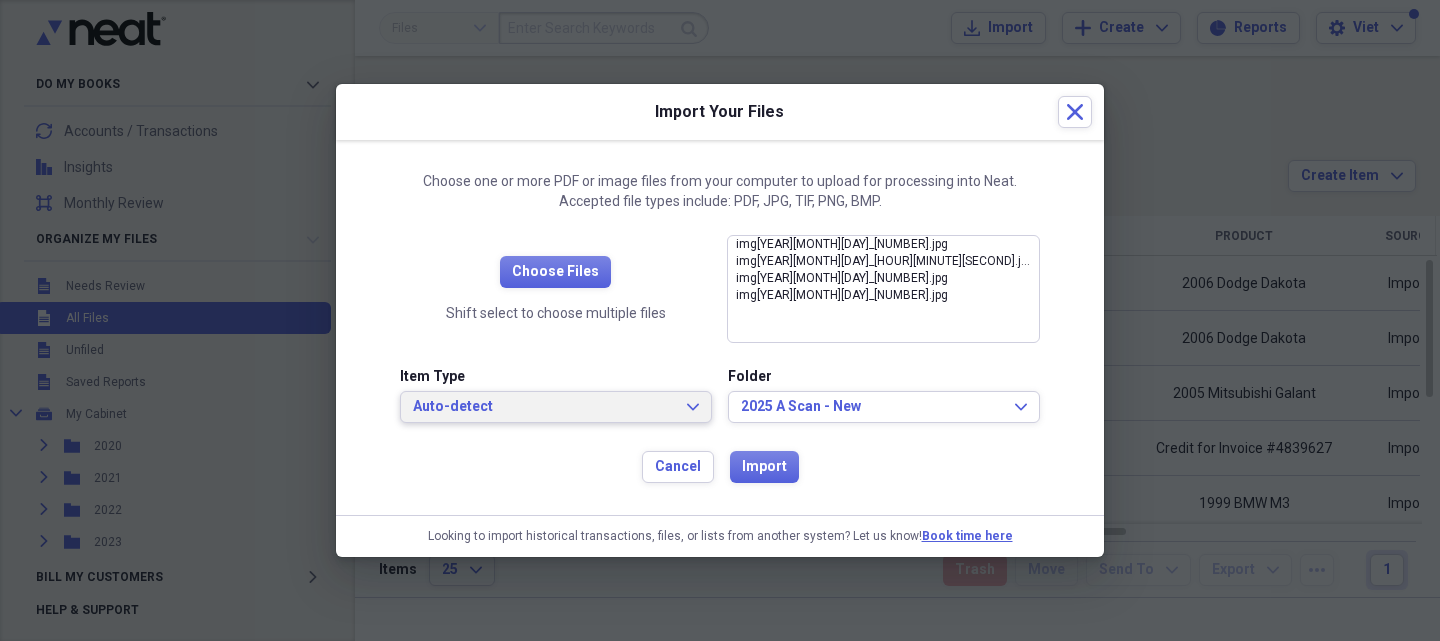 click on "Auto-detect" at bounding box center [544, 407] 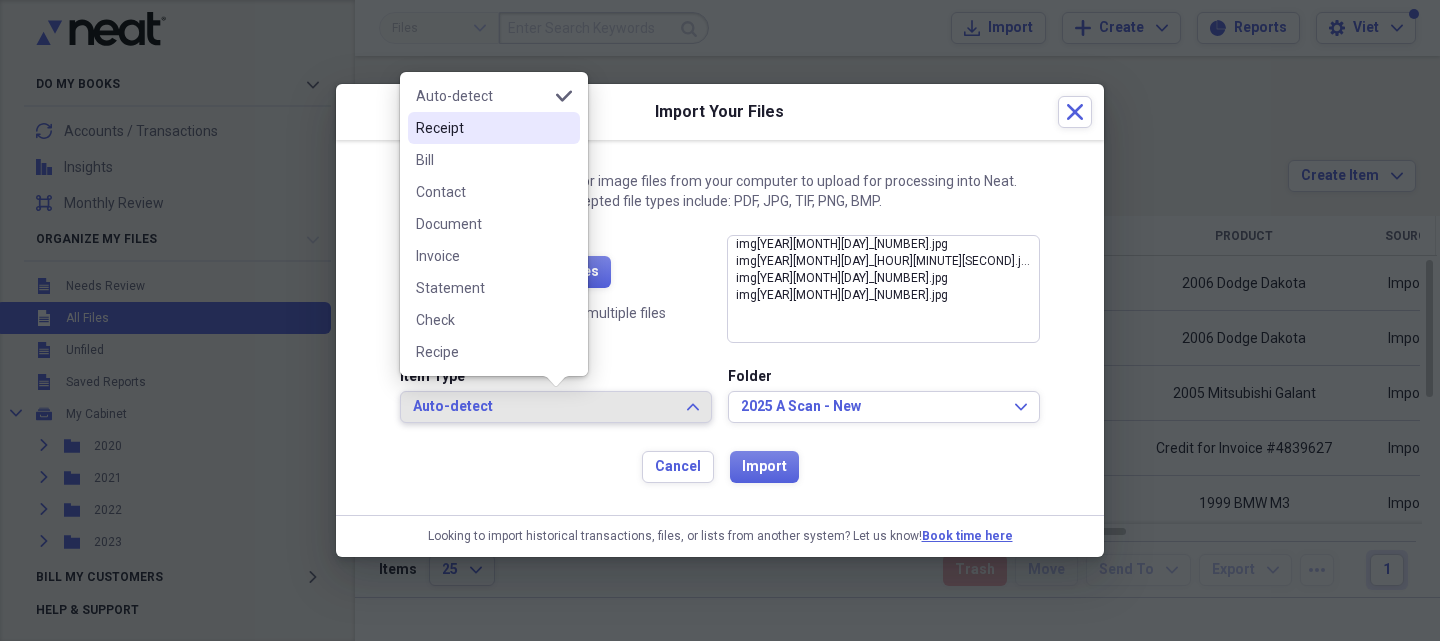 click on "Receipt" at bounding box center [482, 128] 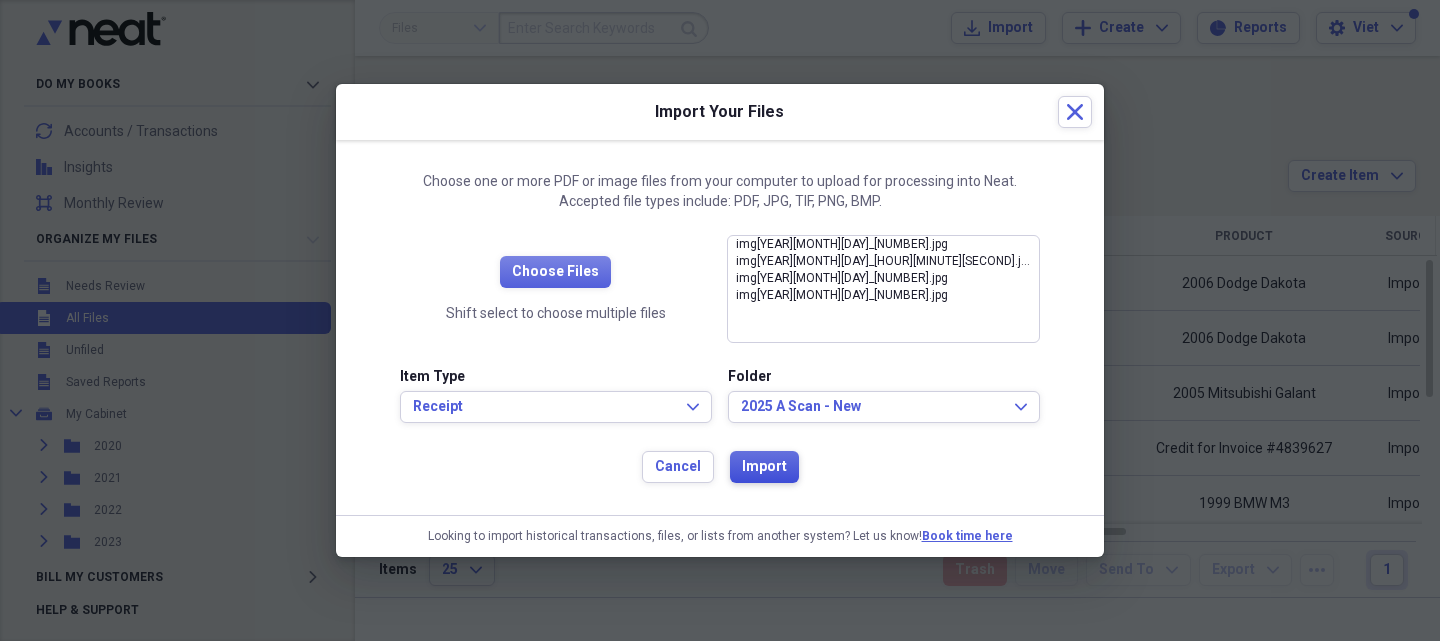 click on "Import" at bounding box center [764, 467] 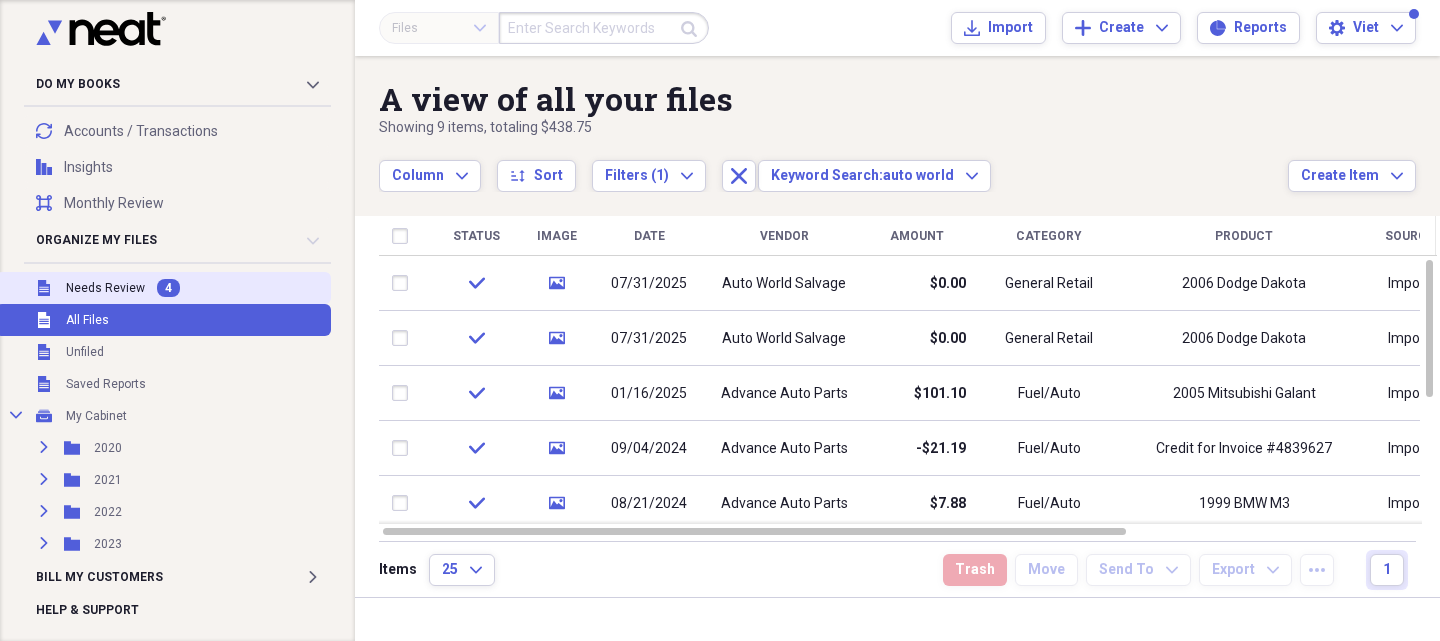 click on "Needs Review" at bounding box center [105, 288] 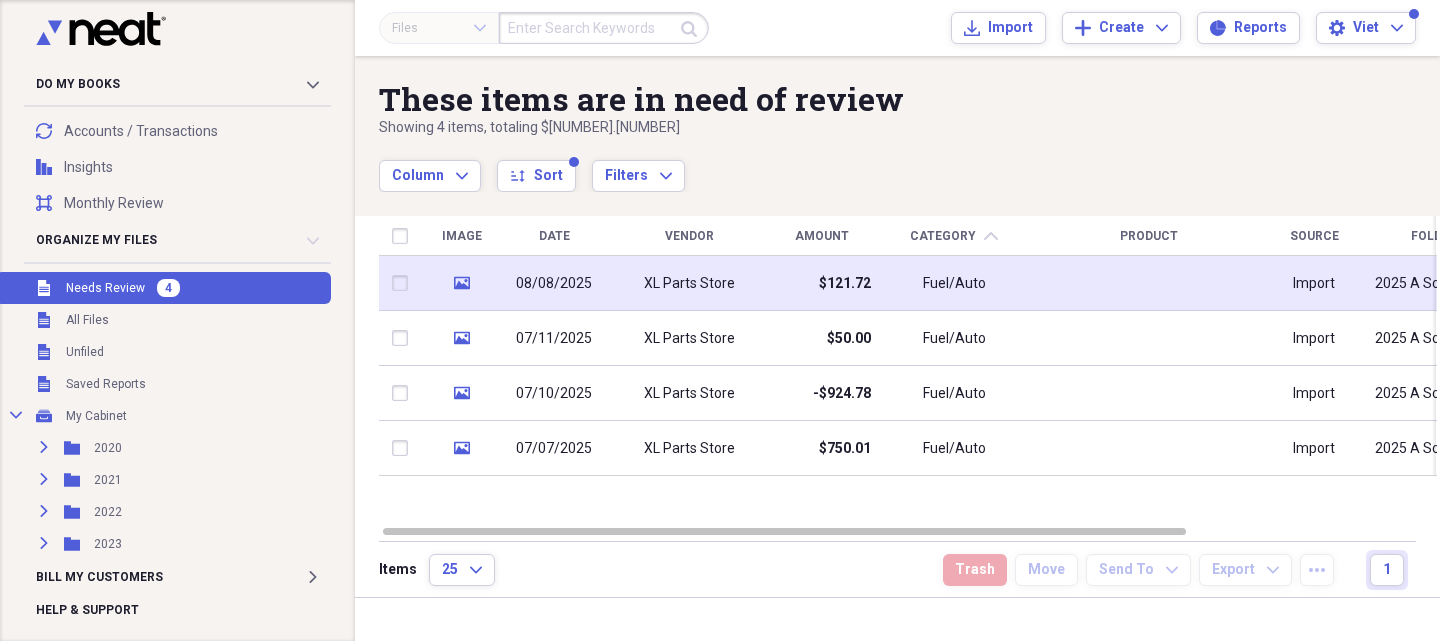 click on "XL Parts Store" at bounding box center (689, 284) 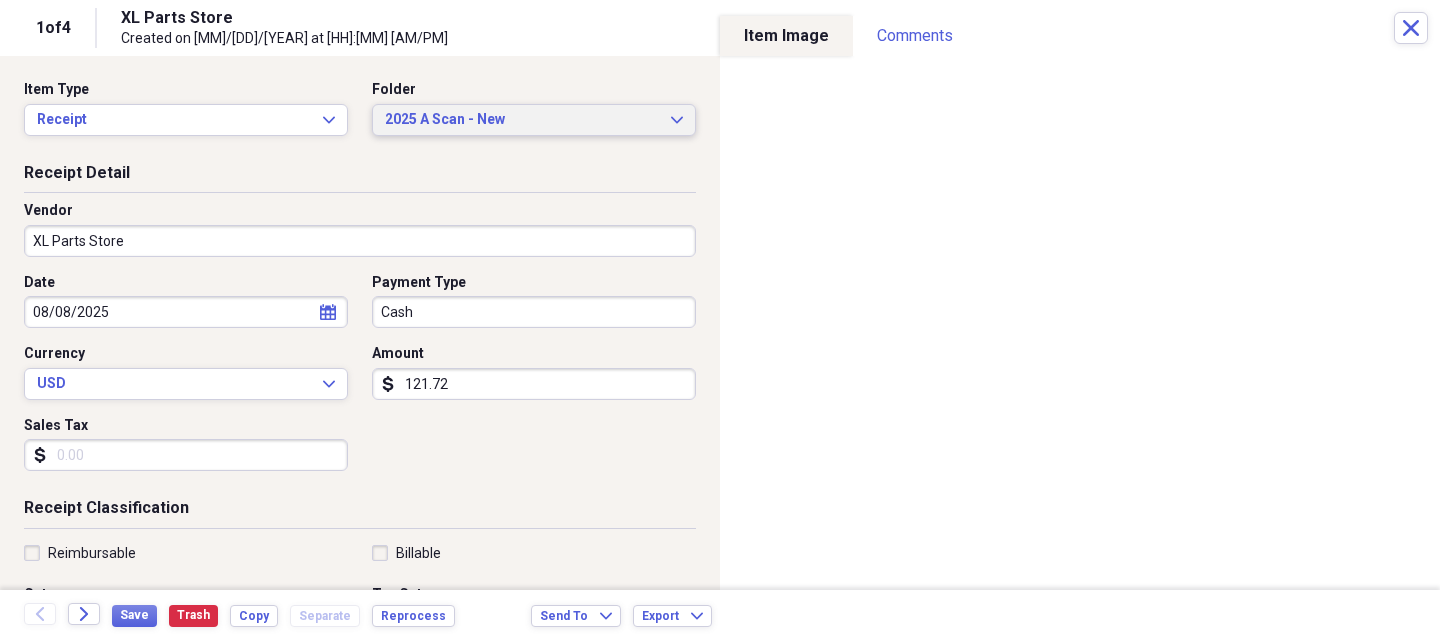 click on "2025 A Scan - New" at bounding box center [522, 120] 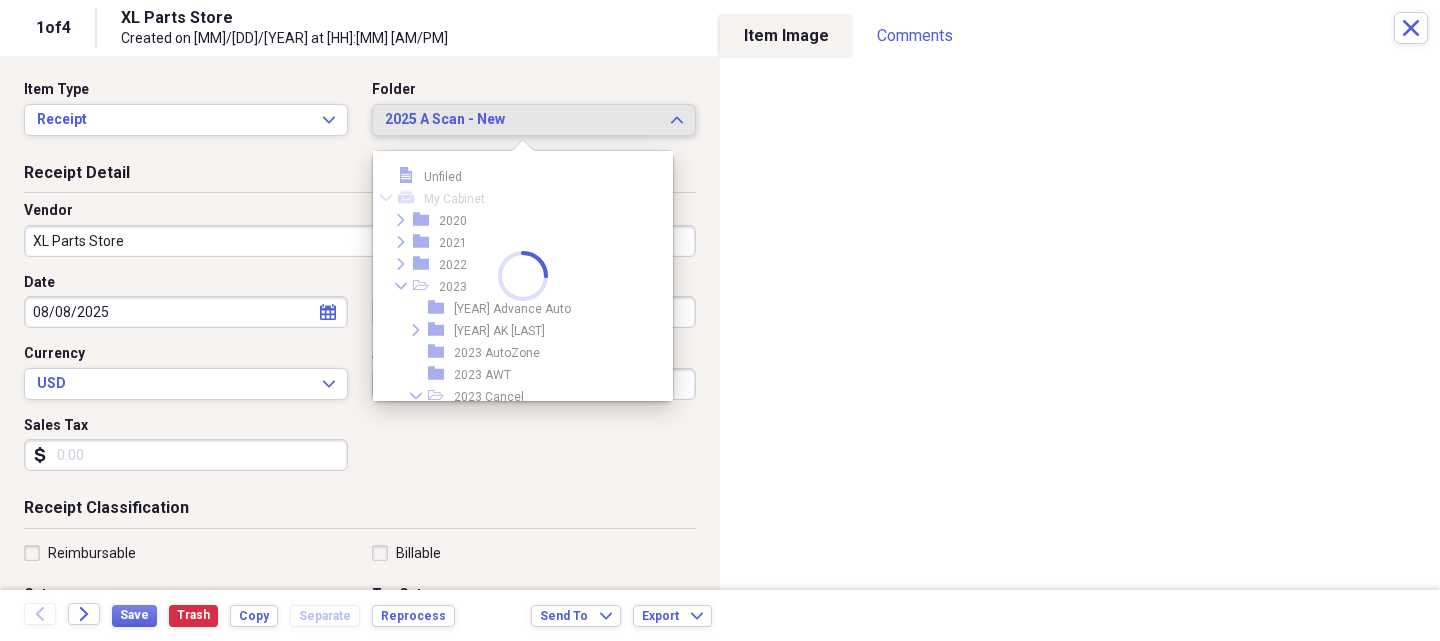 scroll, scrollTop: 2581, scrollLeft: 0, axis: vertical 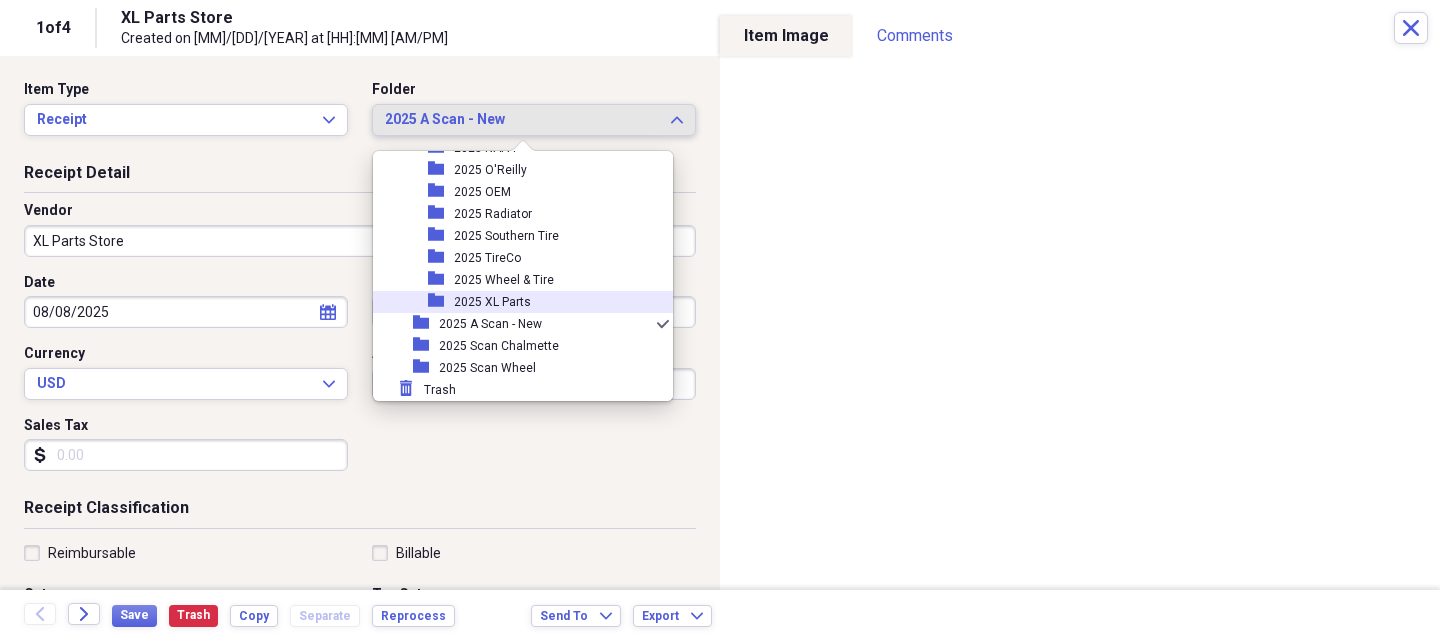 click on "2025 XL Parts" at bounding box center [492, 302] 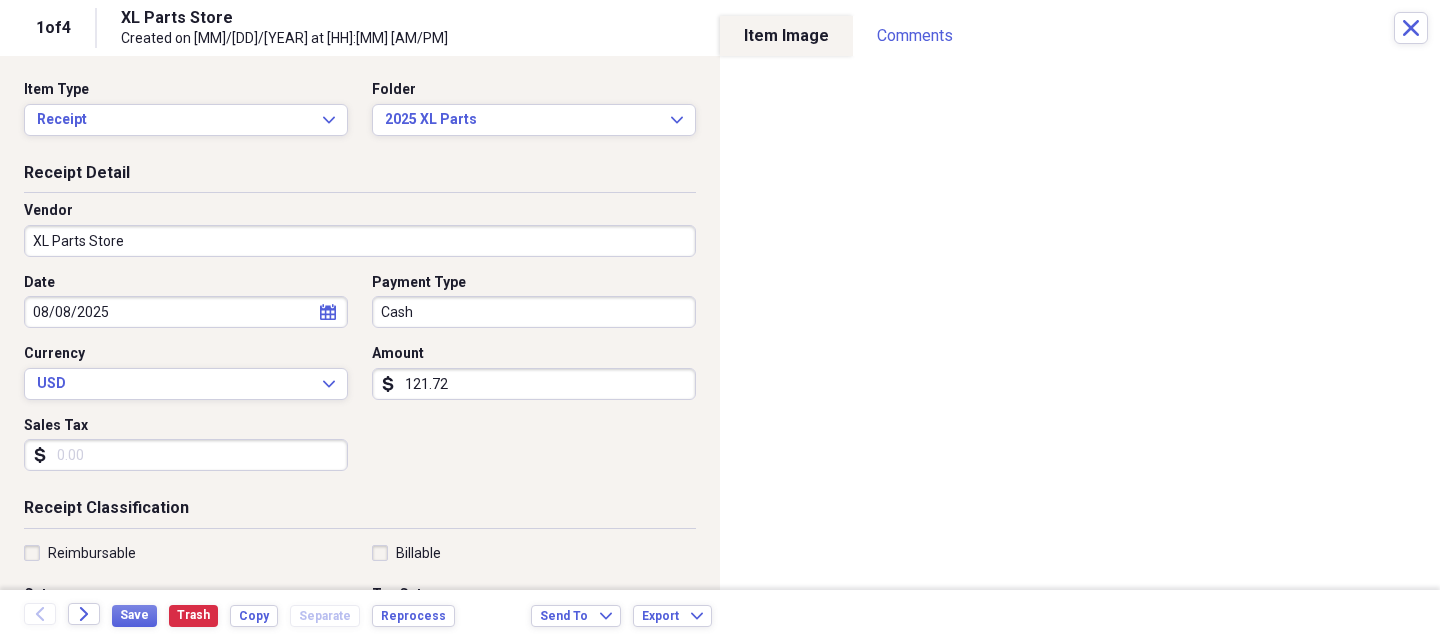 click on "121.72" at bounding box center [534, 384] 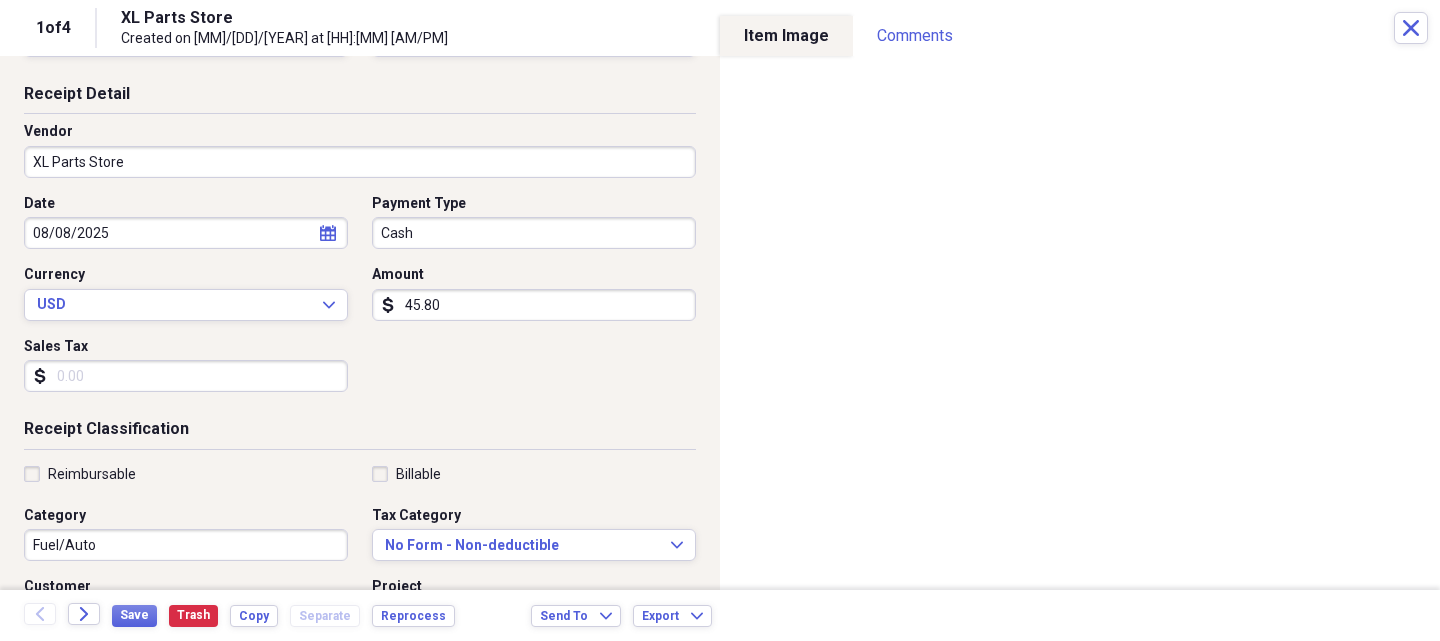 scroll, scrollTop: 300, scrollLeft: 0, axis: vertical 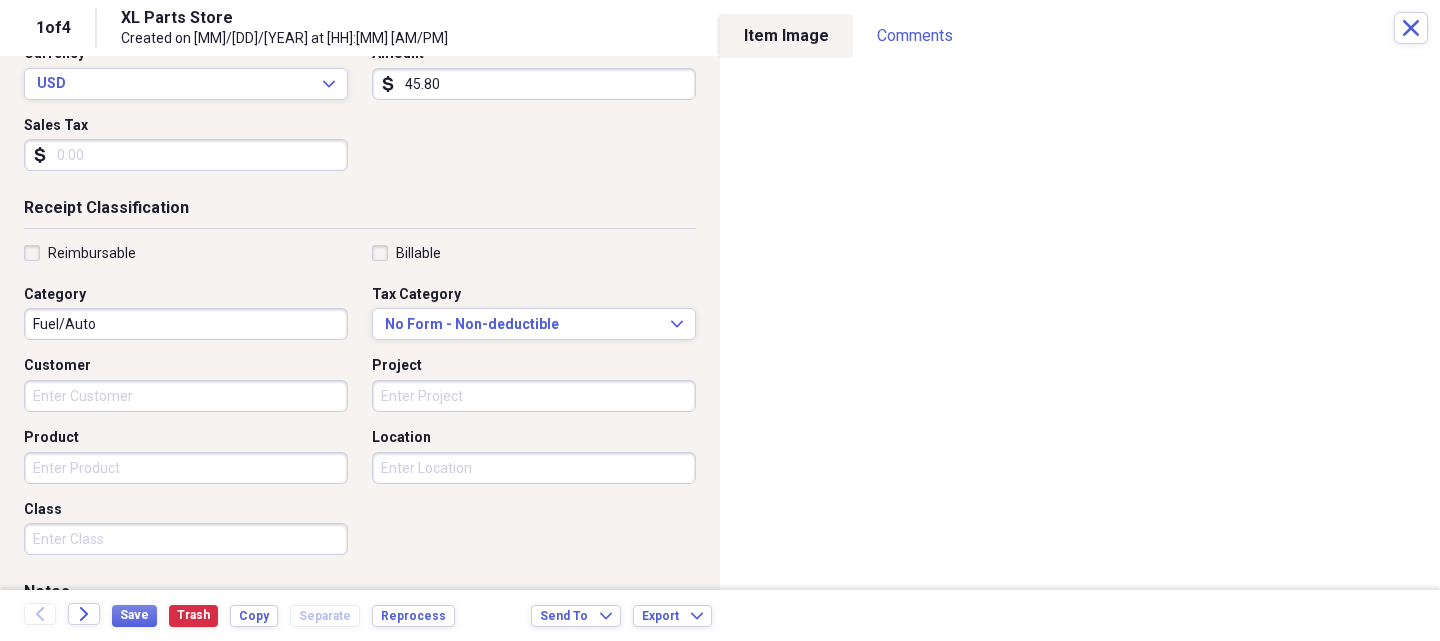type on "45.80" 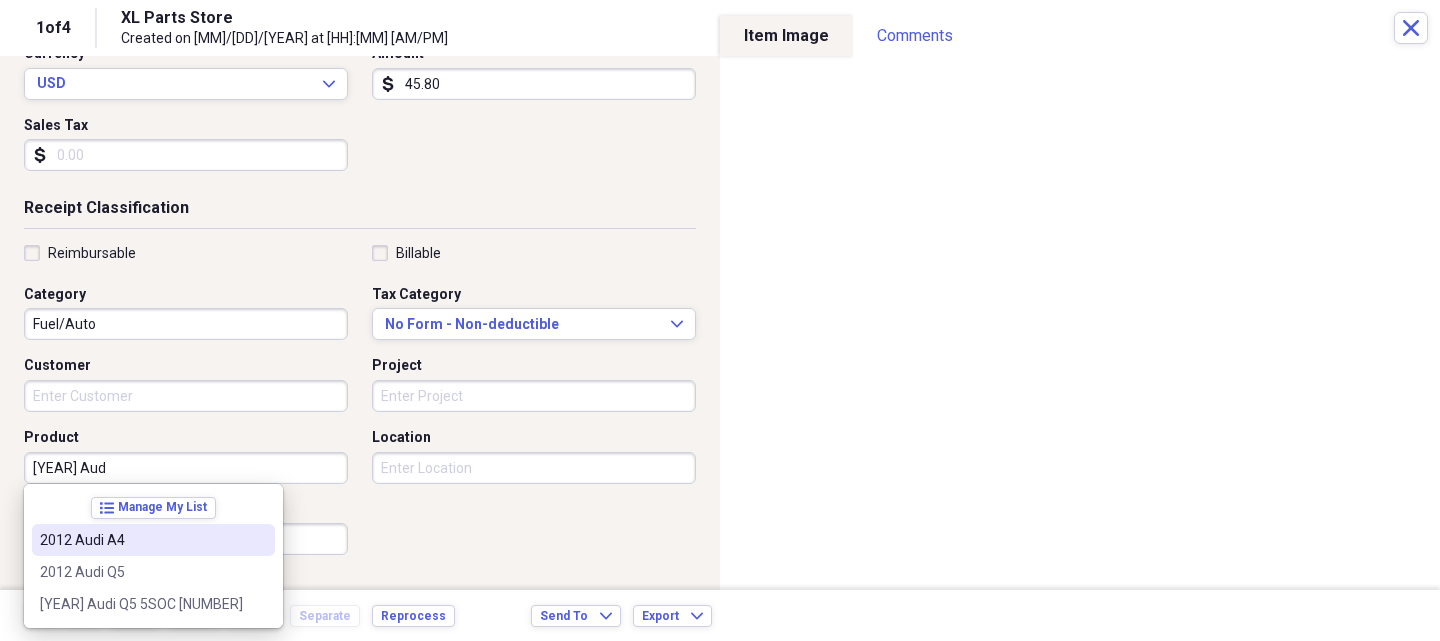 click on "2012 Audi A4" at bounding box center [141, 540] 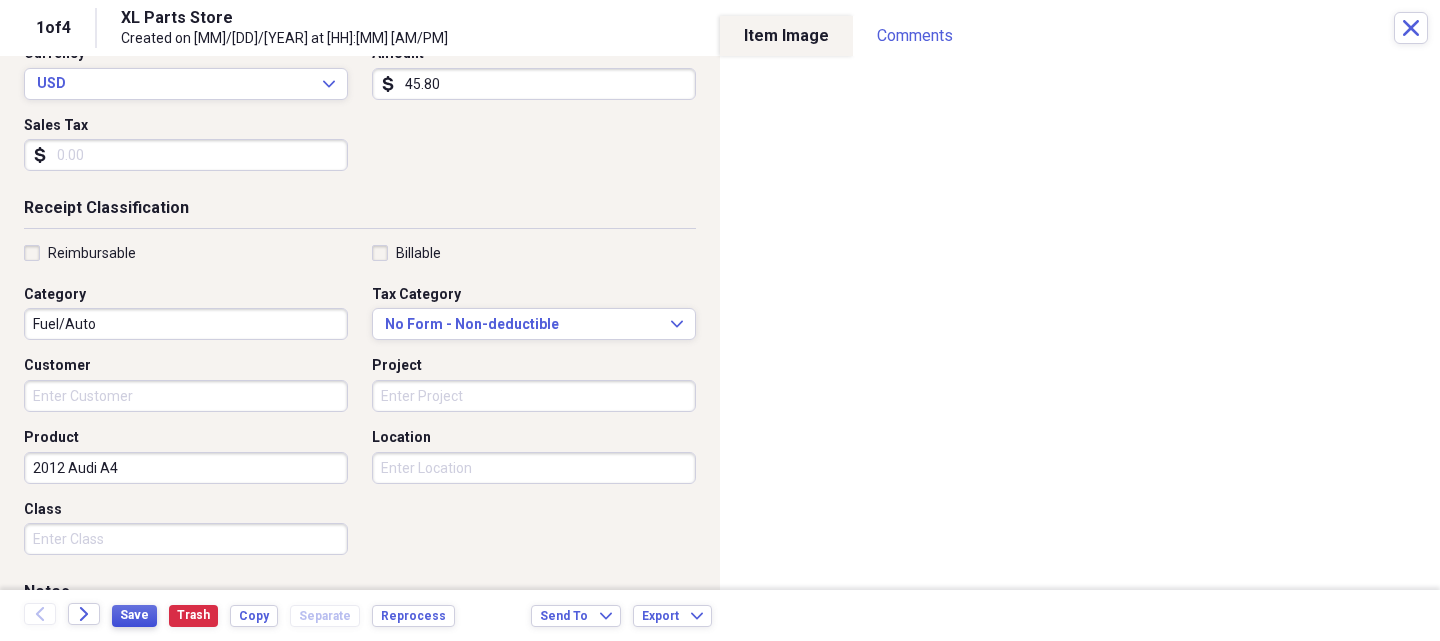 click on "Save" at bounding box center [134, 616] 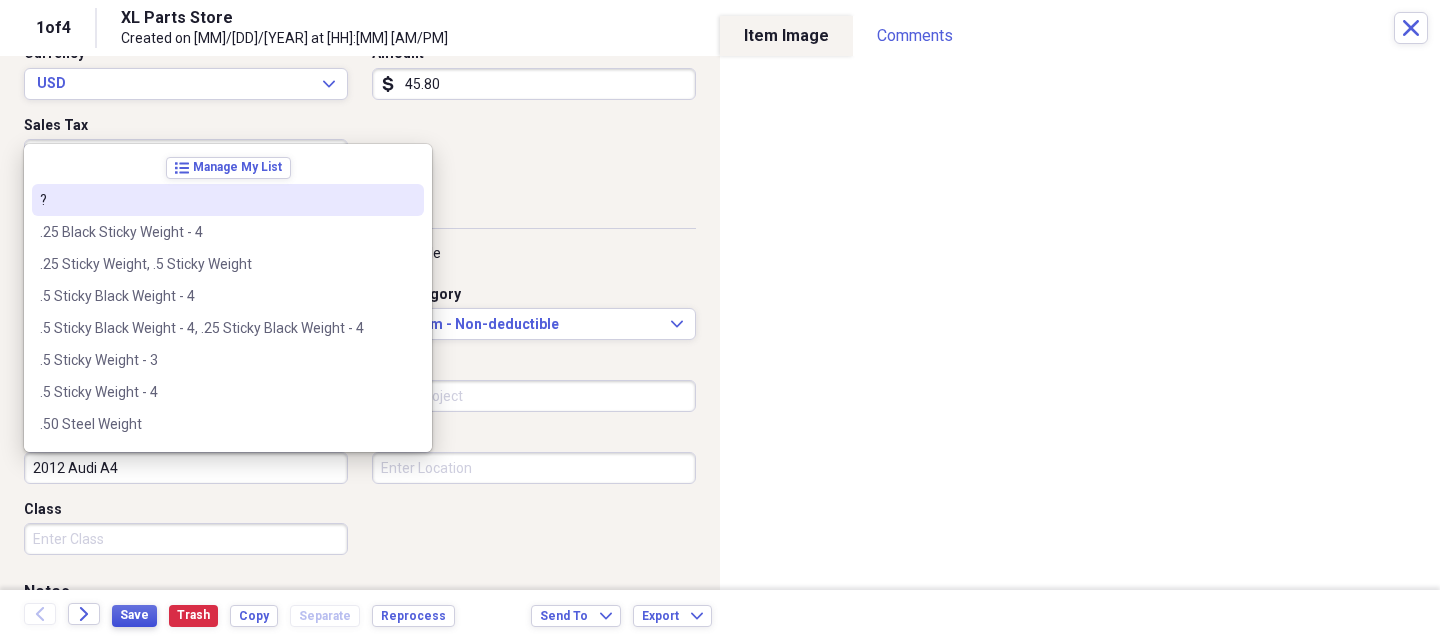 click on "Save" at bounding box center (134, 615) 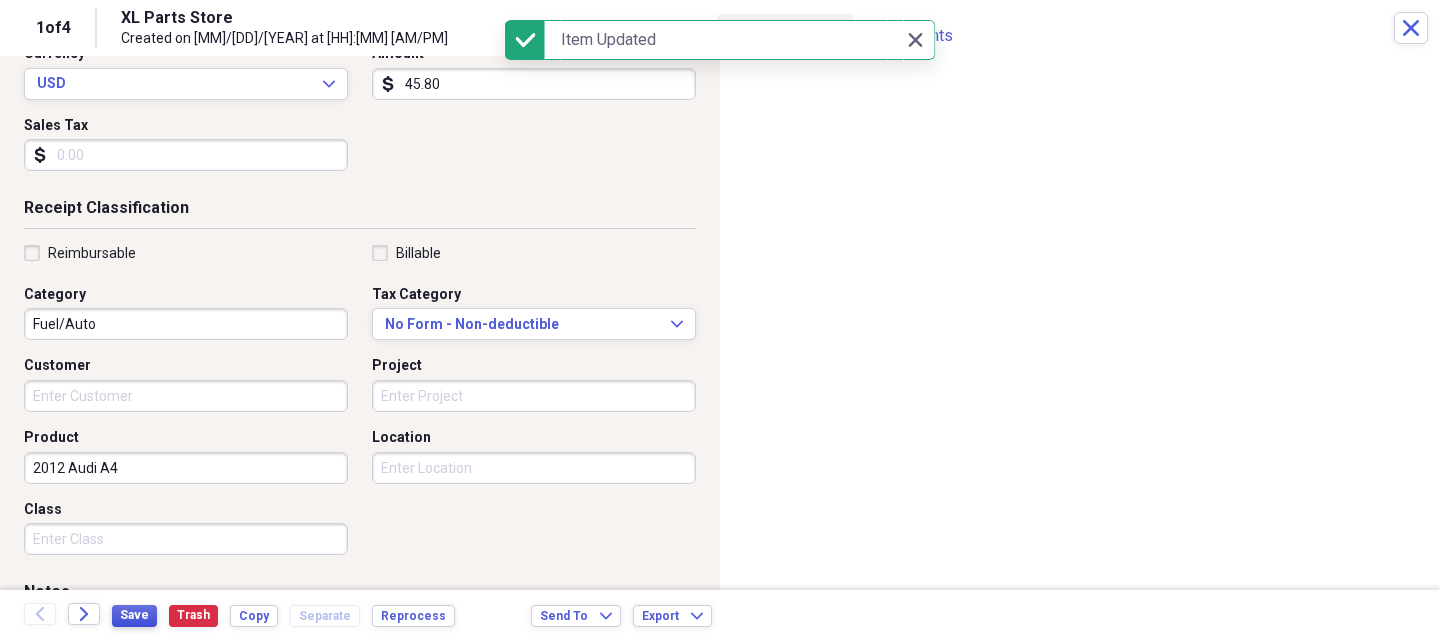 click on "Save" at bounding box center (134, 616) 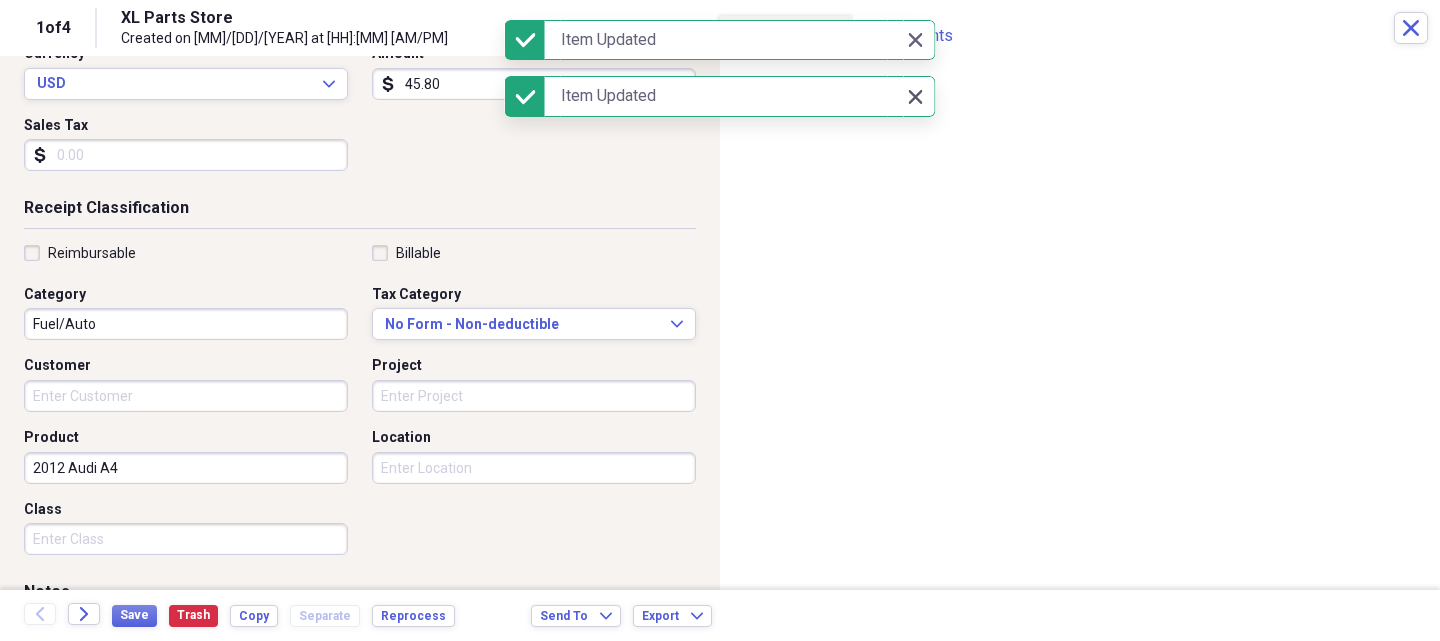 click on "Close" 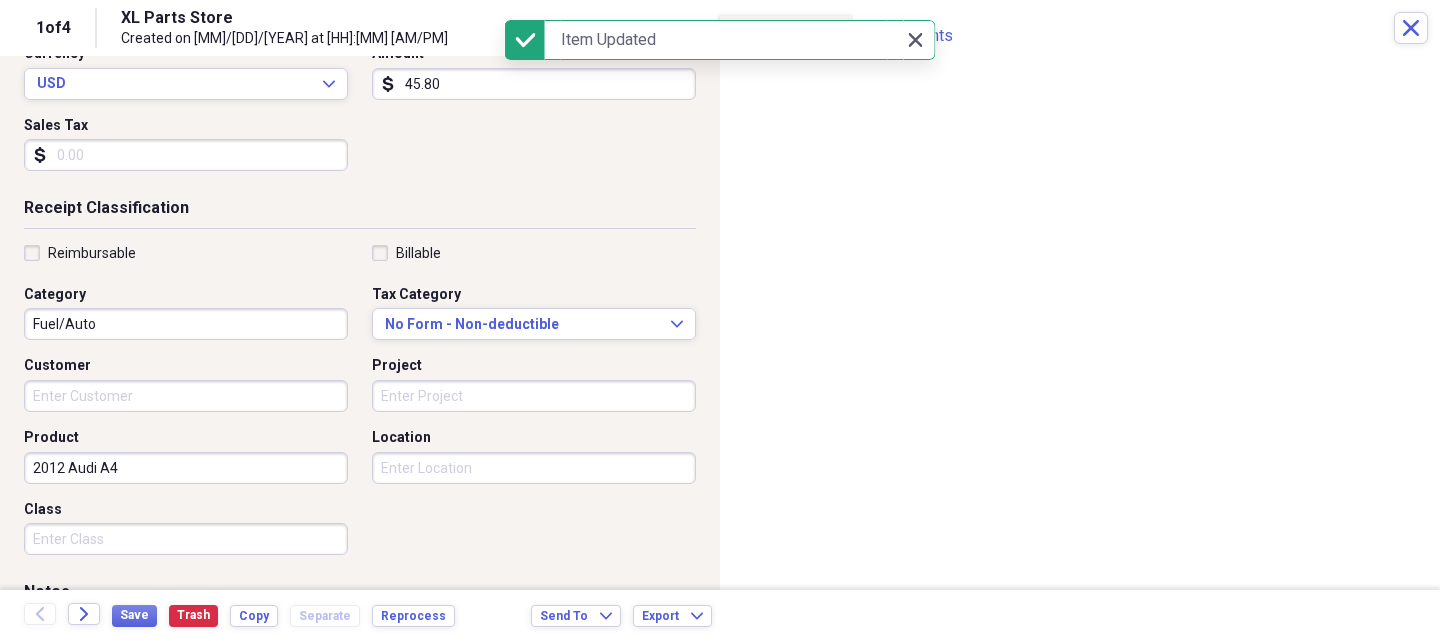 click on "Close" 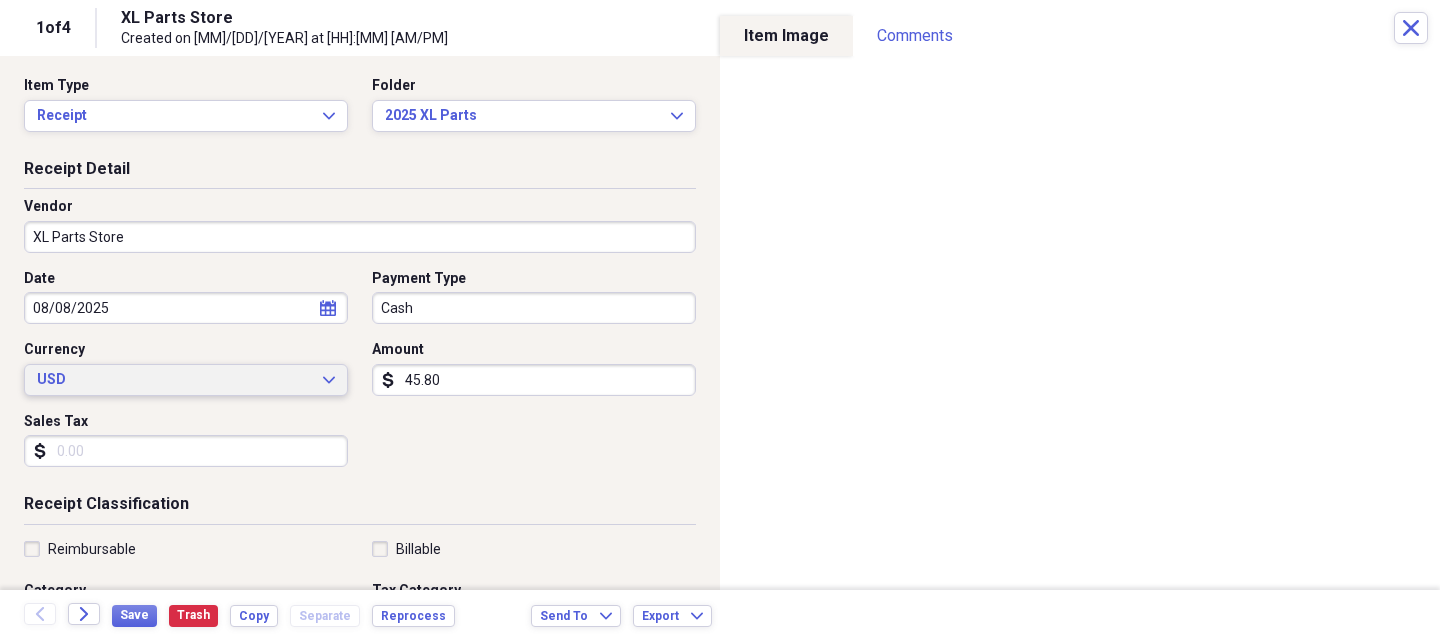 scroll, scrollTop: 0, scrollLeft: 0, axis: both 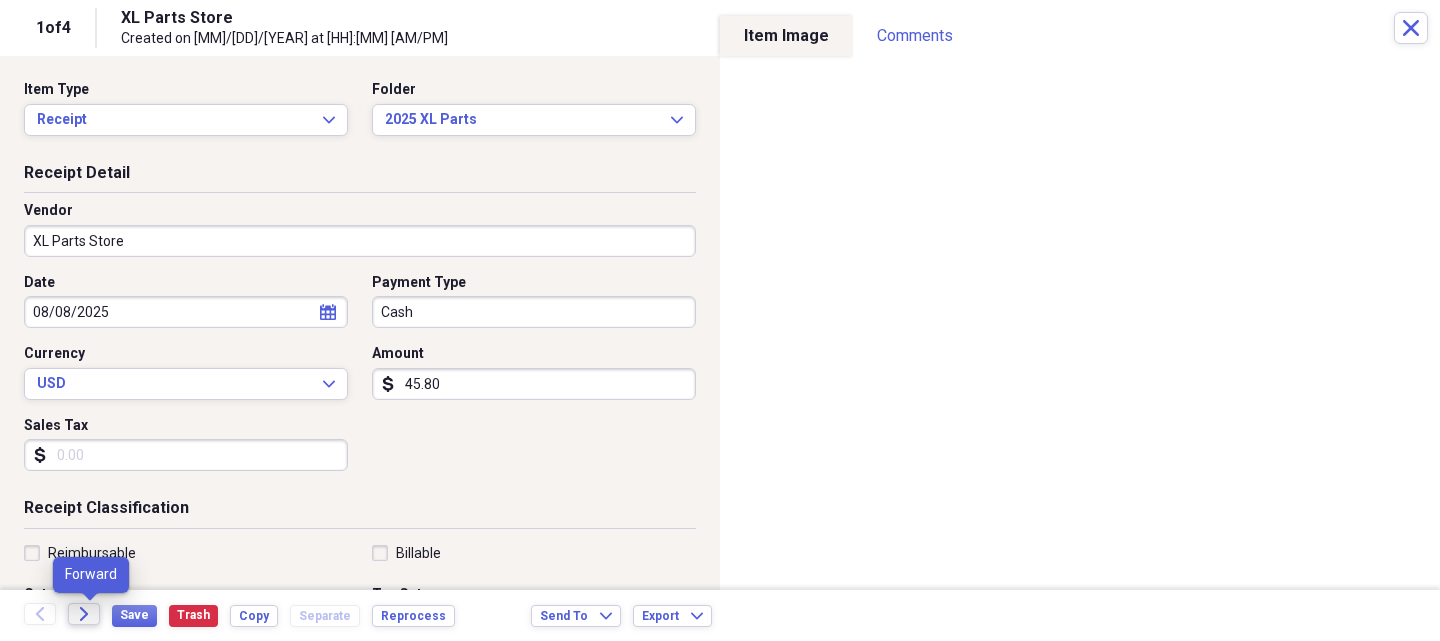 click on "Forward" 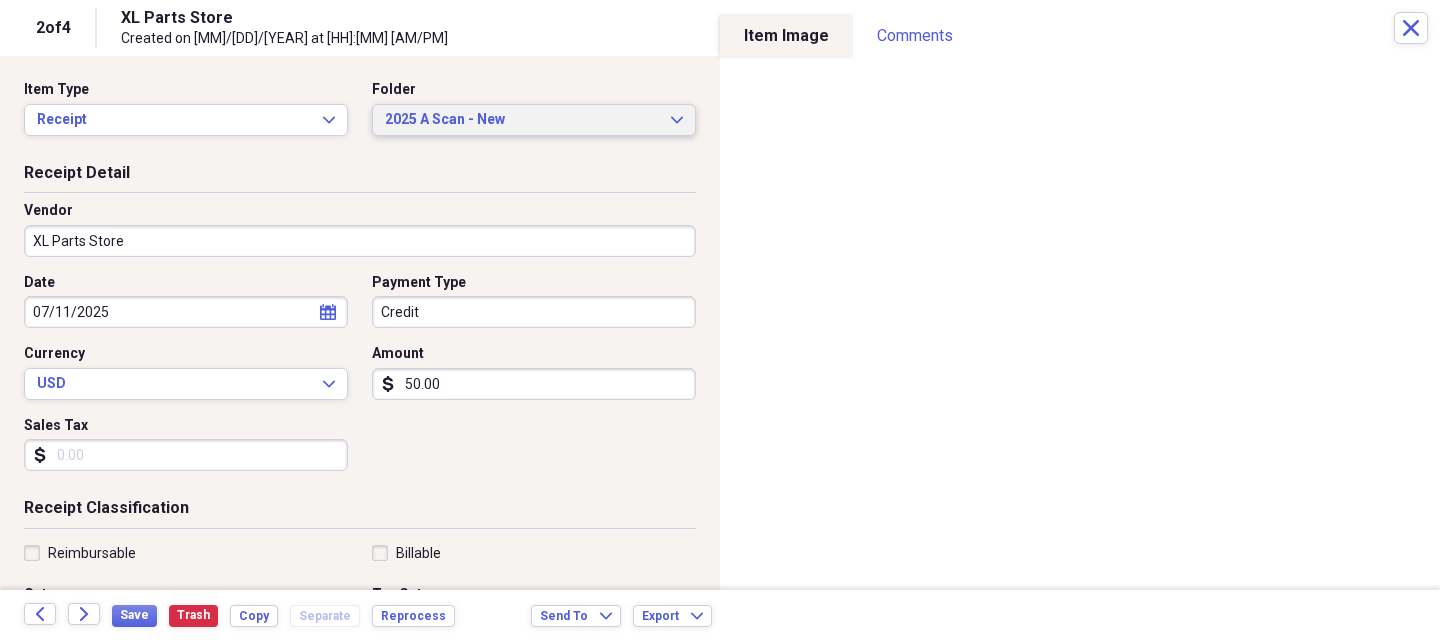 click on "2025 A Scan - New" at bounding box center (522, 120) 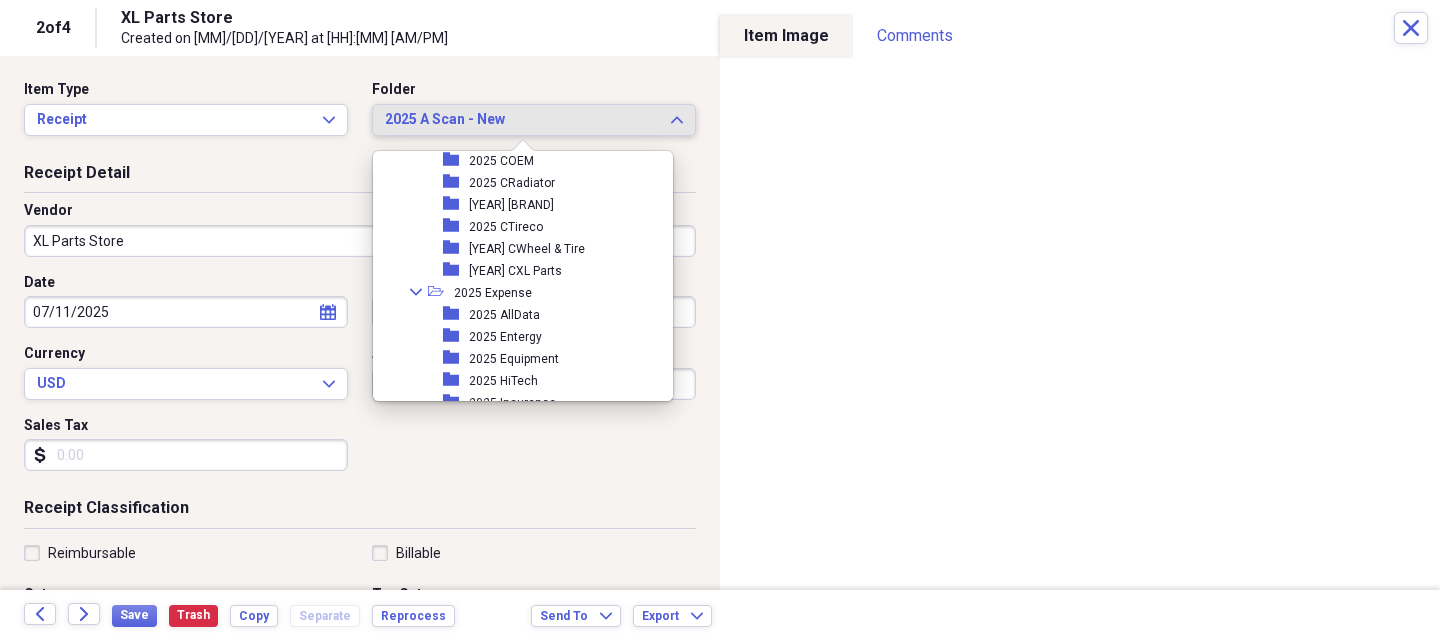 scroll, scrollTop: 2081, scrollLeft: 0, axis: vertical 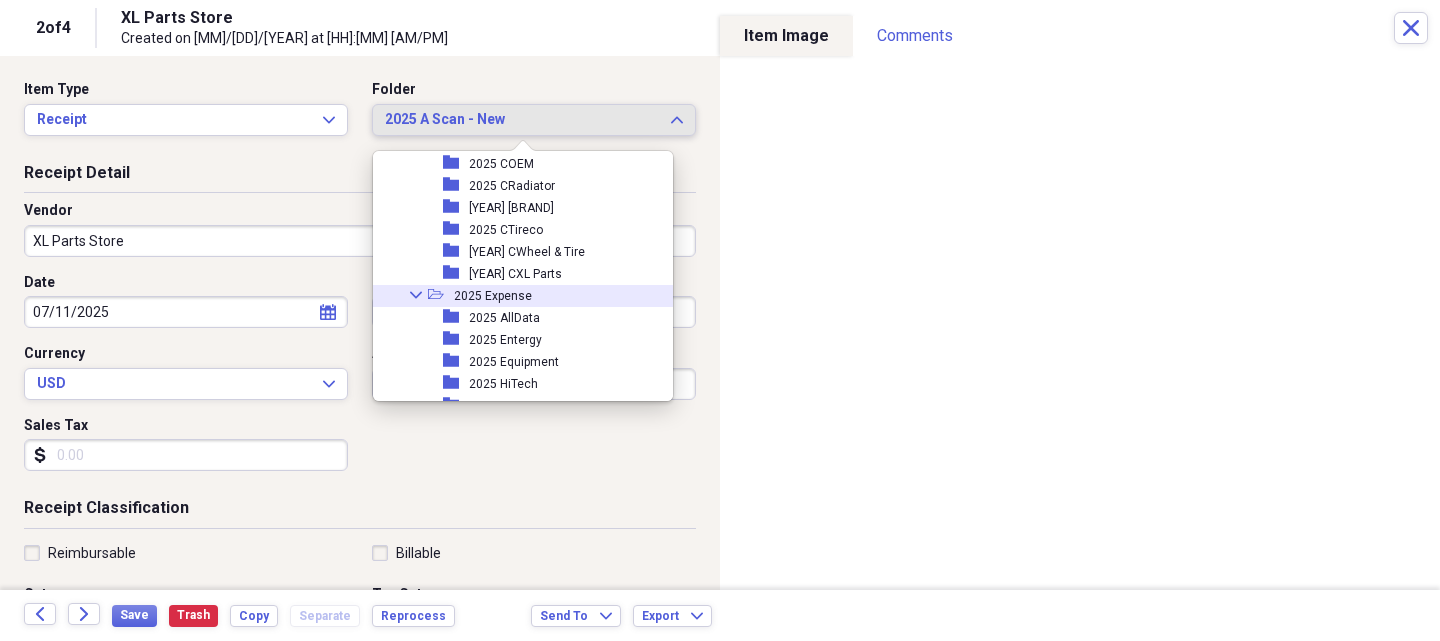 click on "Collapse" at bounding box center [416, 295] 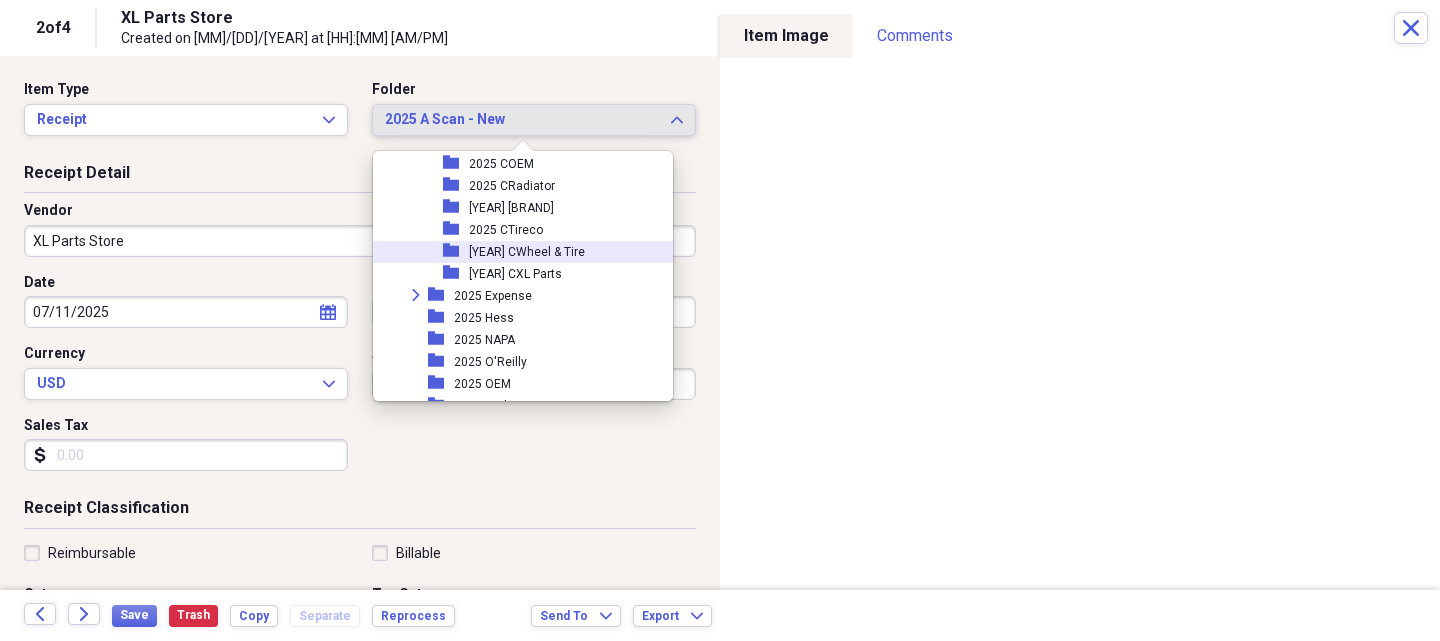 click on "[YEAR] CWheel & Tire" at bounding box center [527, 252] 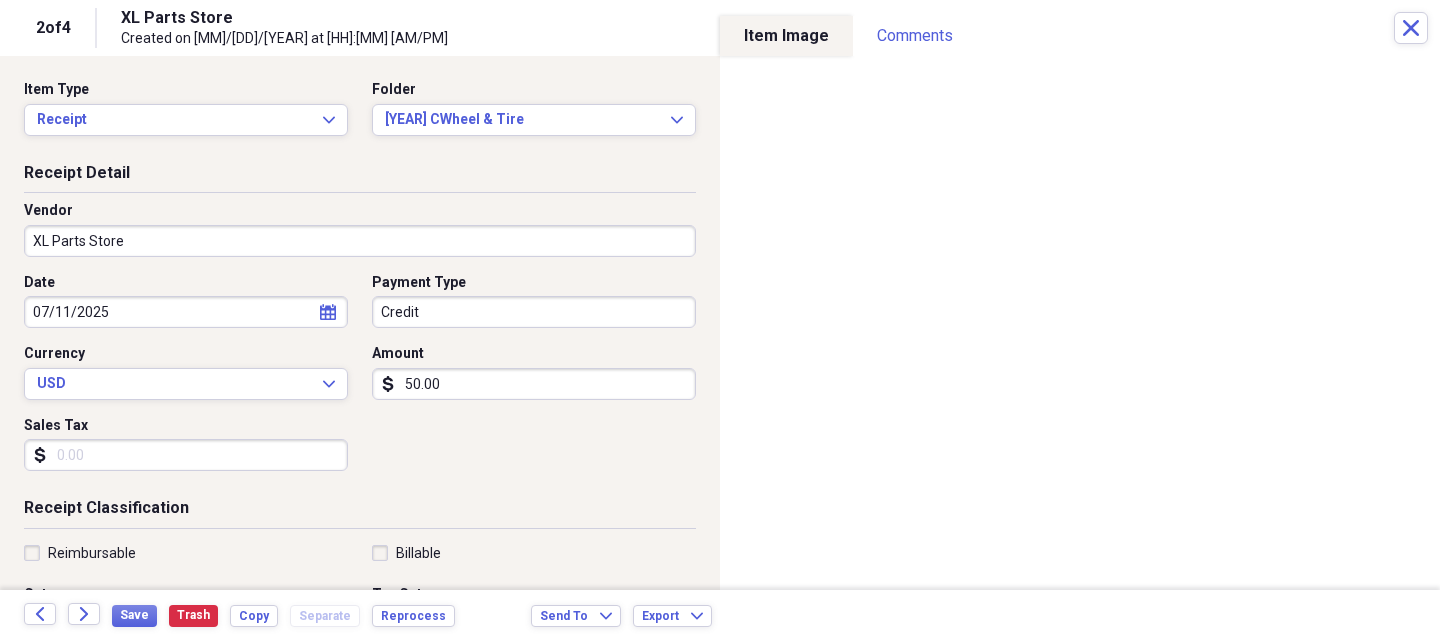click on "50.00" at bounding box center [534, 384] 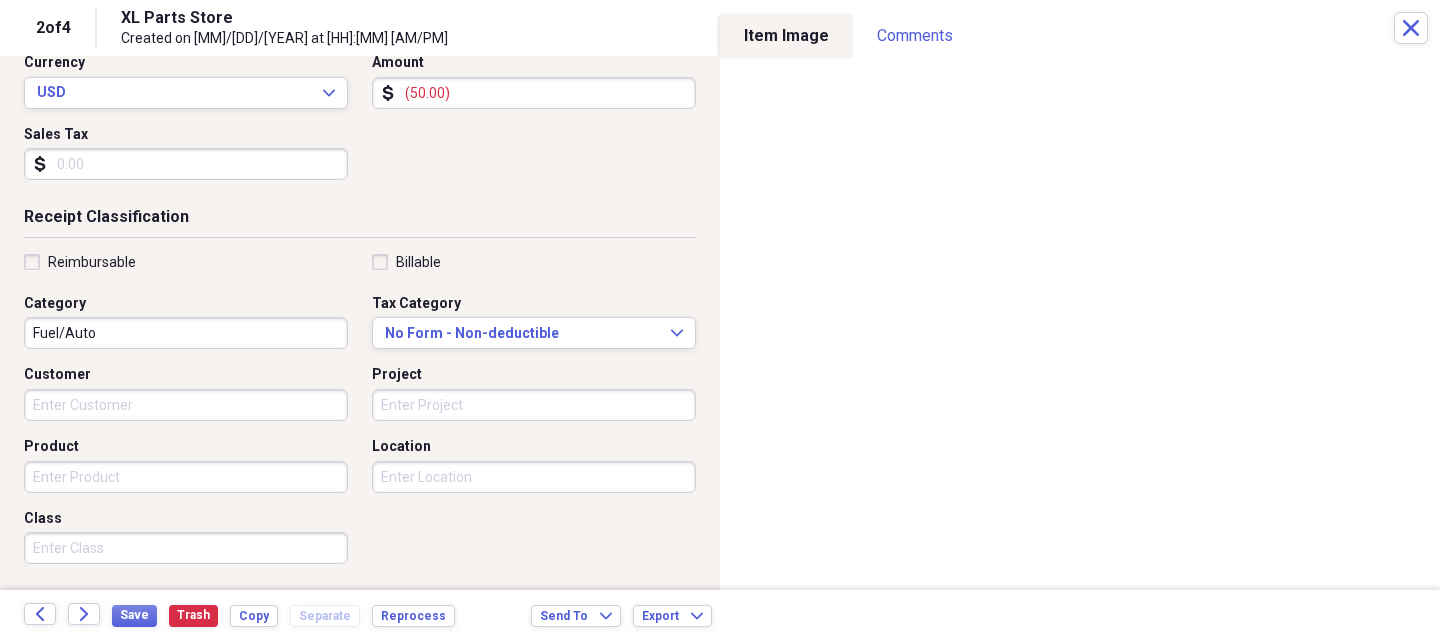 scroll, scrollTop: 300, scrollLeft: 0, axis: vertical 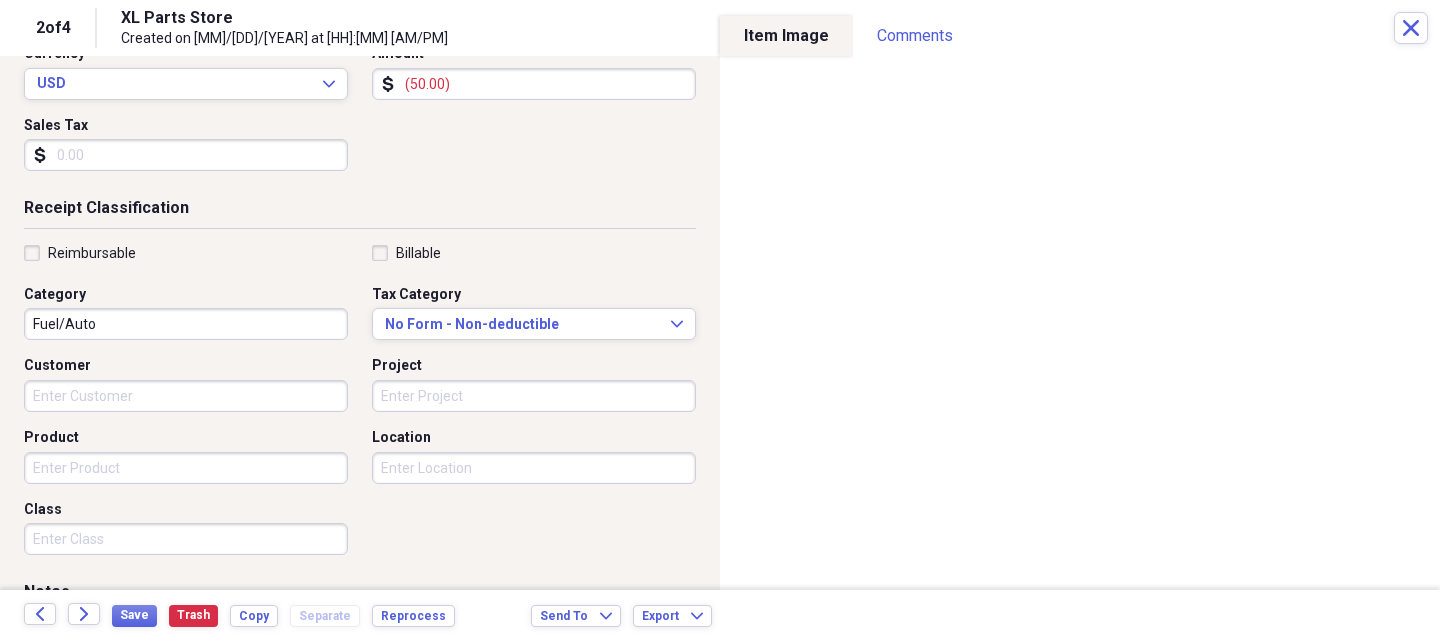 click on "Product" at bounding box center (186, 468) 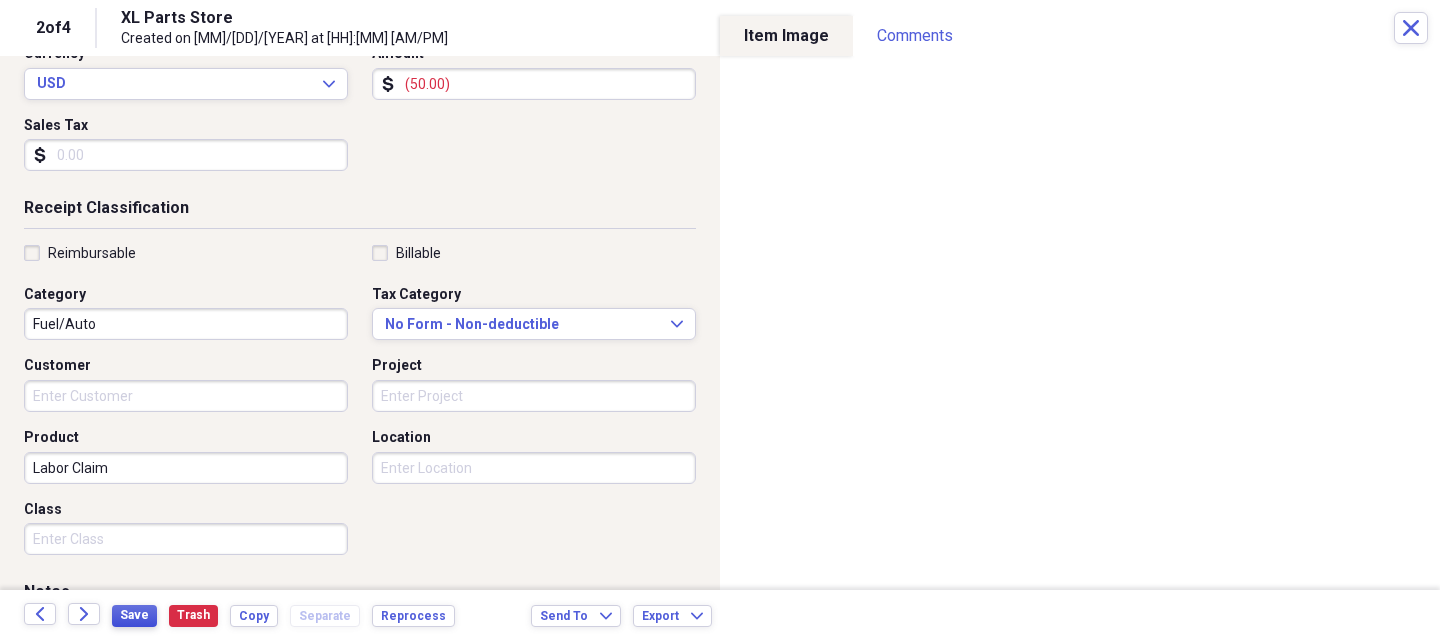 type on "Labor Claim" 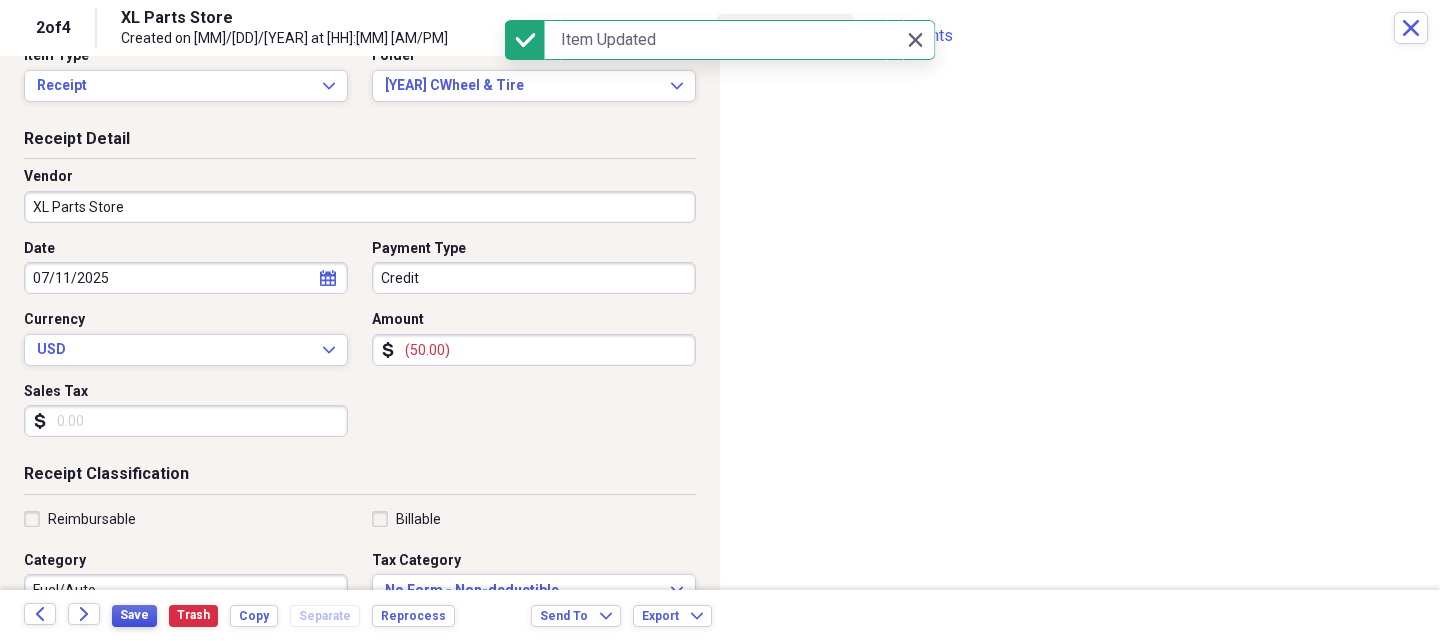 scroll, scrollTop: 0, scrollLeft: 0, axis: both 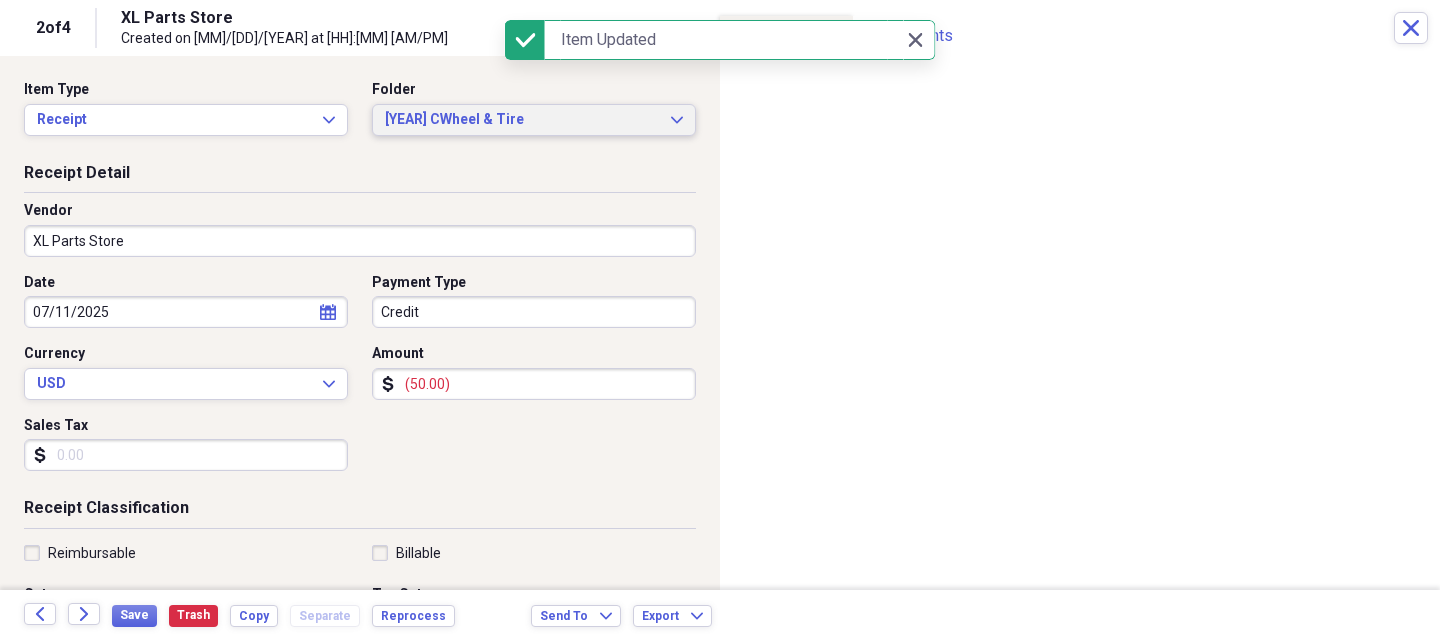 click on "[YEAR] CWheel & Tire" at bounding box center [522, 120] 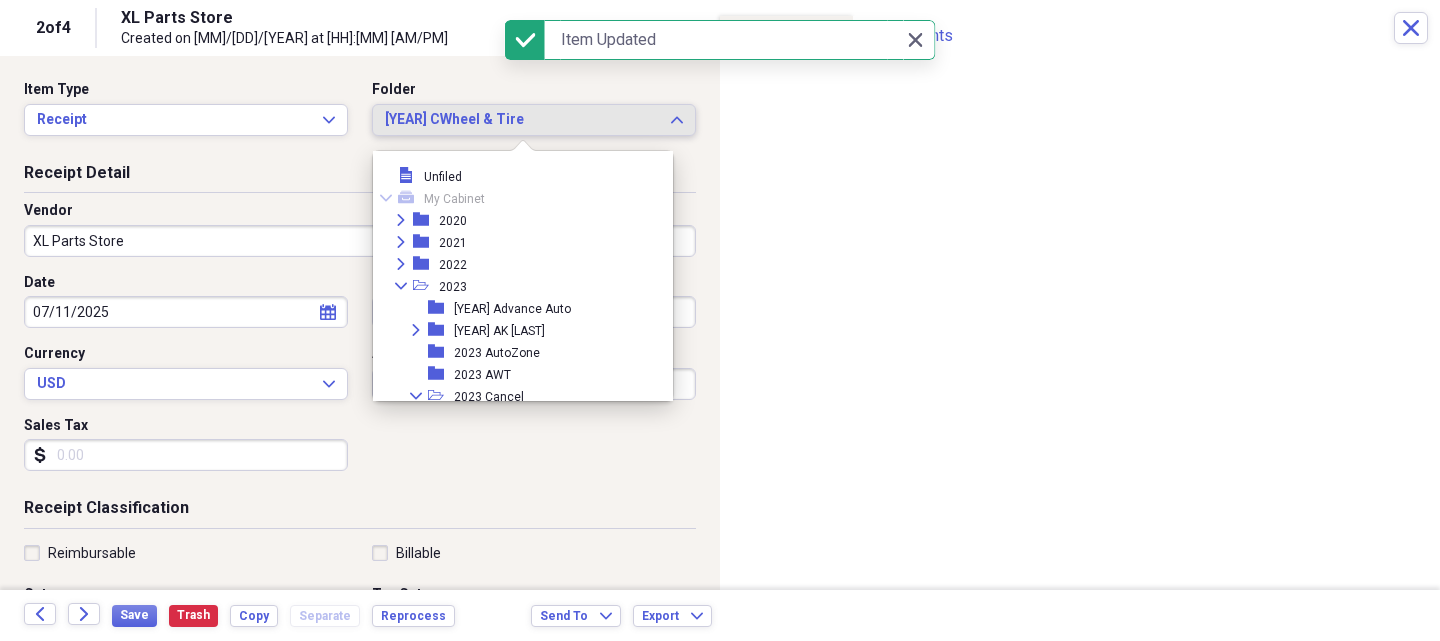 scroll, scrollTop: 2057, scrollLeft: 0, axis: vertical 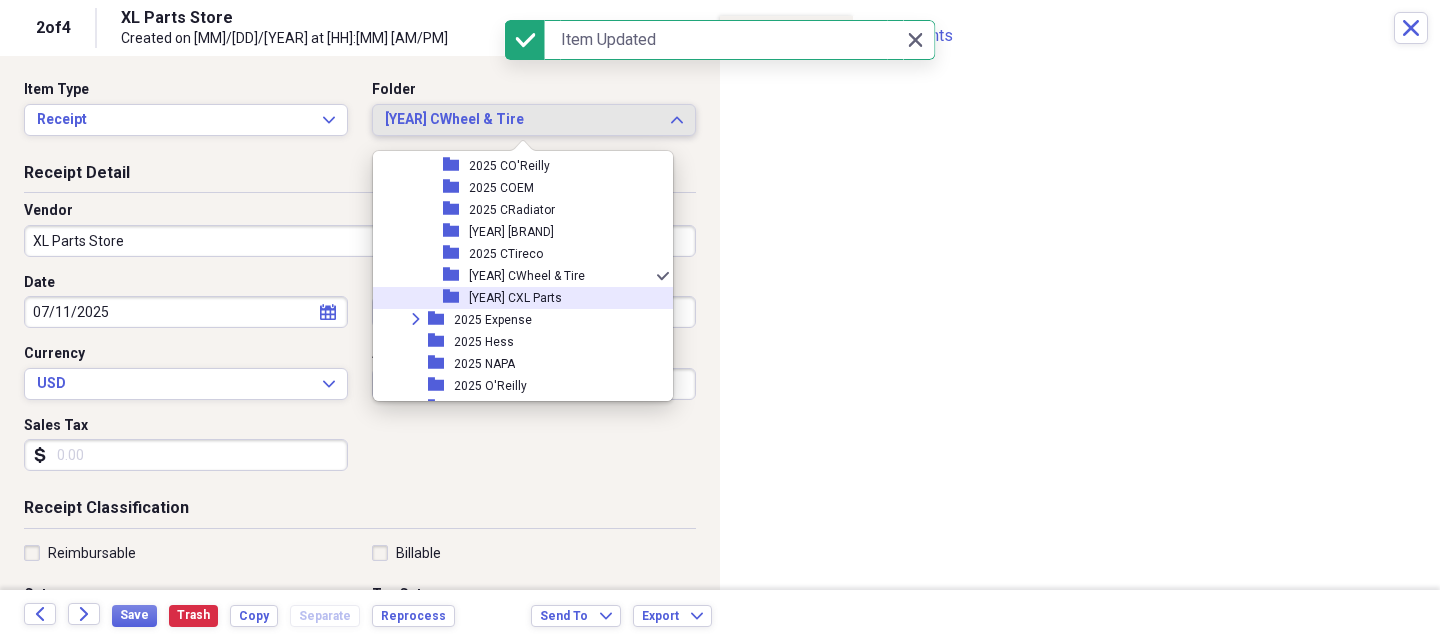 click on "[YEAR] CXL Parts" at bounding box center (515, 298) 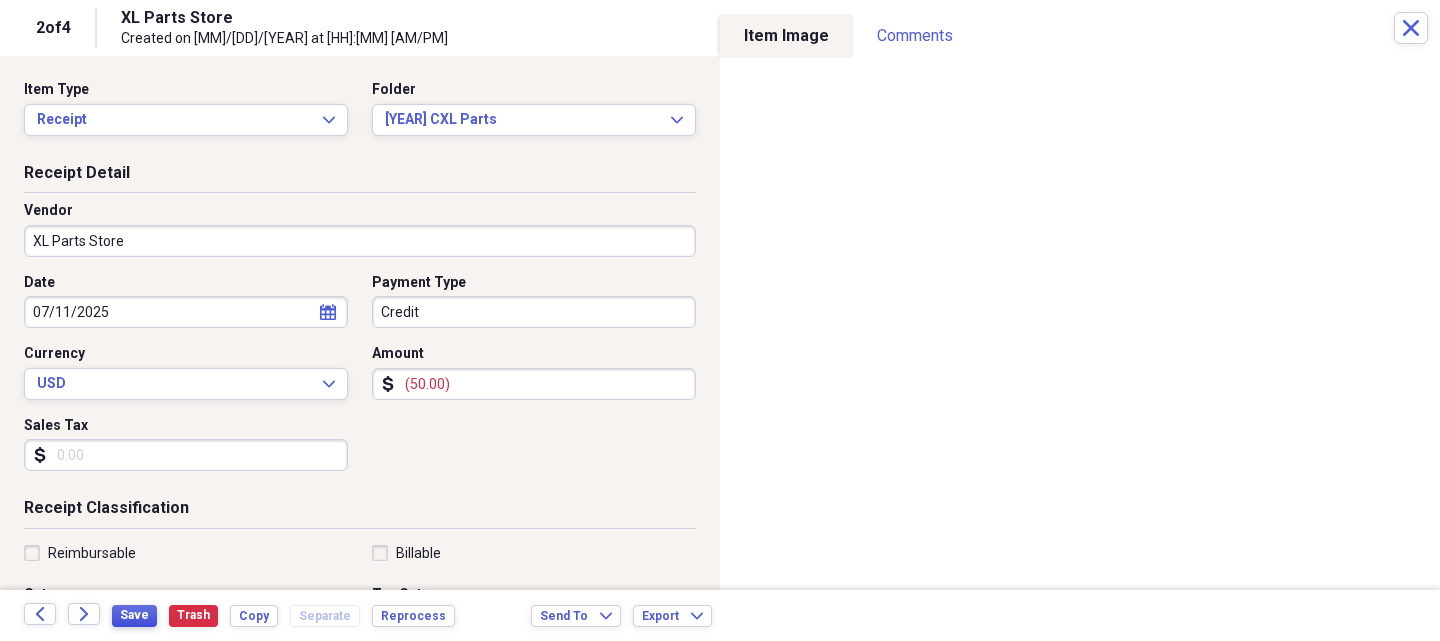 click on "Save" at bounding box center [134, 615] 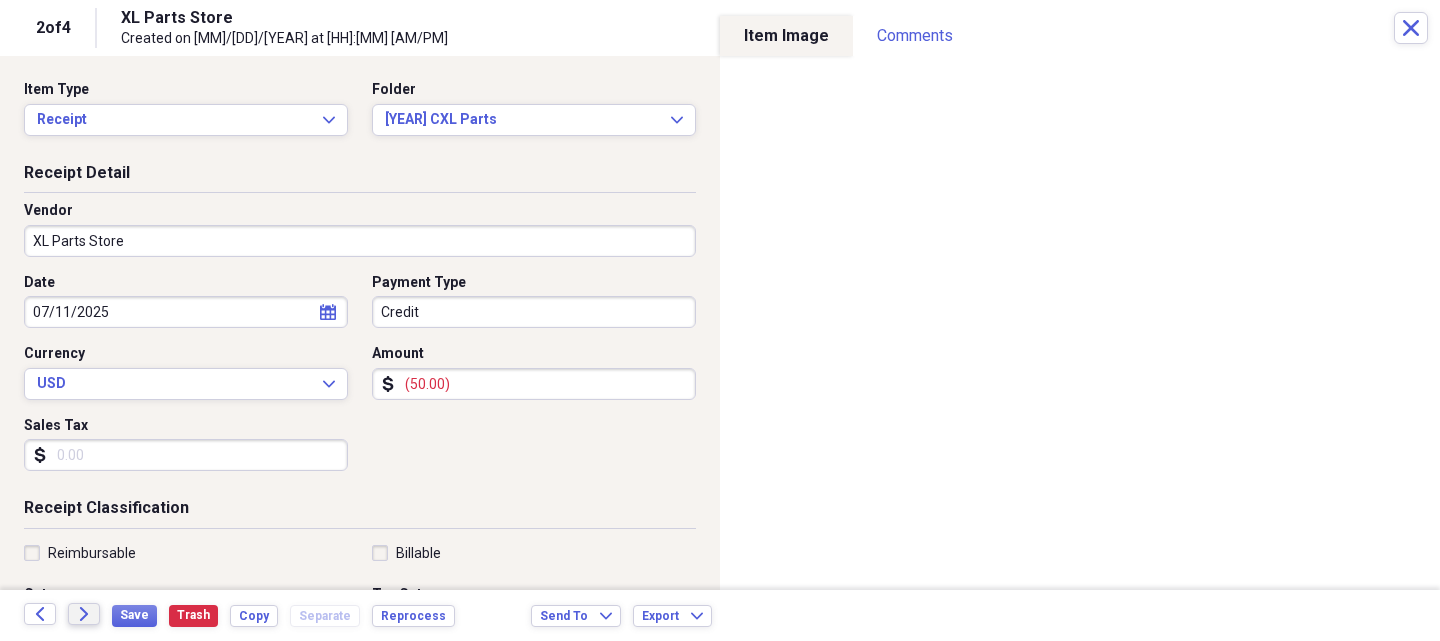 click on "Forward" 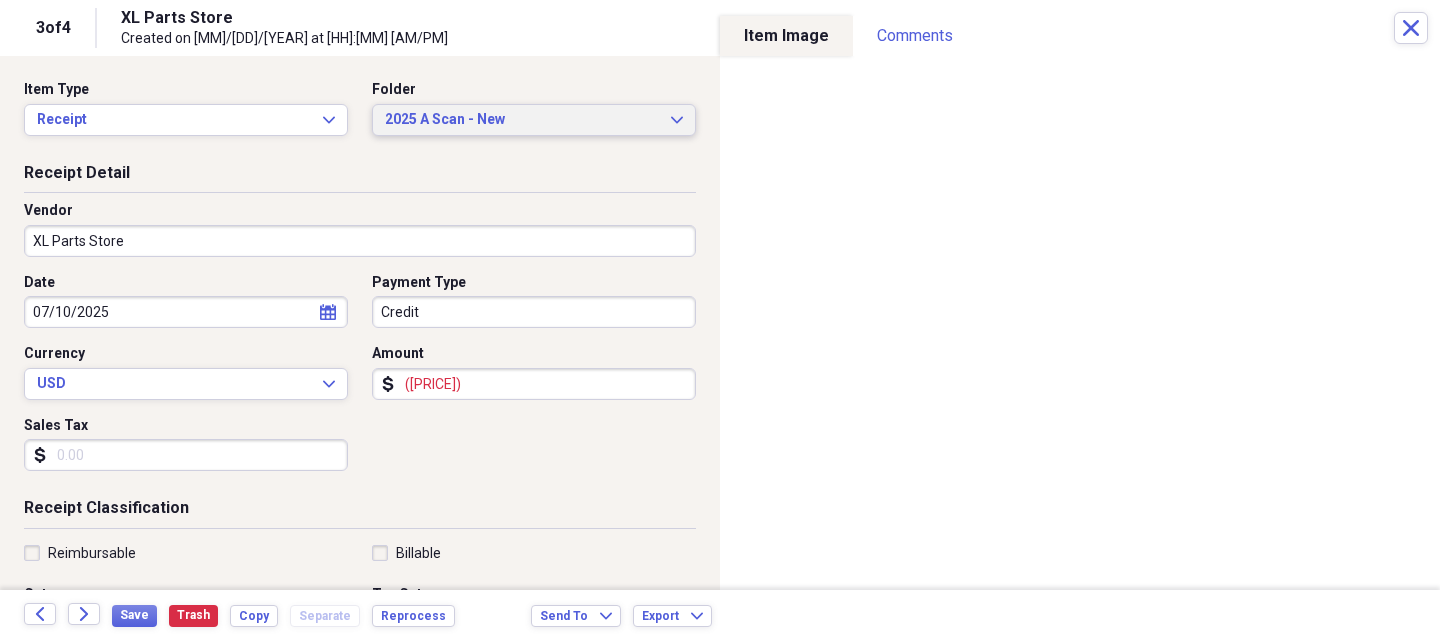 click on "2025 A Scan - New" at bounding box center (522, 120) 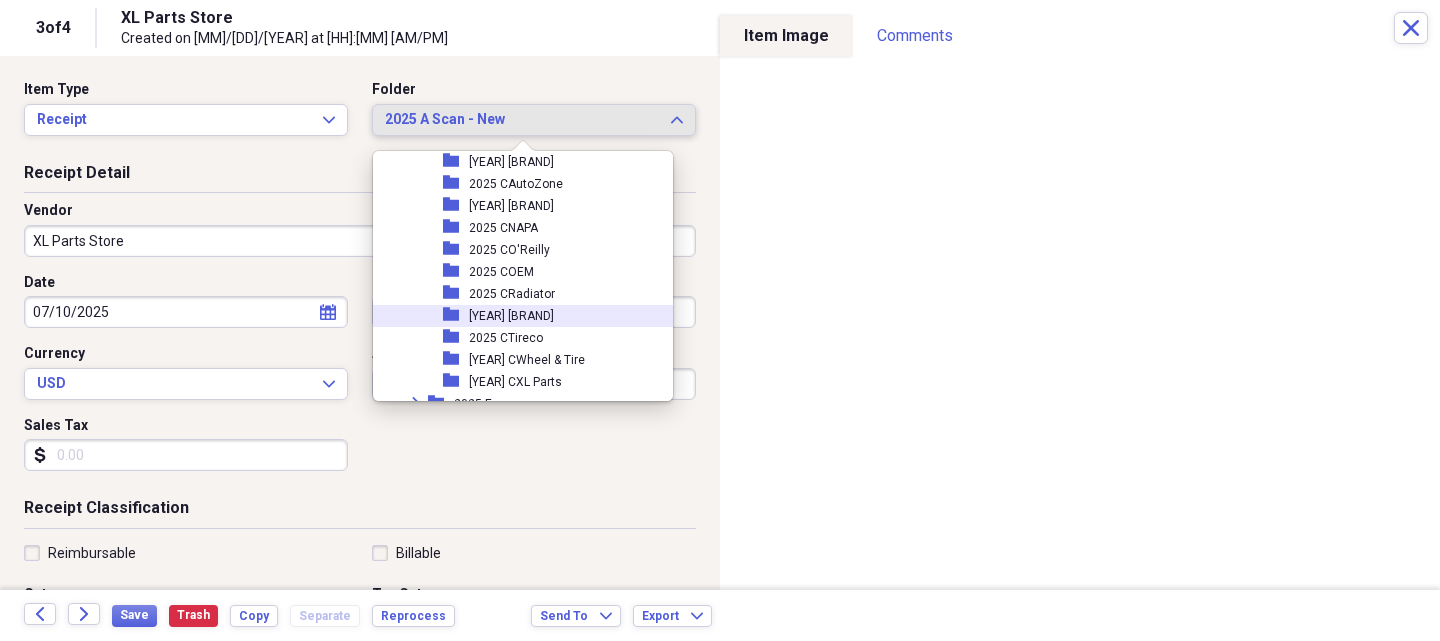scroll, scrollTop: 1873, scrollLeft: 0, axis: vertical 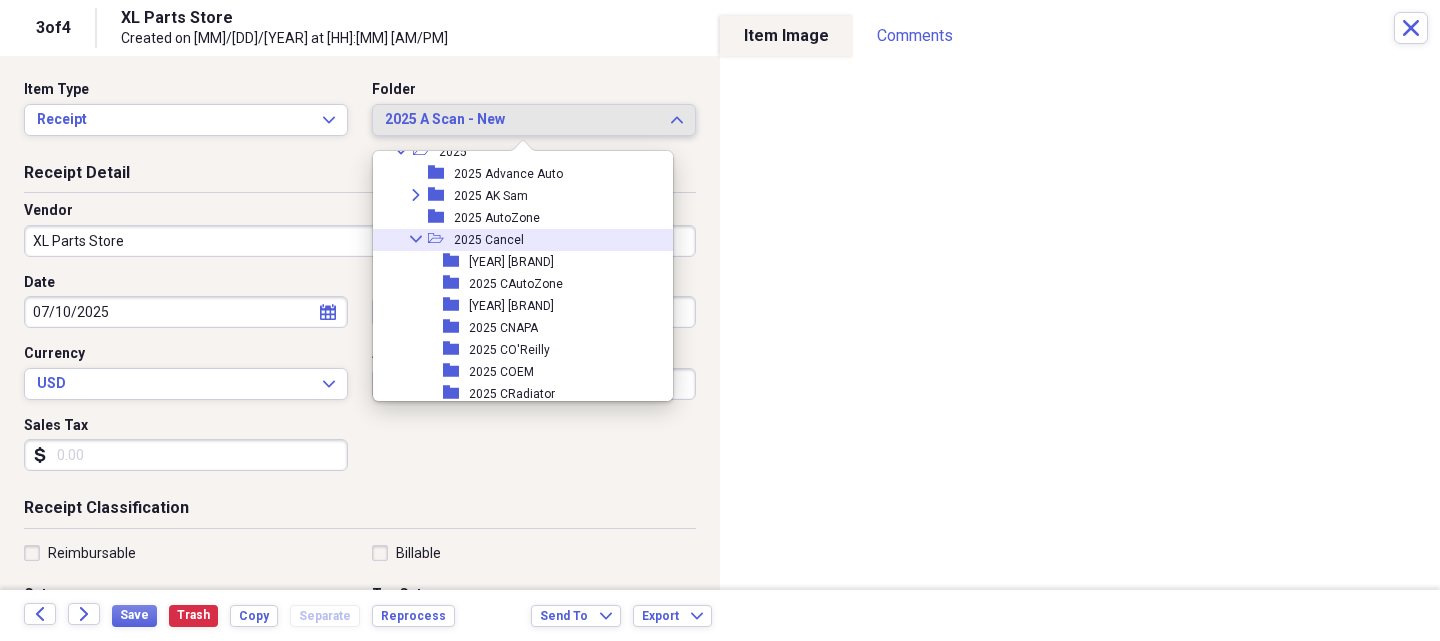click on "Collapse" 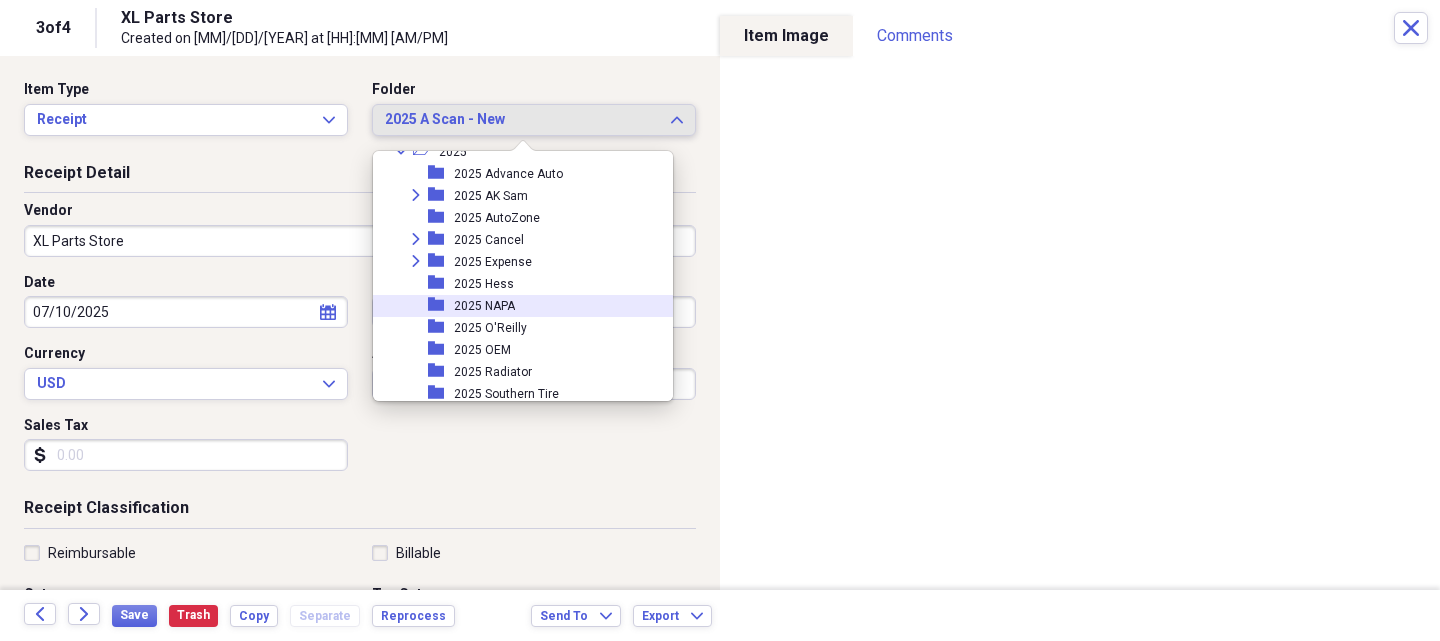 scroll, scrollTop: 1973, scrollLeft: 0, axis: vertical 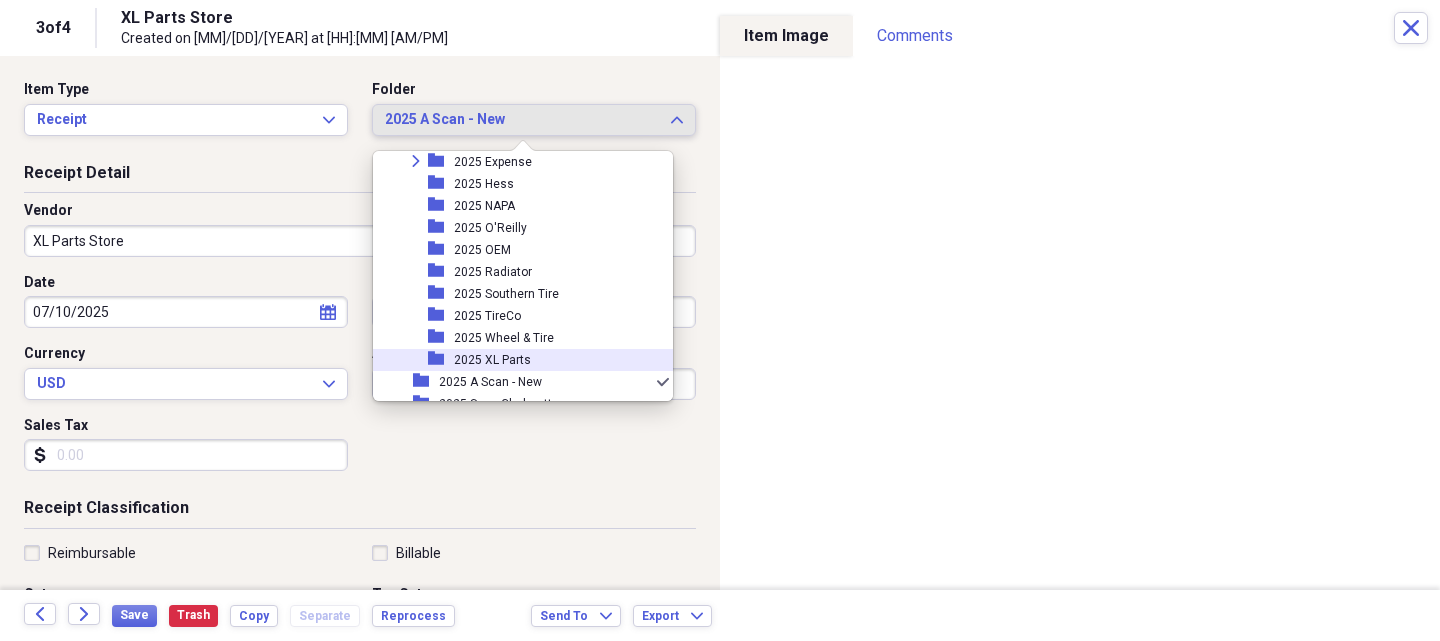 click on "2025 XL Parts" at bounding box center (492, 360) 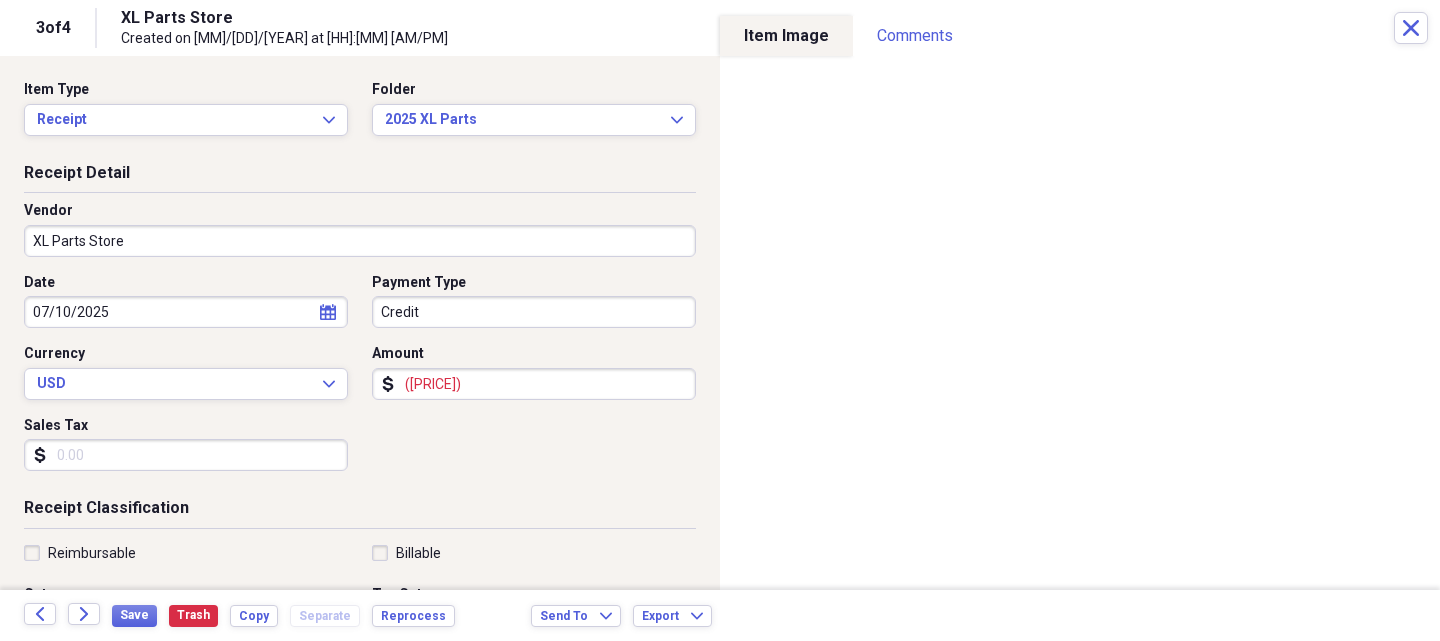 click on "([PRICE])" at bounding box center (534, 384) 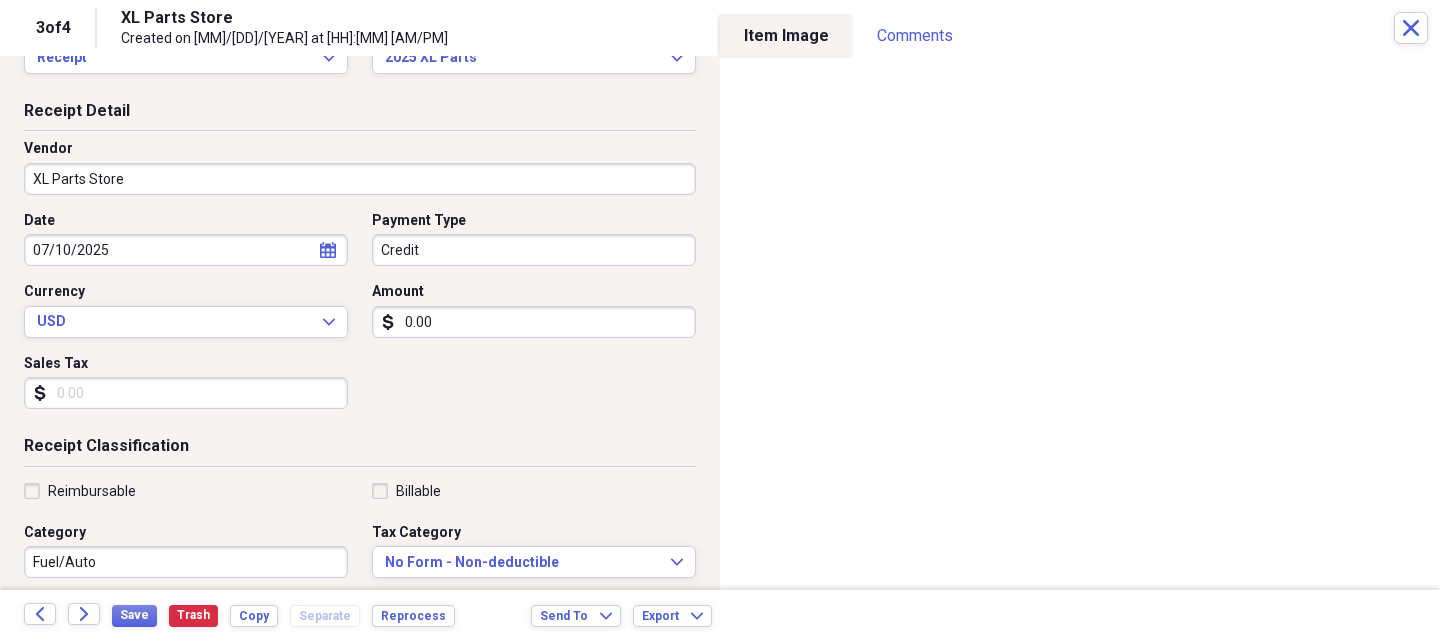 scroll, scrollTop: 300, scrollLeft: 0, axis: vertical 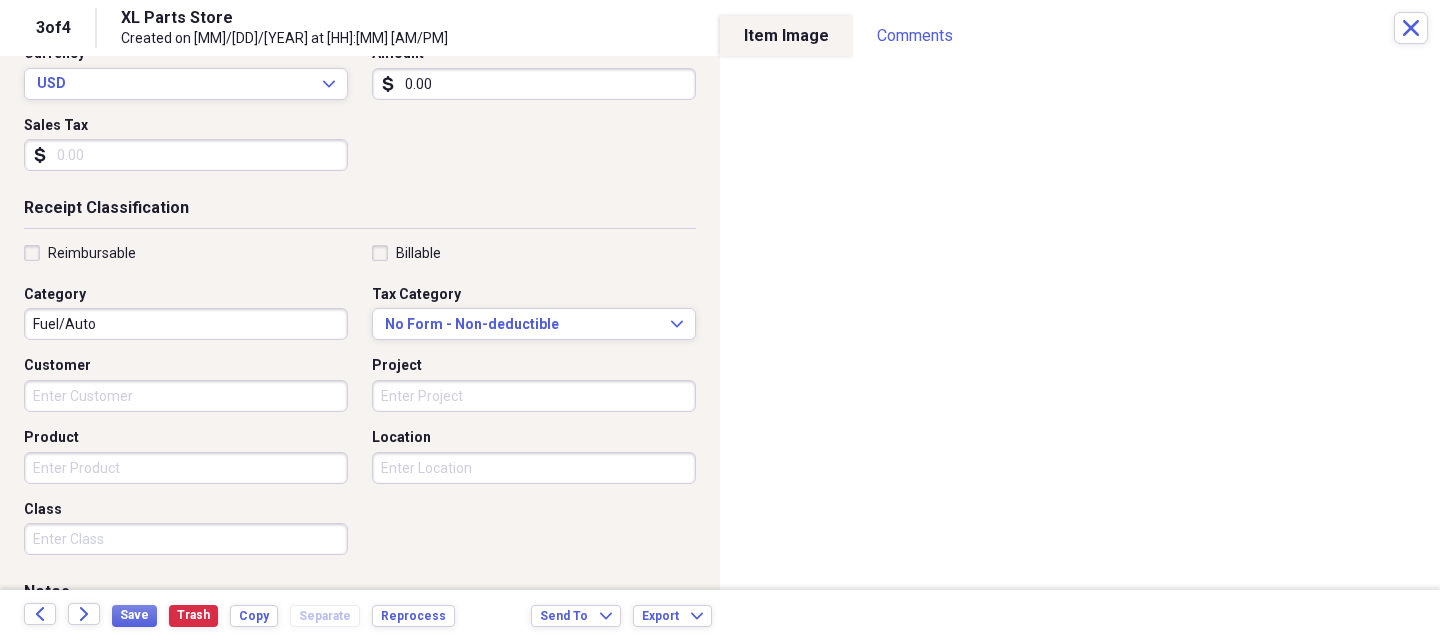 type on "0.00" 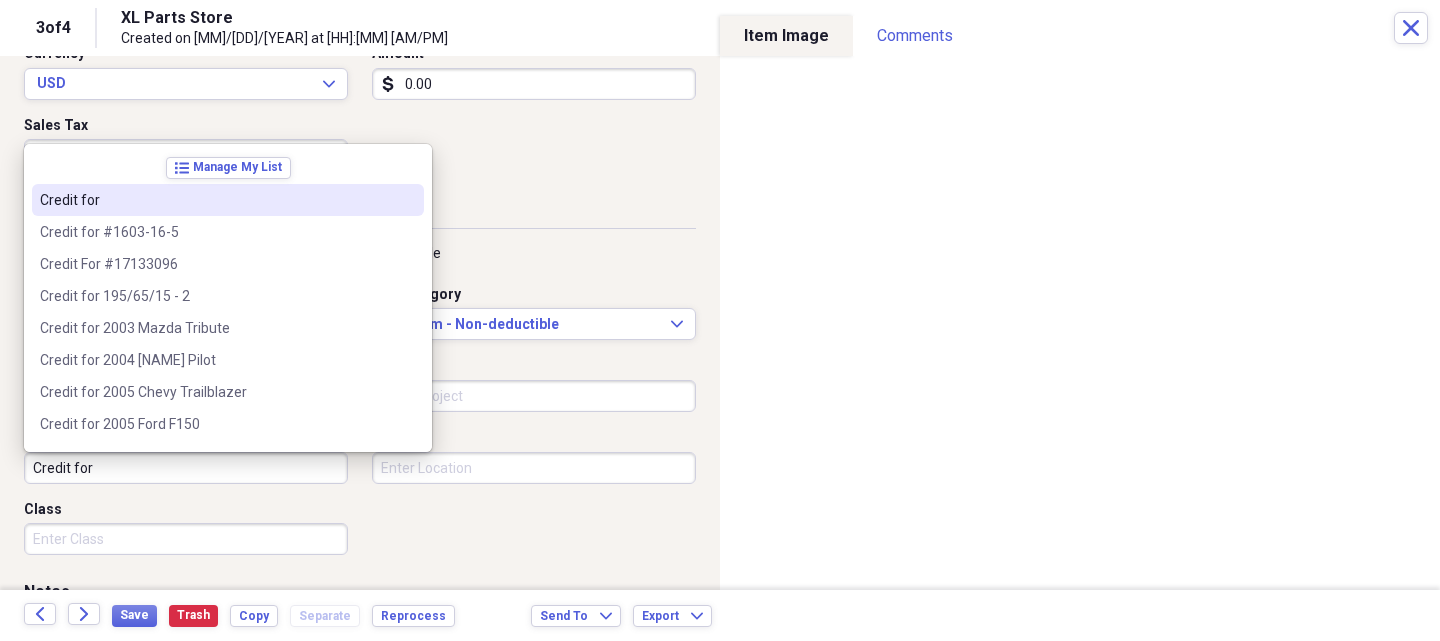 click on "Credit for" at bounding box center [186, 468] 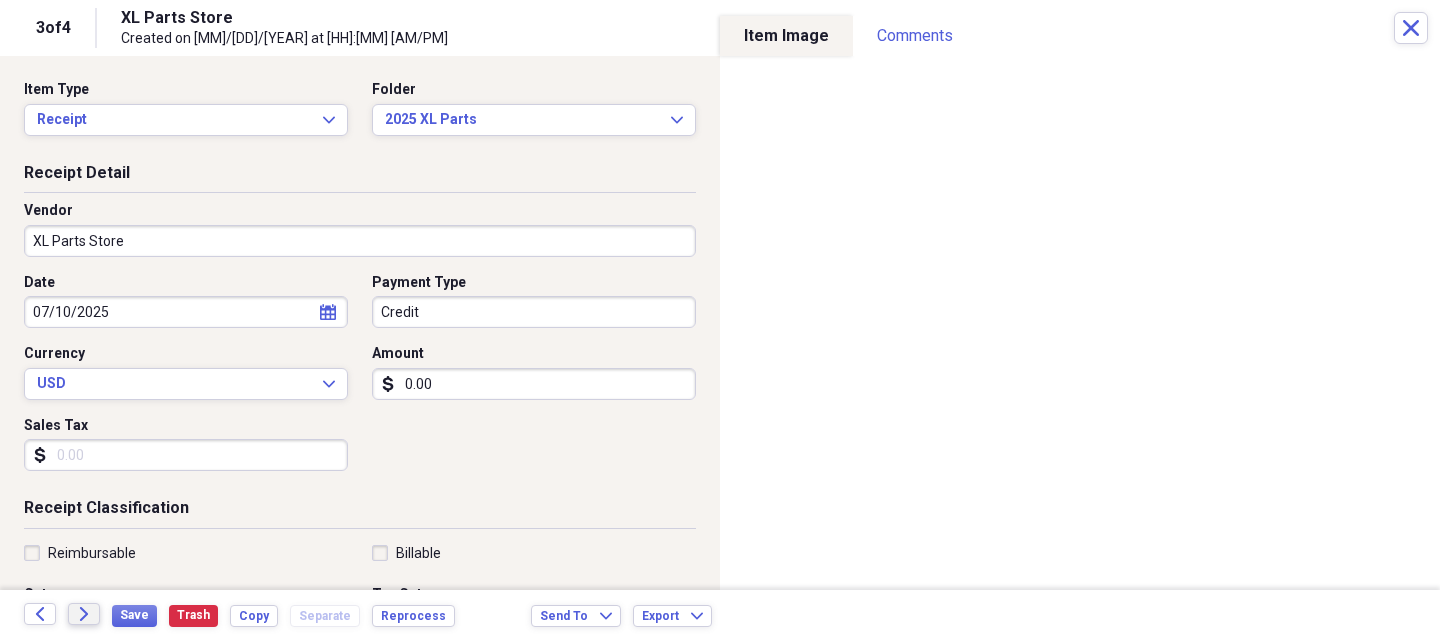 scroll, scrollTop: 0, scrollLeft: 0, axis: both 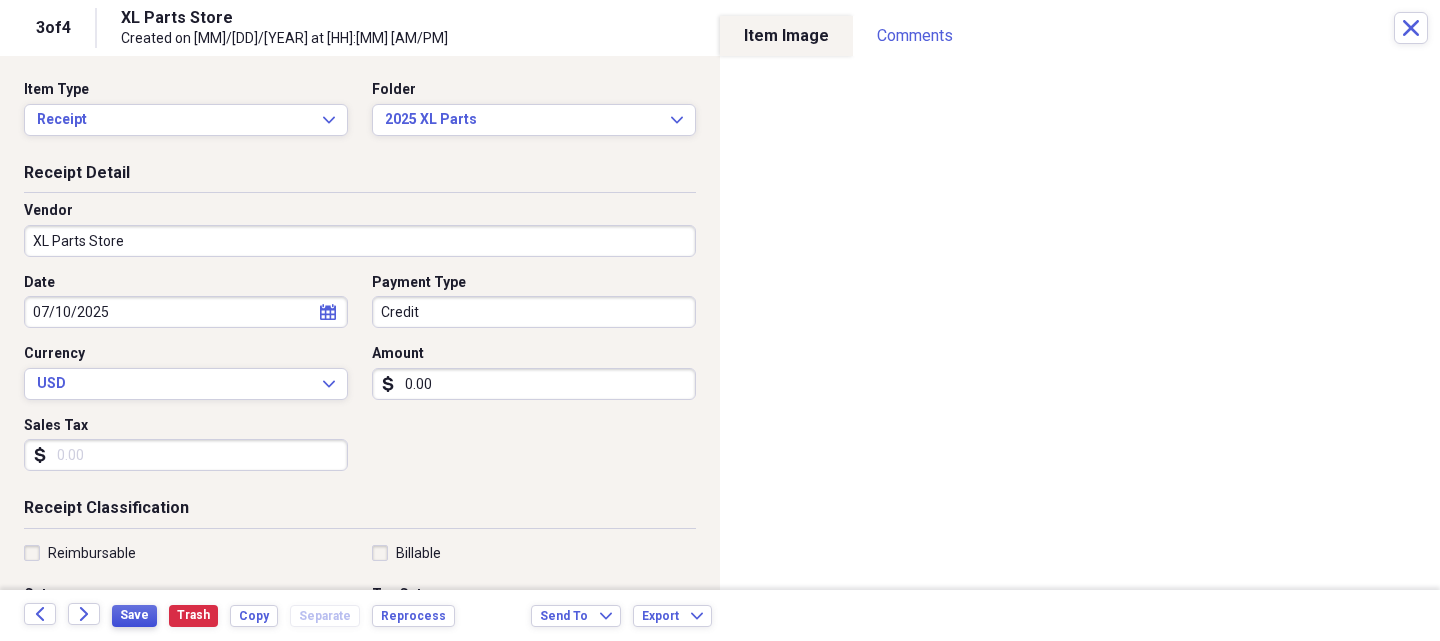 type on "Credit for 2015 [NAME] Camaro" 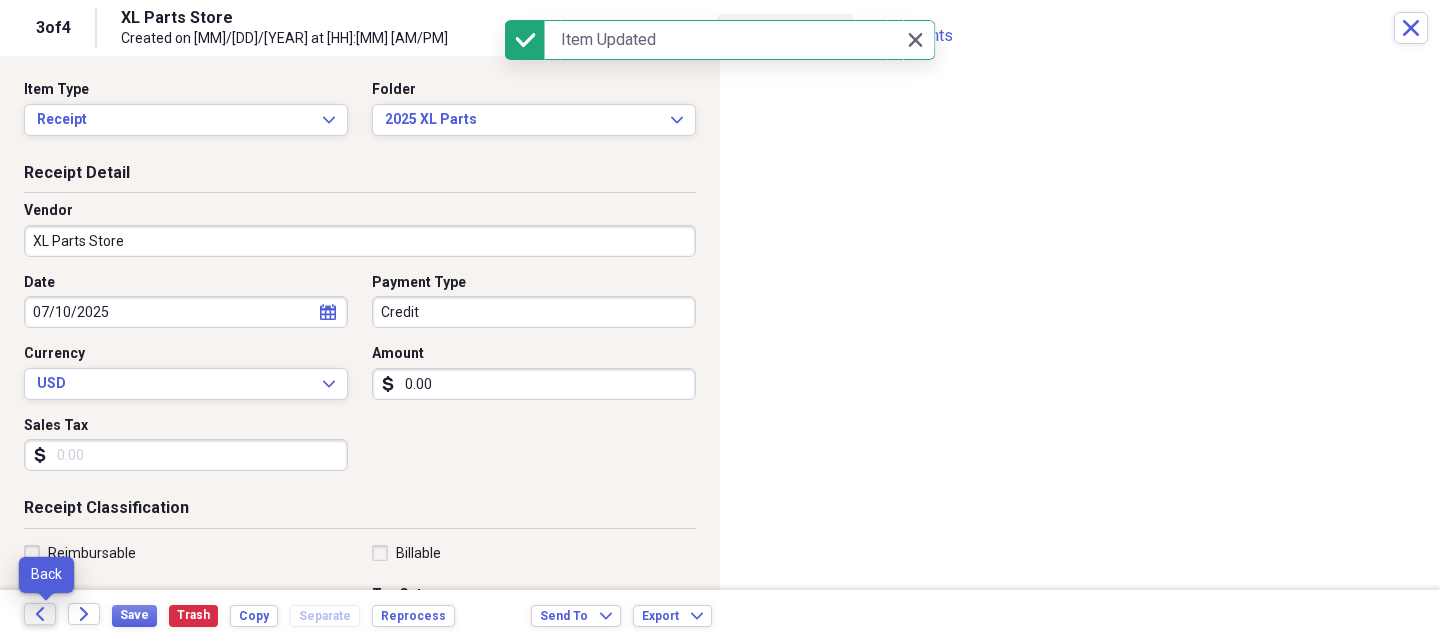 click on "Back" 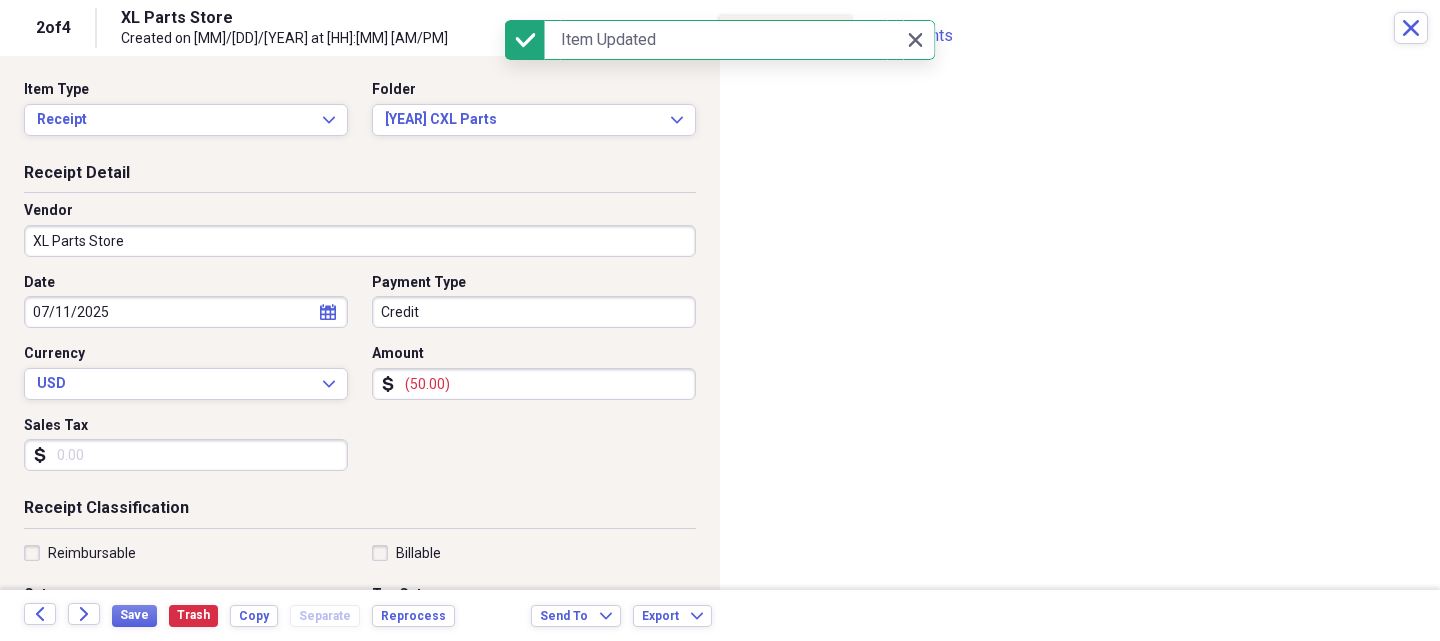 click on "(50.00)" at bounding box center [534, 384] 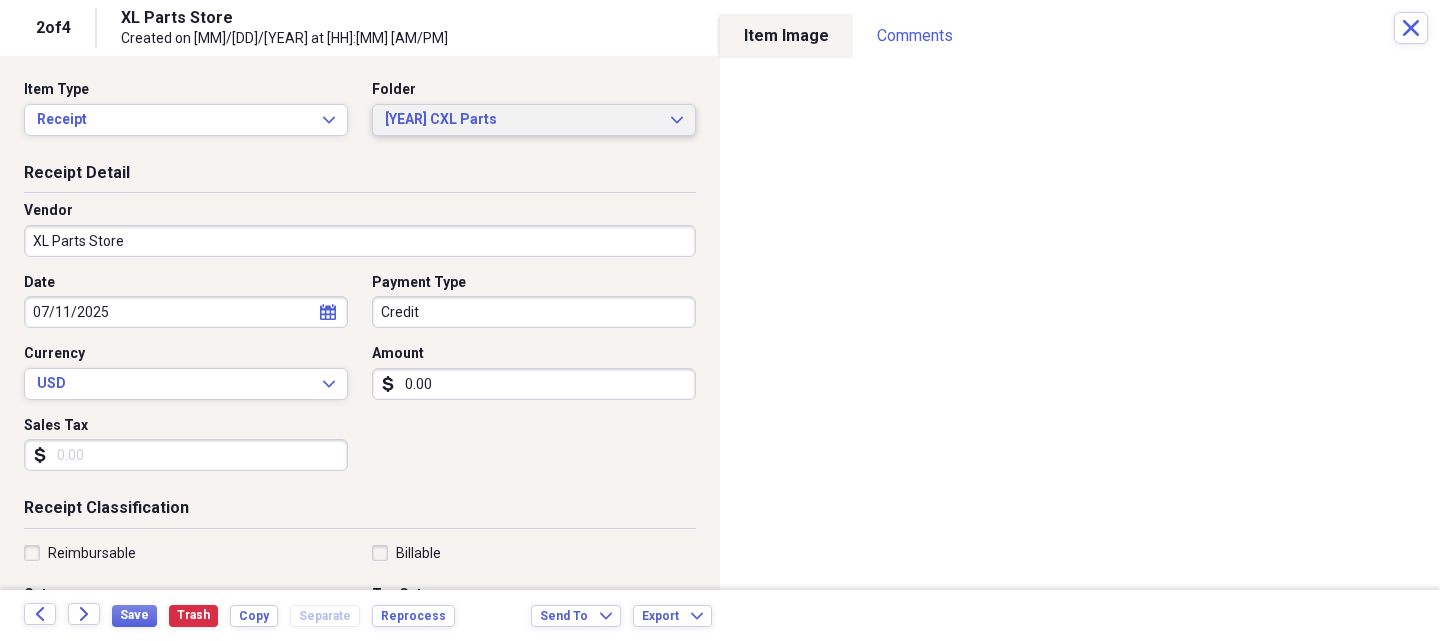 type on "0.00" 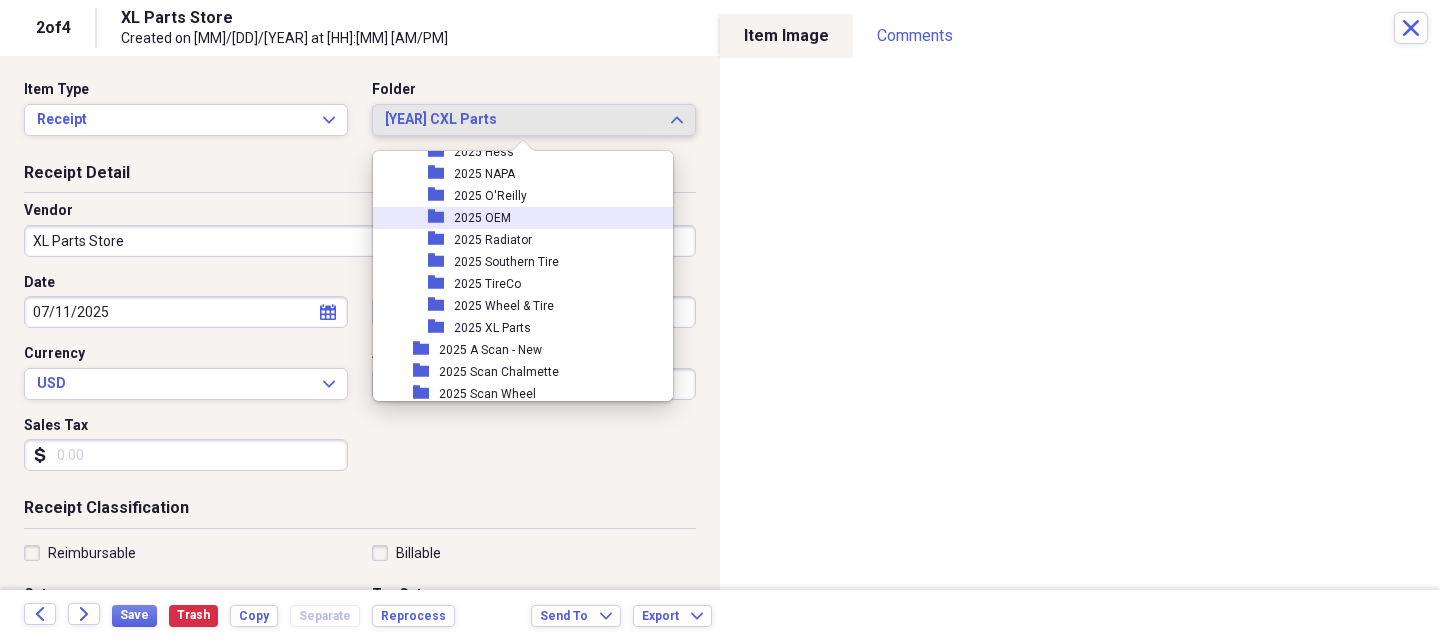 scroll, scrollTop: 2273, scrollLeft: 0, axis: vertical 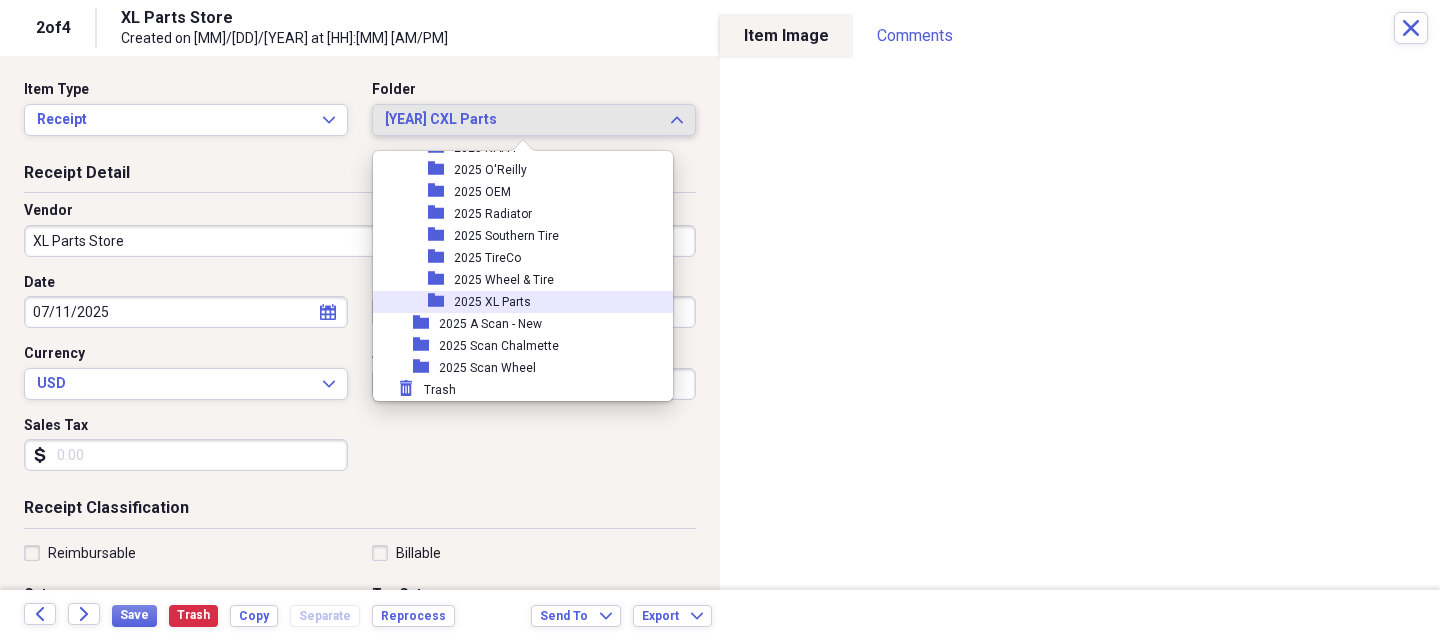 click on "2025 XL Parts" at bounding box center (492, 302) 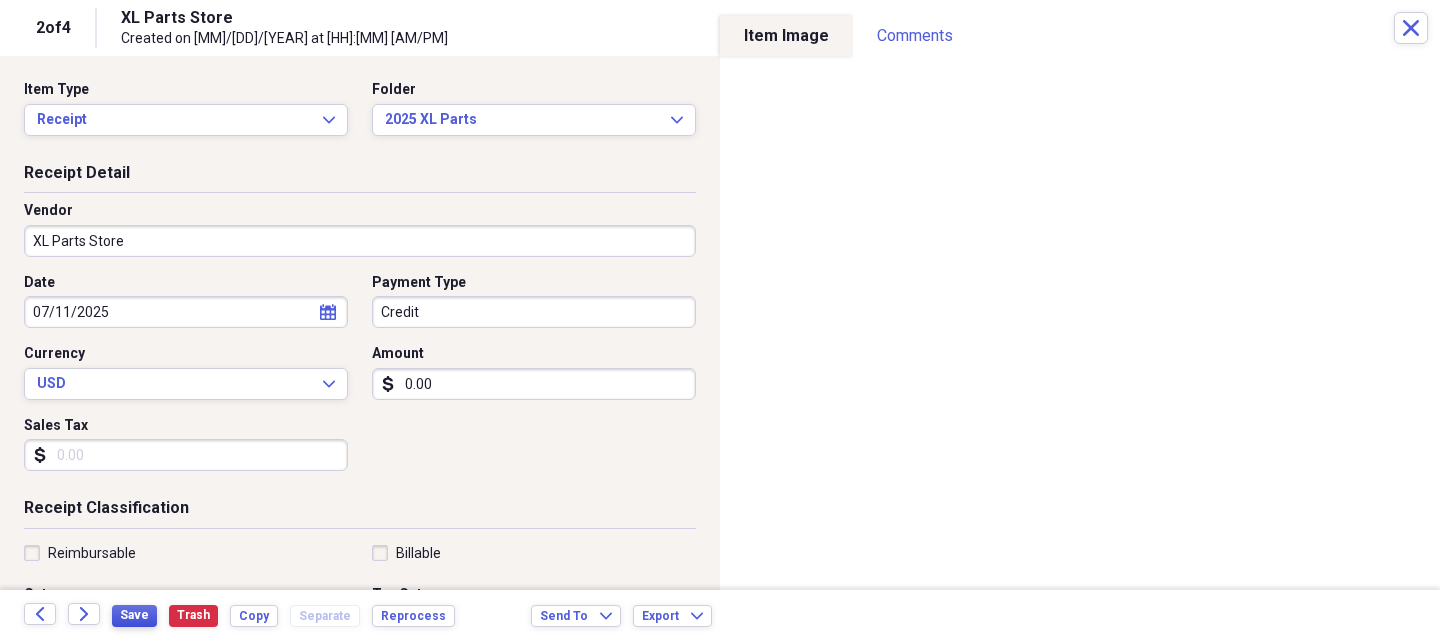 click on "Save" at bounding box center (134, 615) 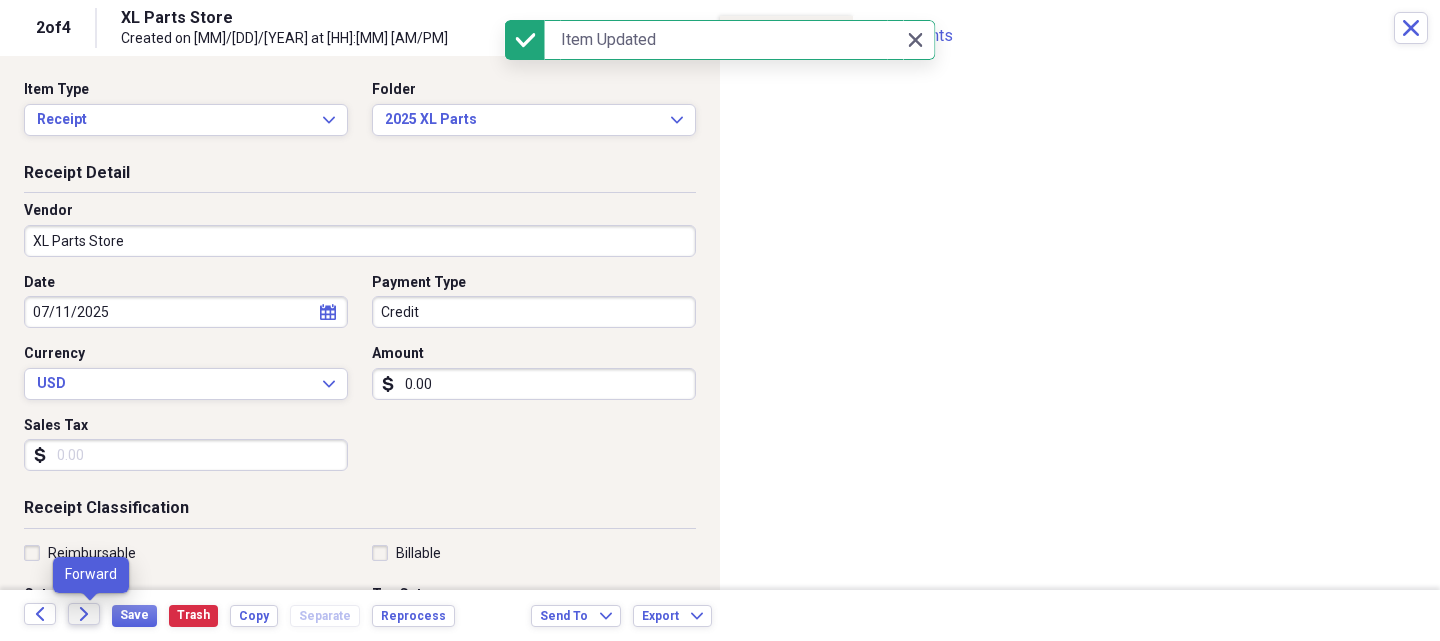 click on "Forward" 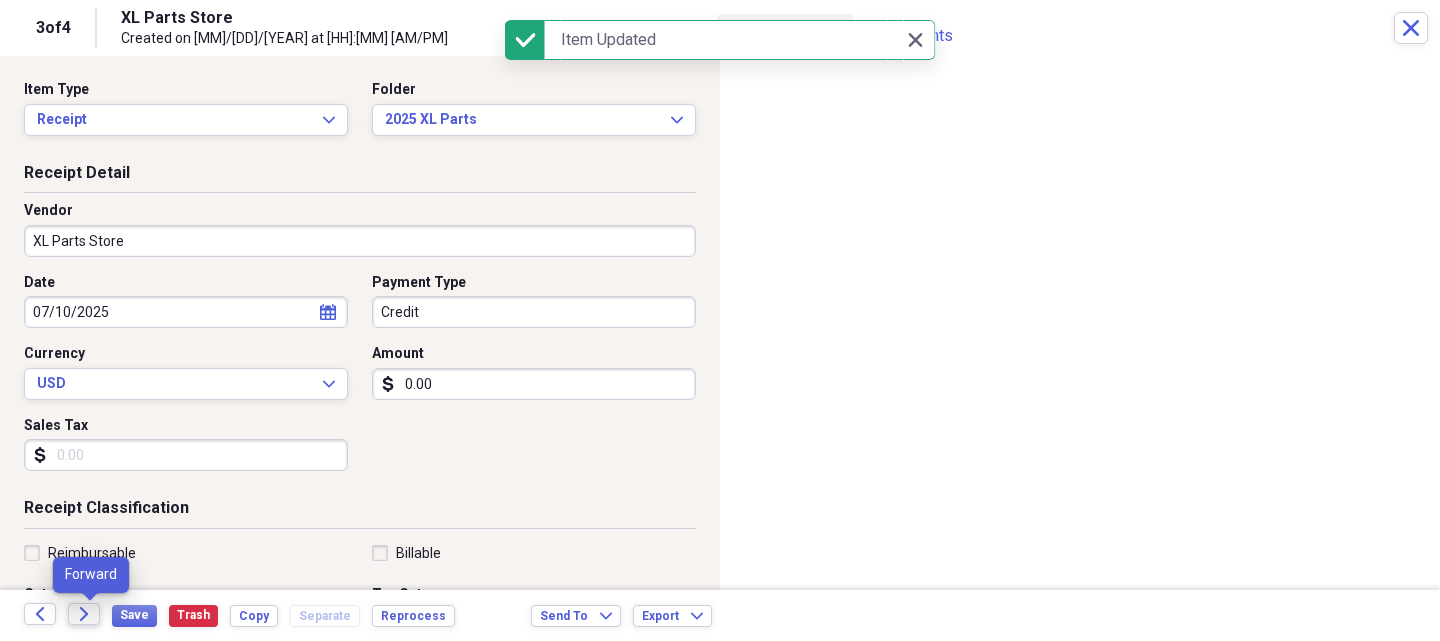 click on "Forward" 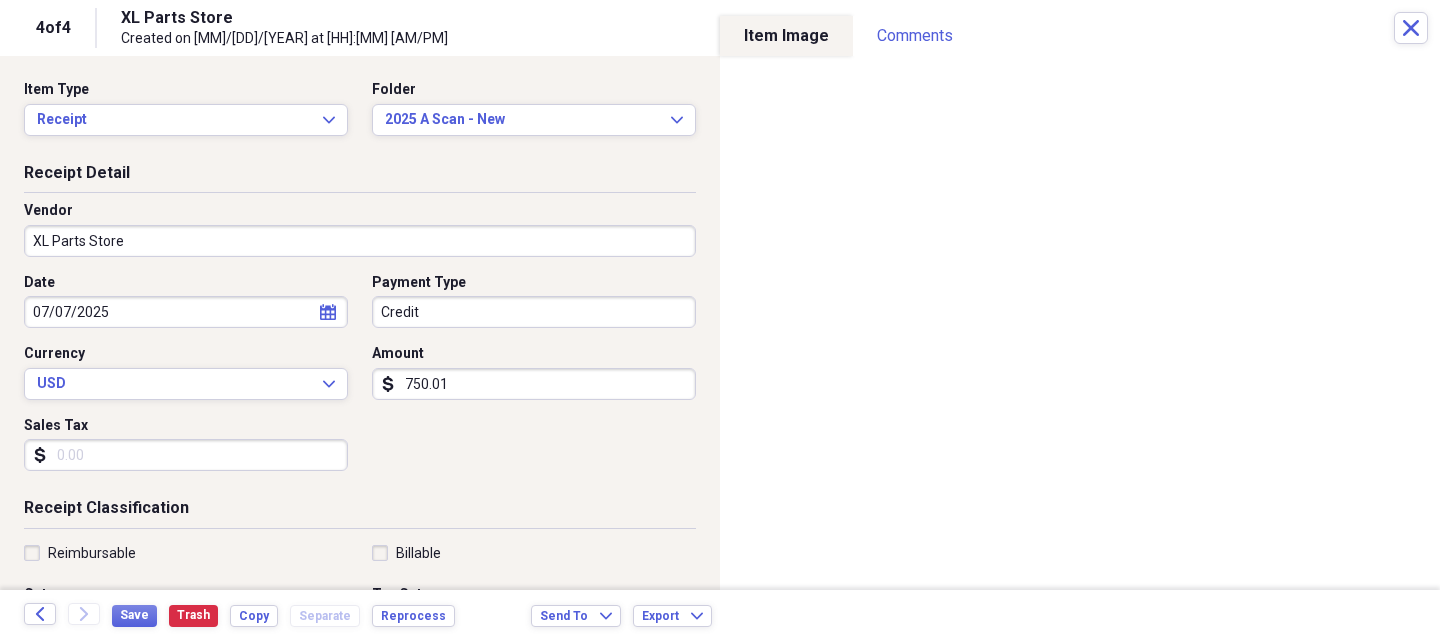 click on "750.01" at bounding box center (534, 384) 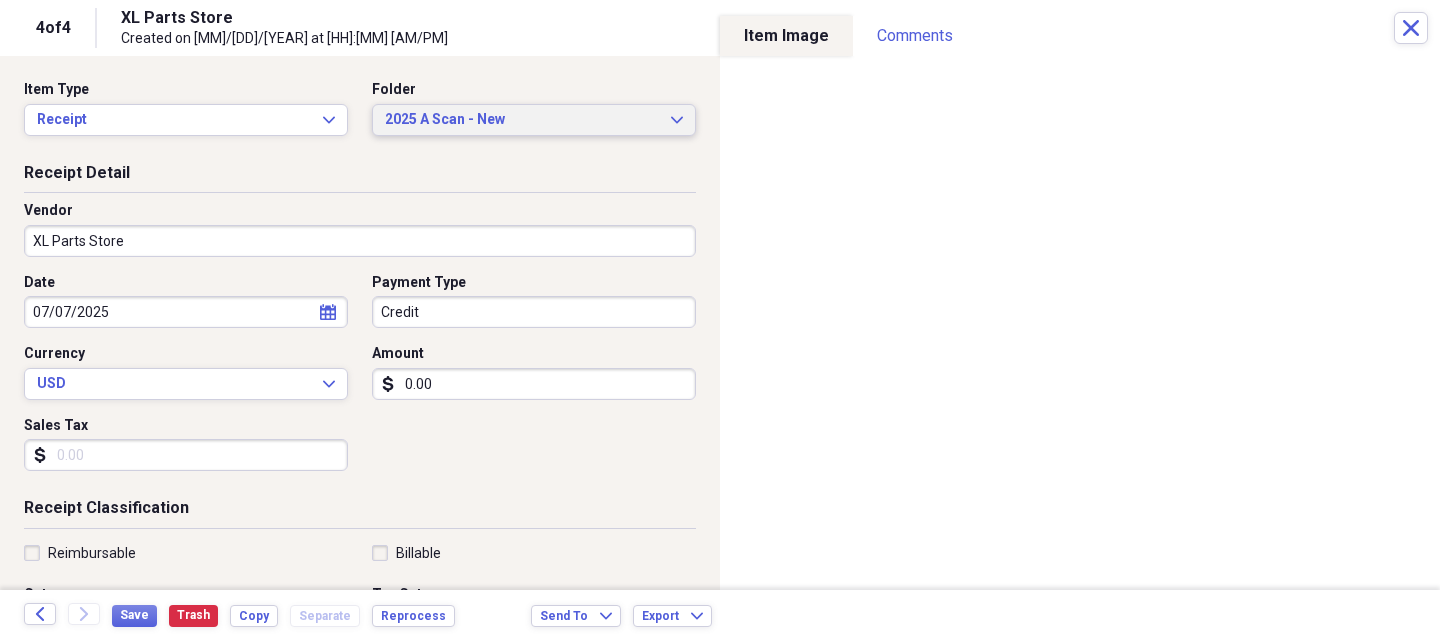 type on "0.00" 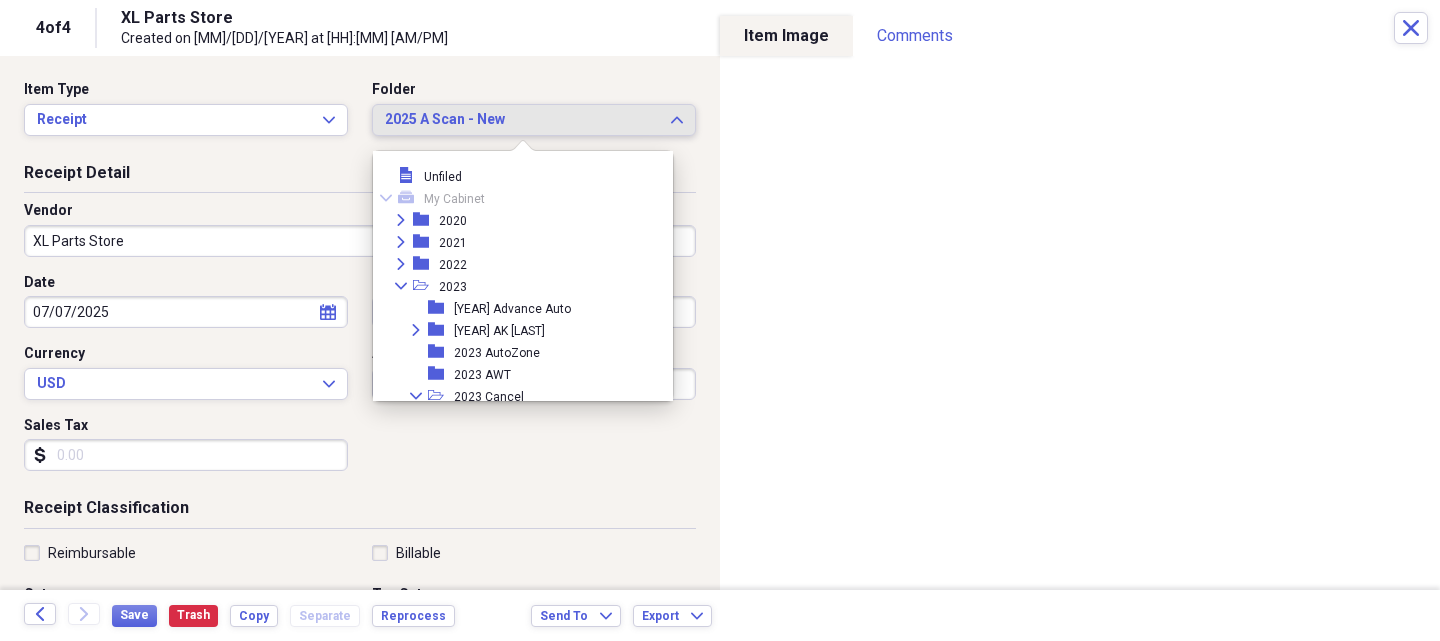 scroll, scrollTop: 2273, scrollLeft: 0, axis: vertical 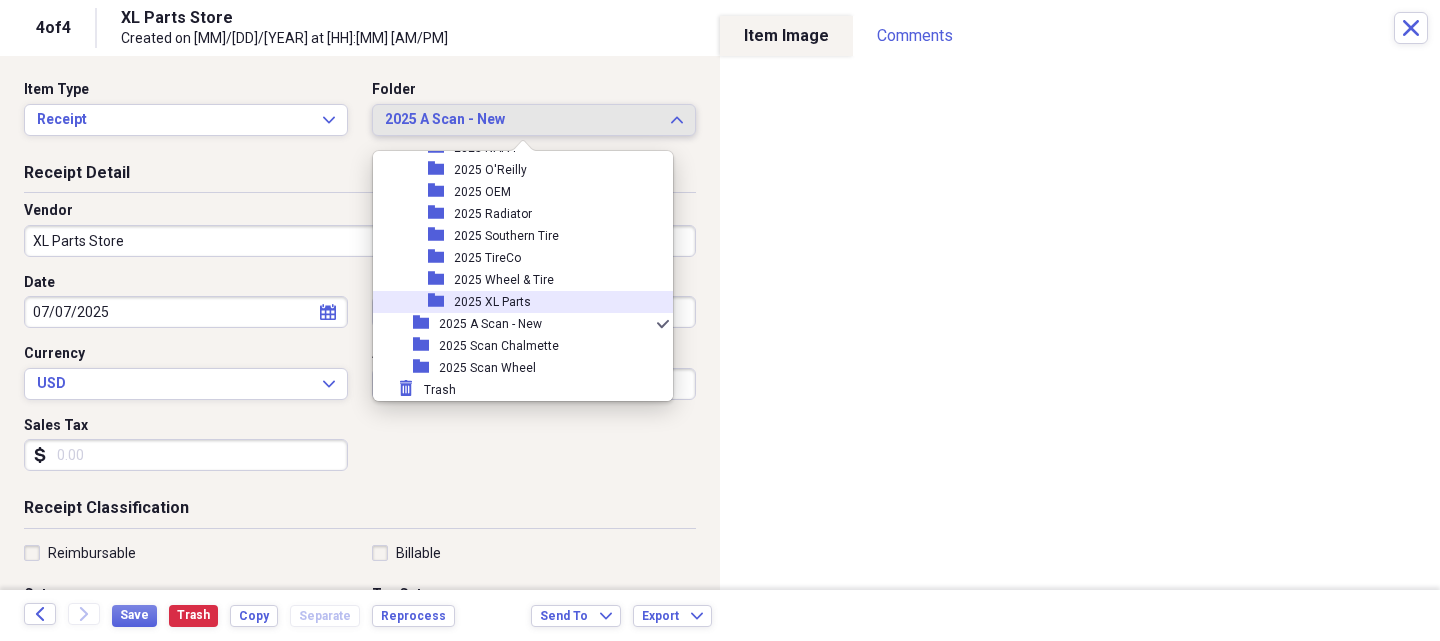 click on "2025 XL Parts" at bounding box center [492, 302] 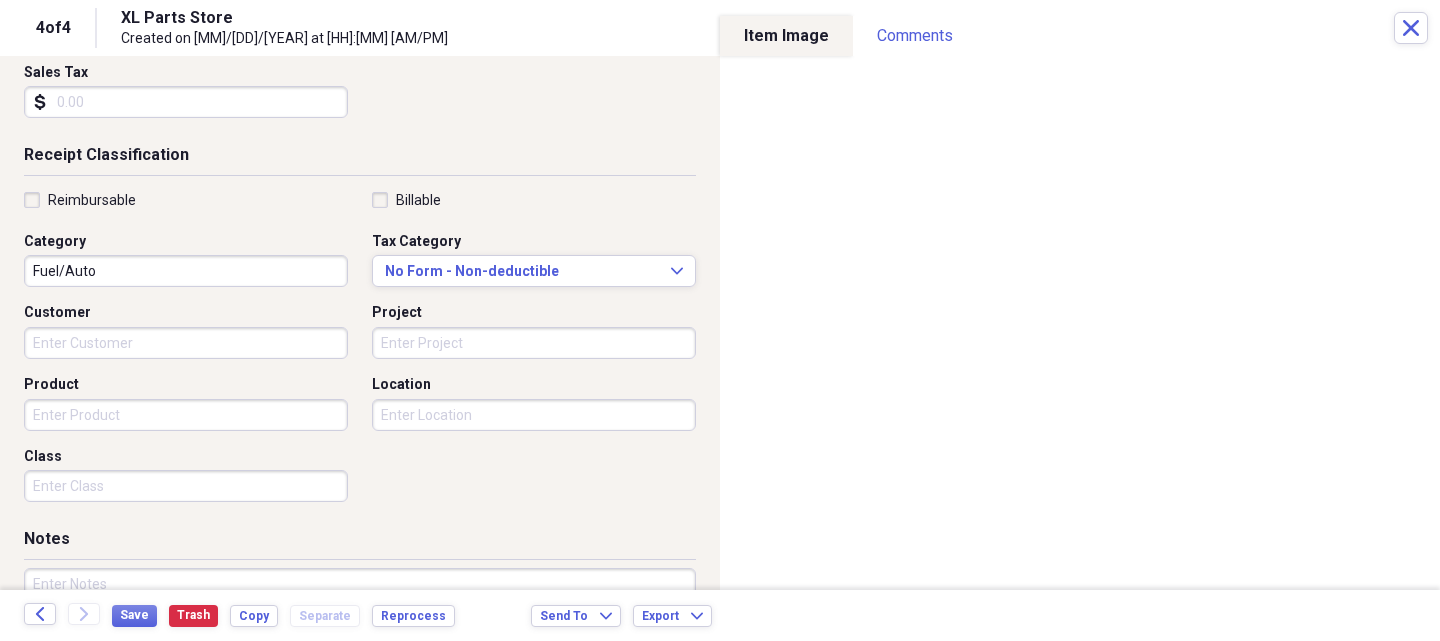 scroll, scrollTop: 400, scrollLeft: 0, axis: vertical 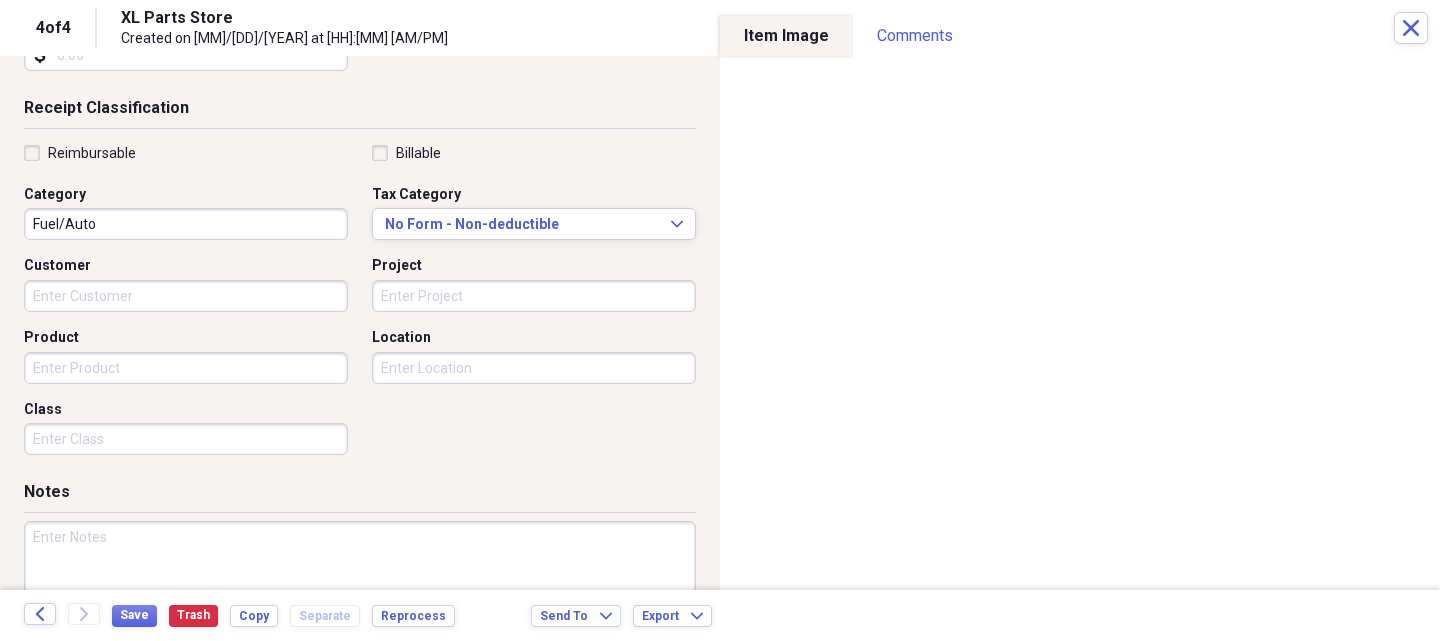 click on "Product" at bounding box center (186, 368) 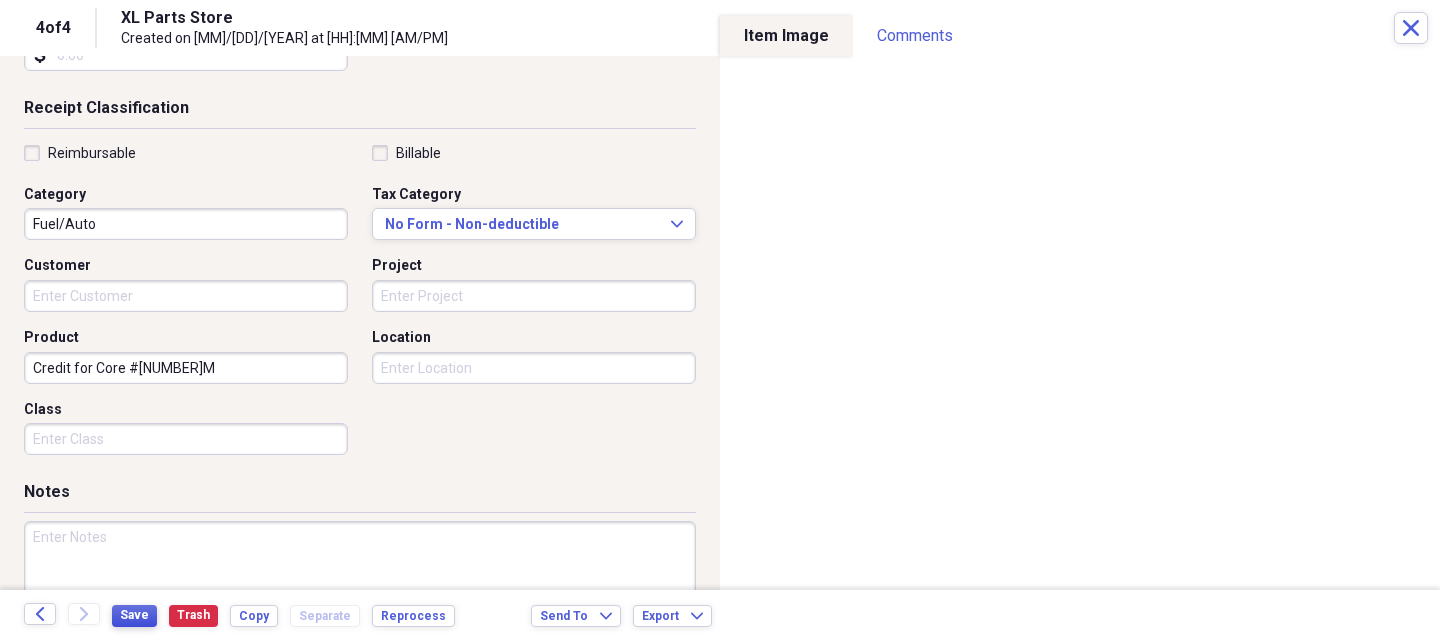 type on "Credit for Core #[NUMBER]M" 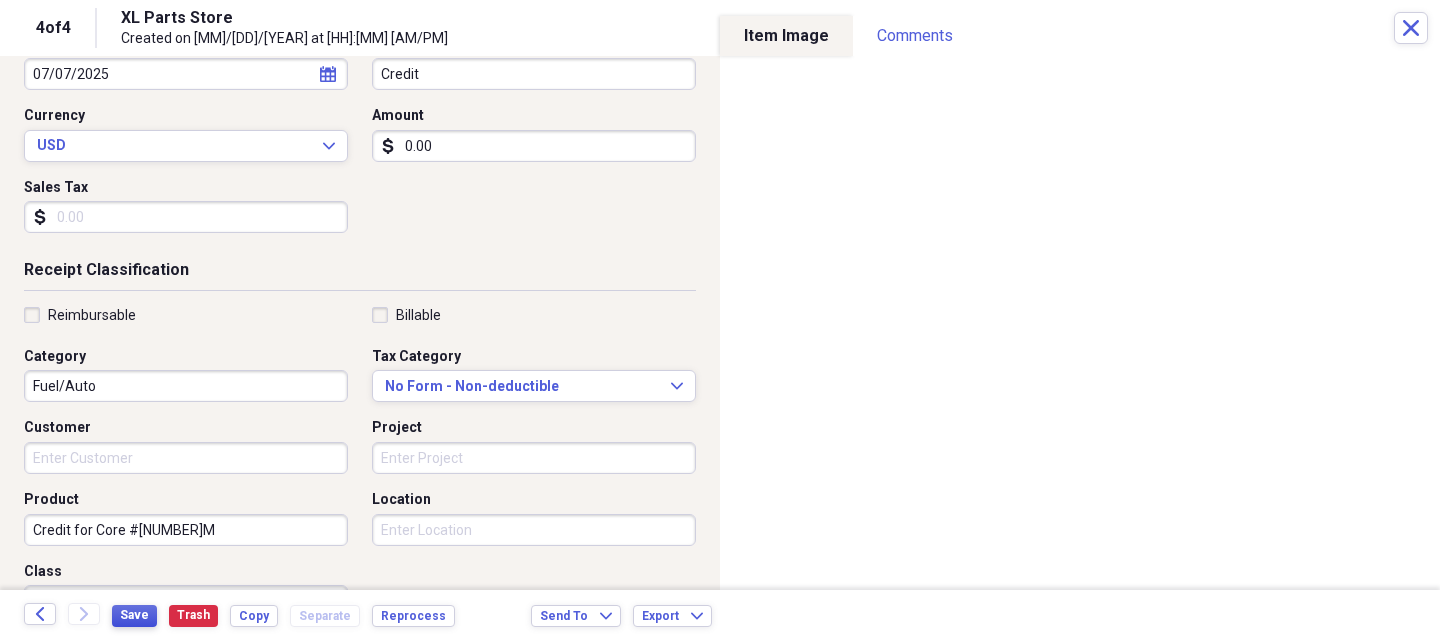 scroll, scrollTop: 300, scrollLeft: 0, axis: vertical 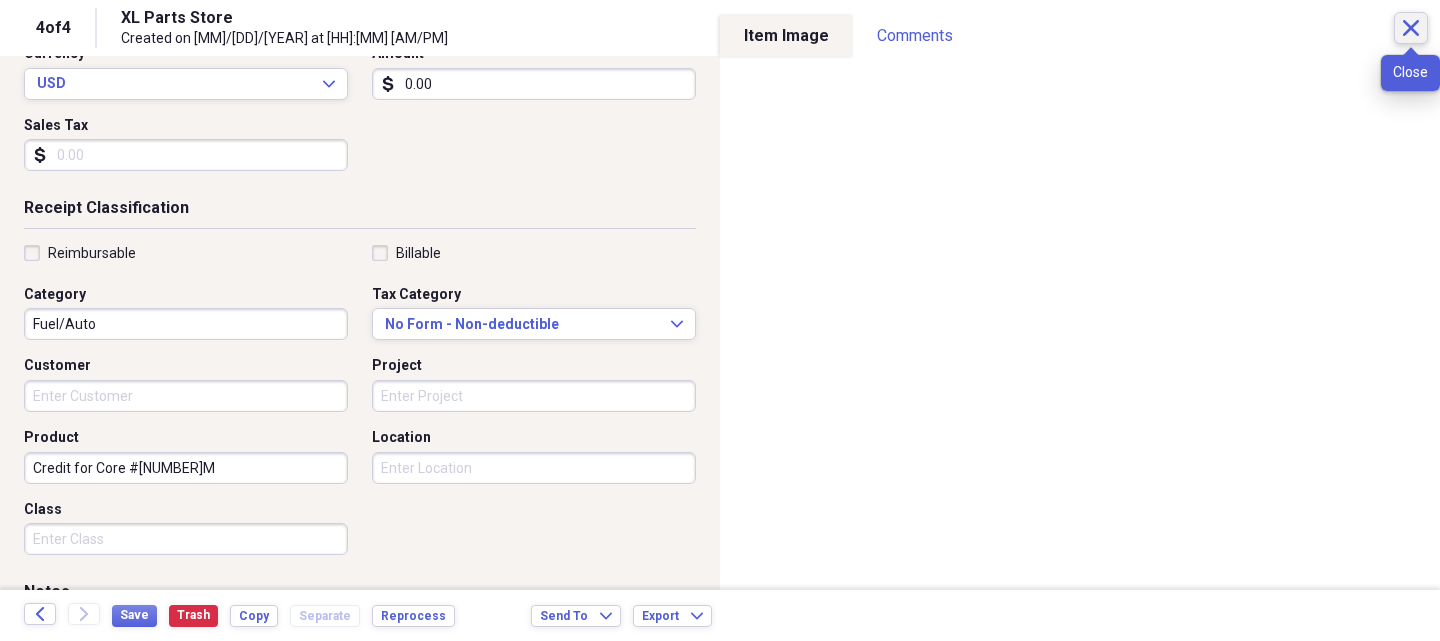 click on "Close" 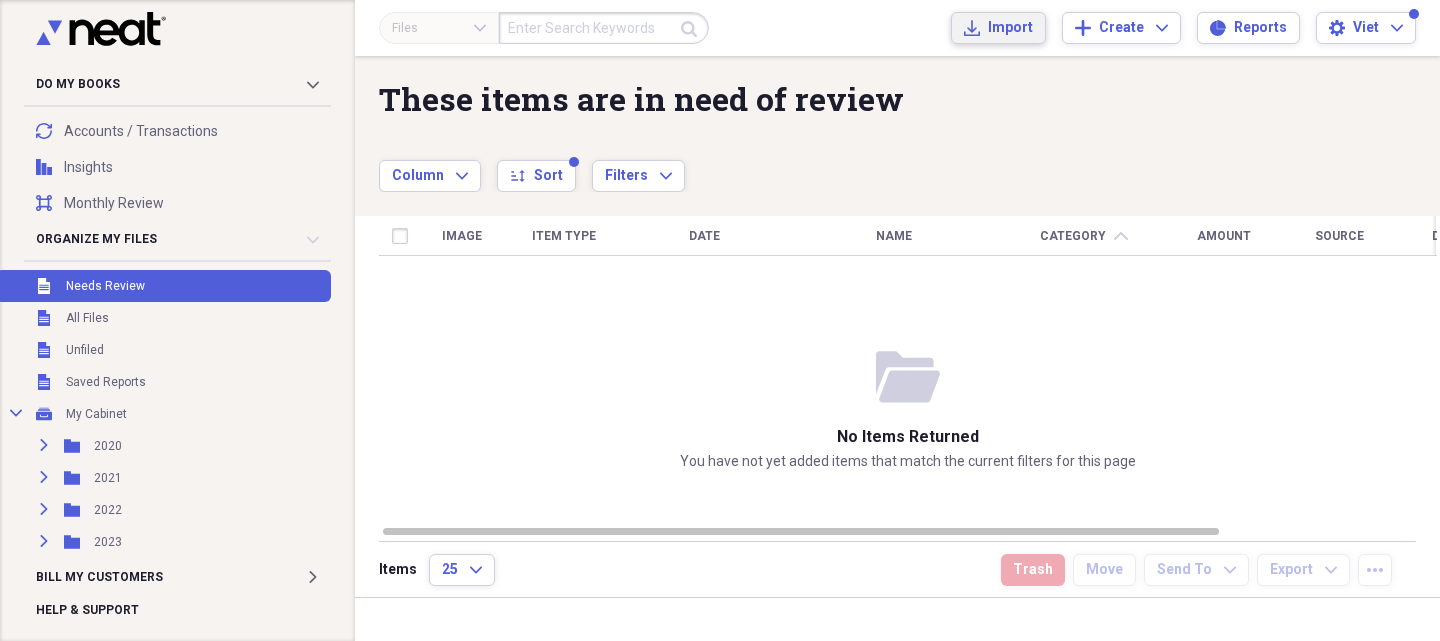 click on "Import Import" at bounding box center [998, 28] 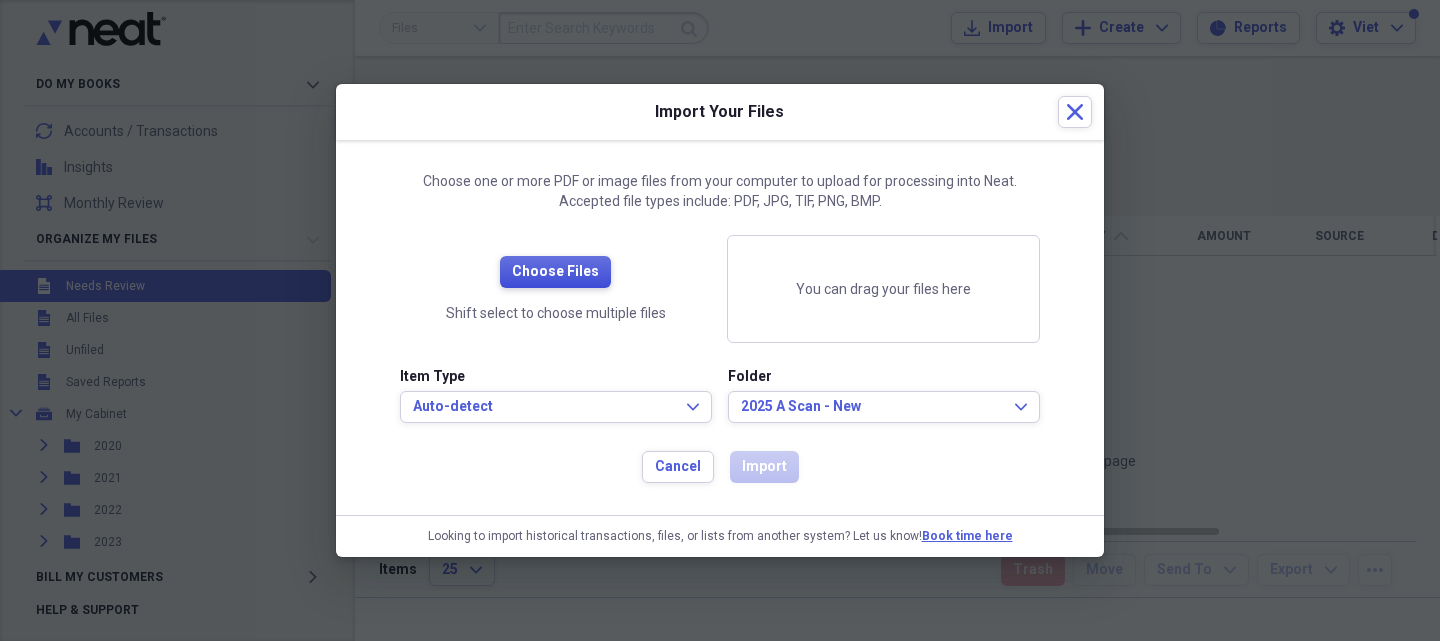 click on "Choose Files" at bounding box center (555, 272) 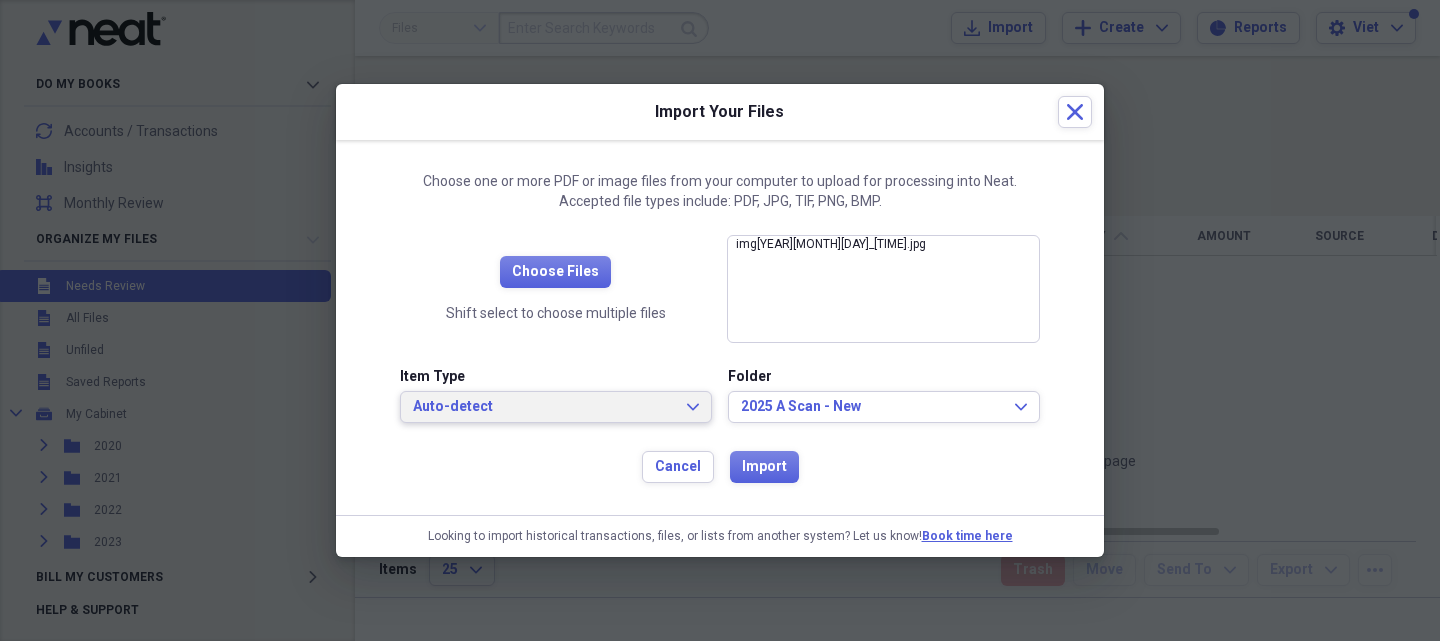click on "Auto-detect" at bounding box center [544, 407] 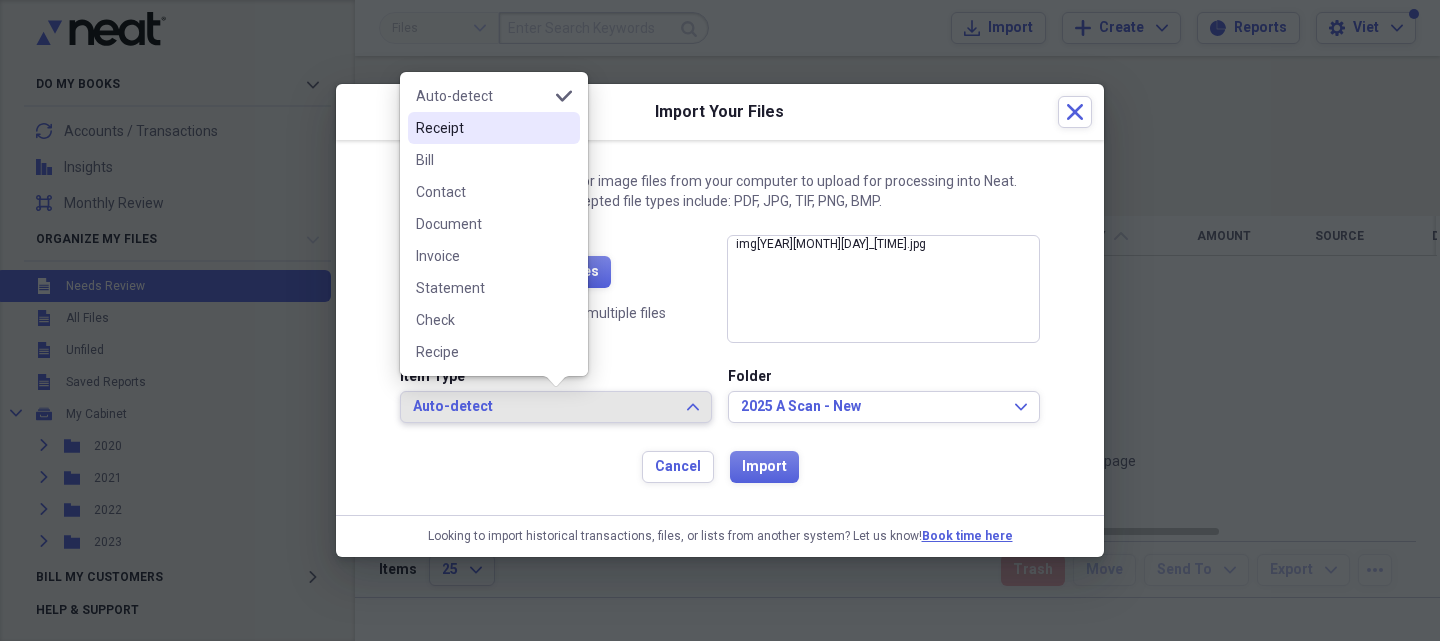 click on "Receipt" at bounding box center (482, 128) 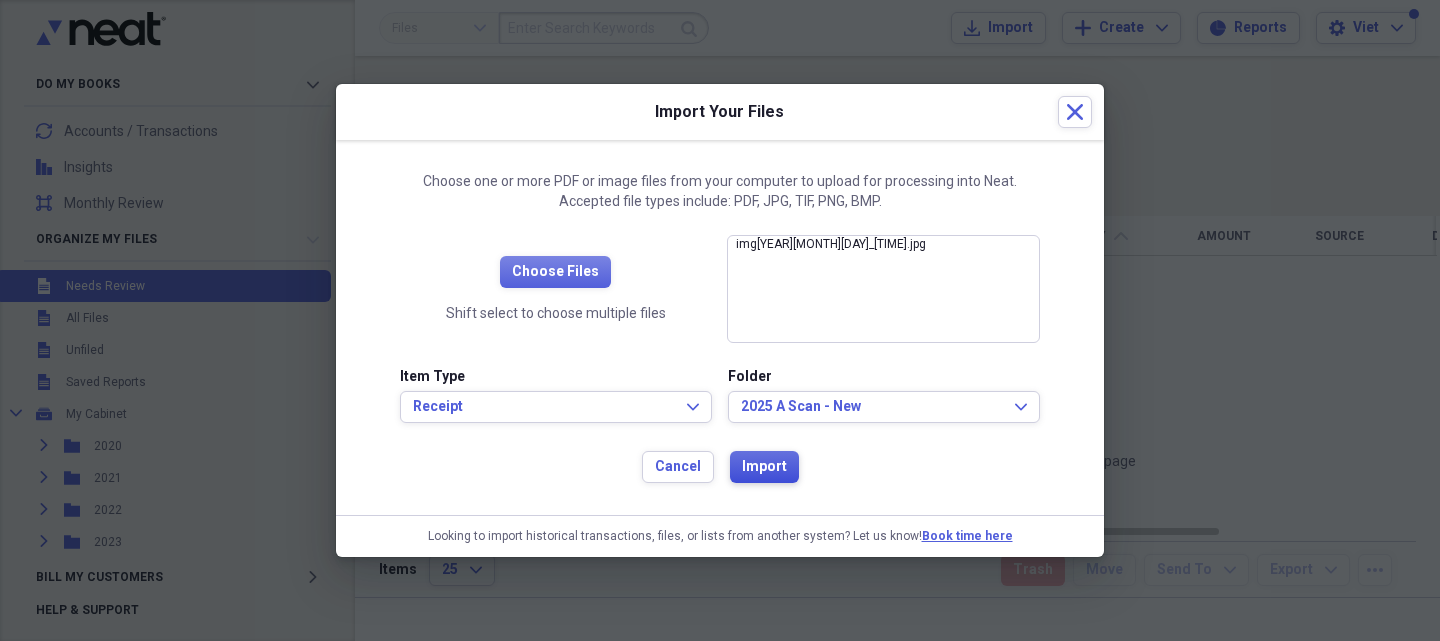 click on "Import" at bounding box center (764, 467) 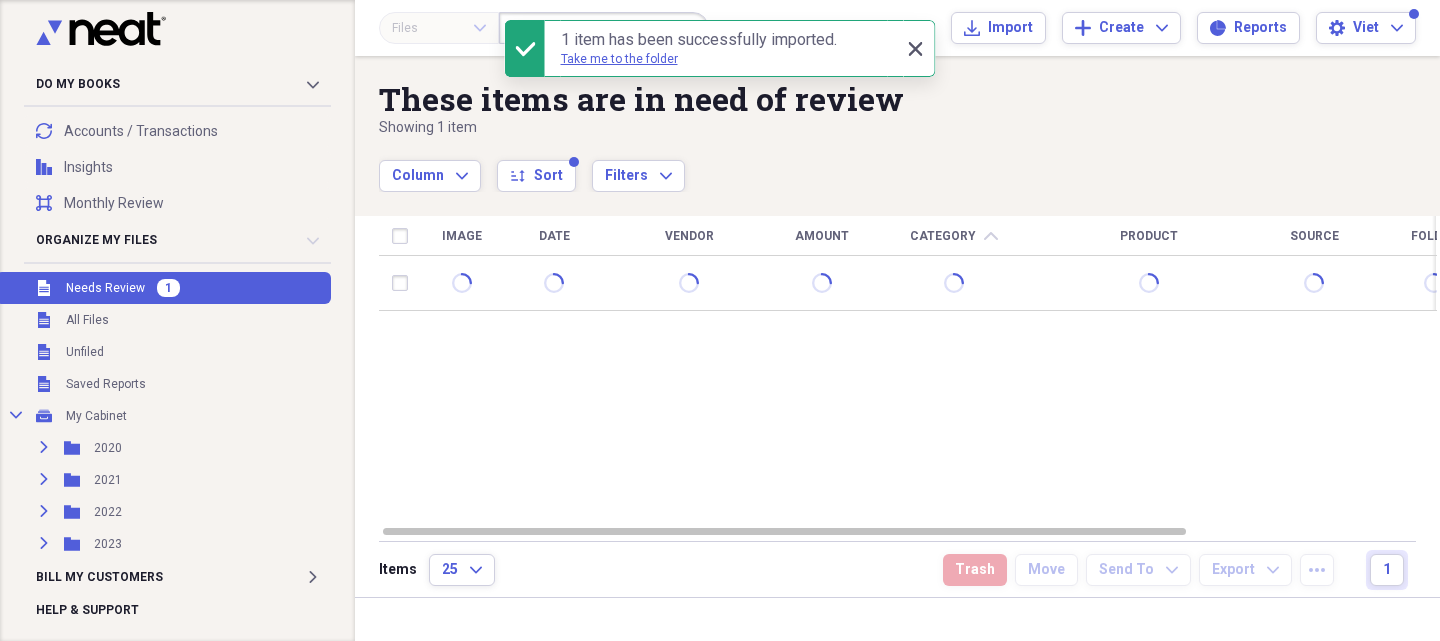 click on "Close" 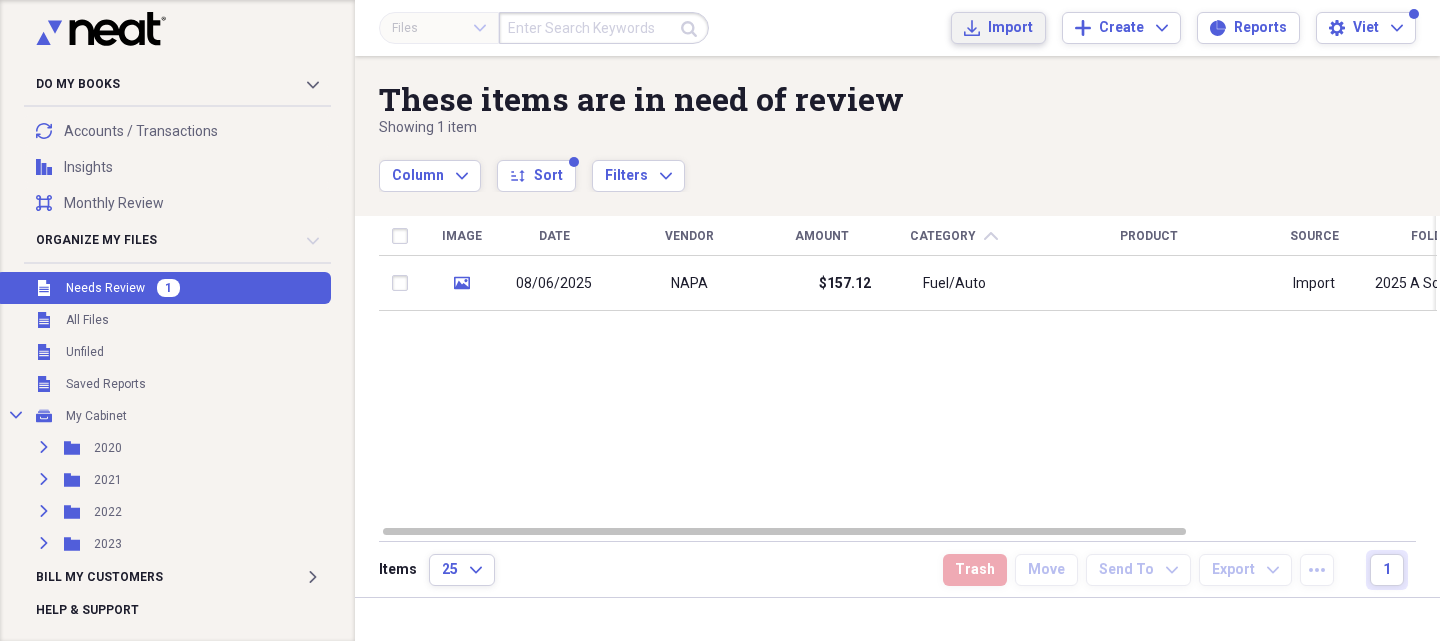 click on "Import" at bounding box center (1010, 28) 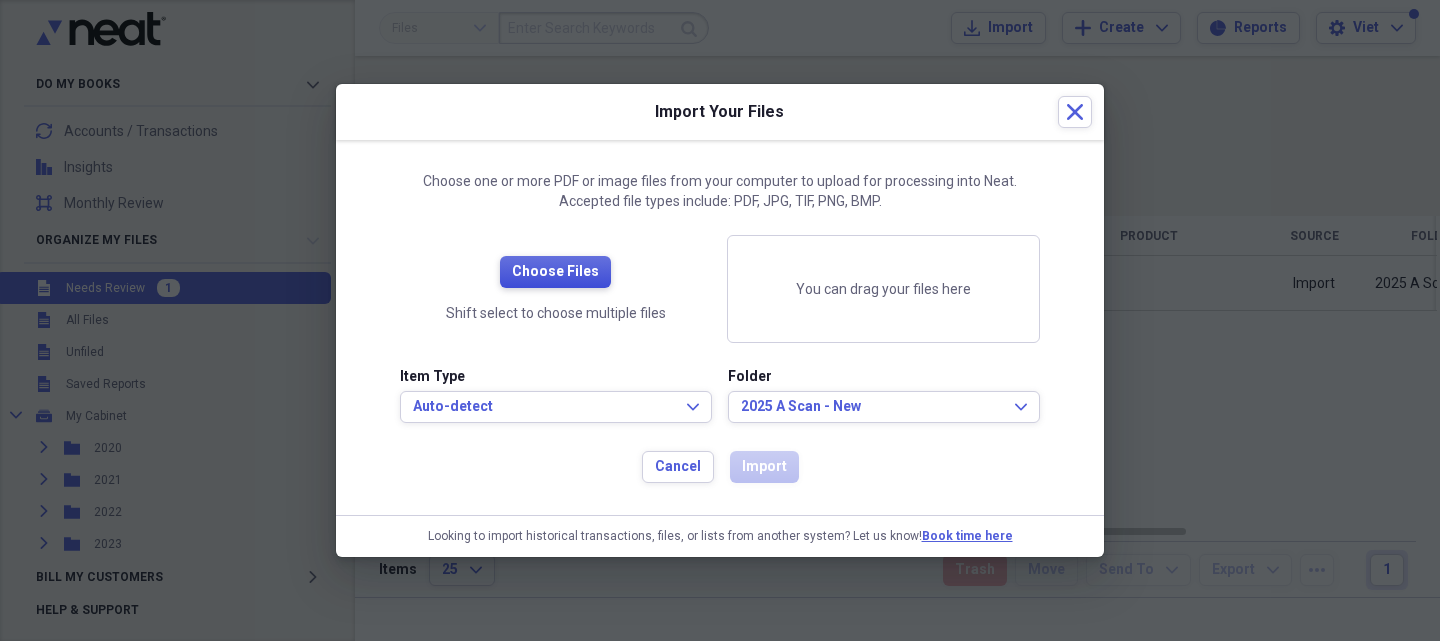 click on "Choose Files" at bounding box center (555, 272) 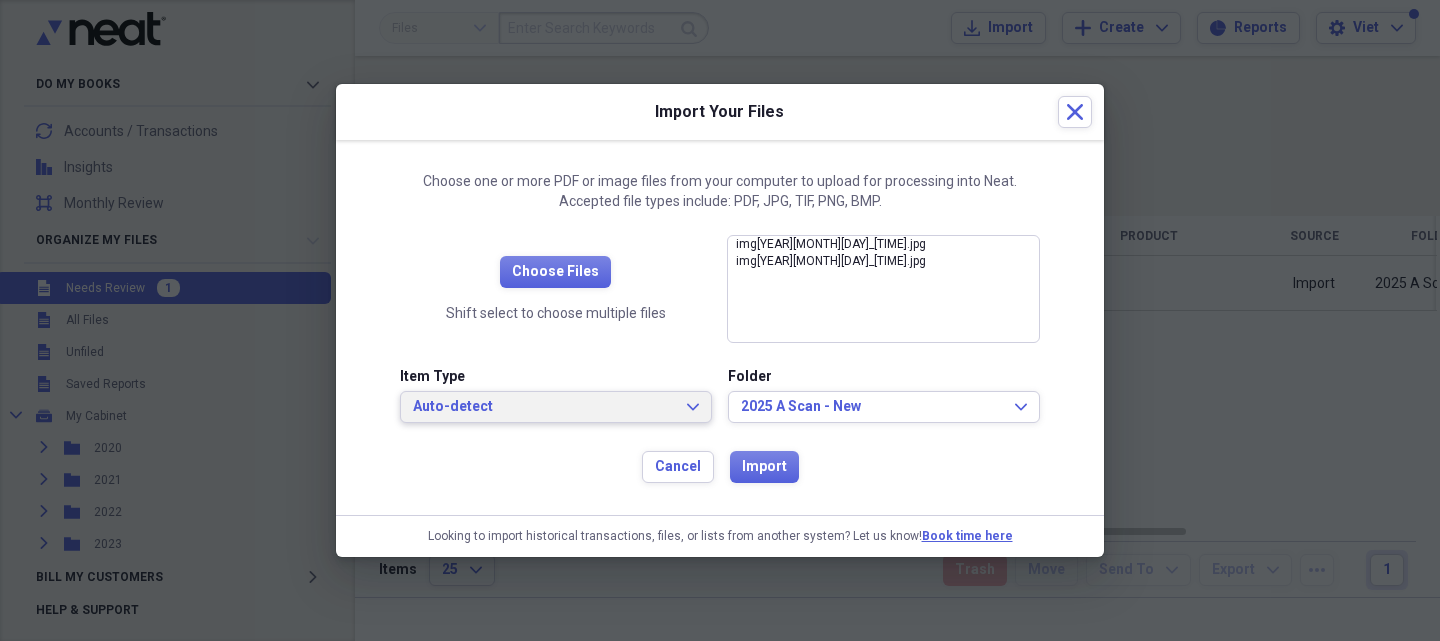 click on "Auto-detect" at bounding box center (544, 407) 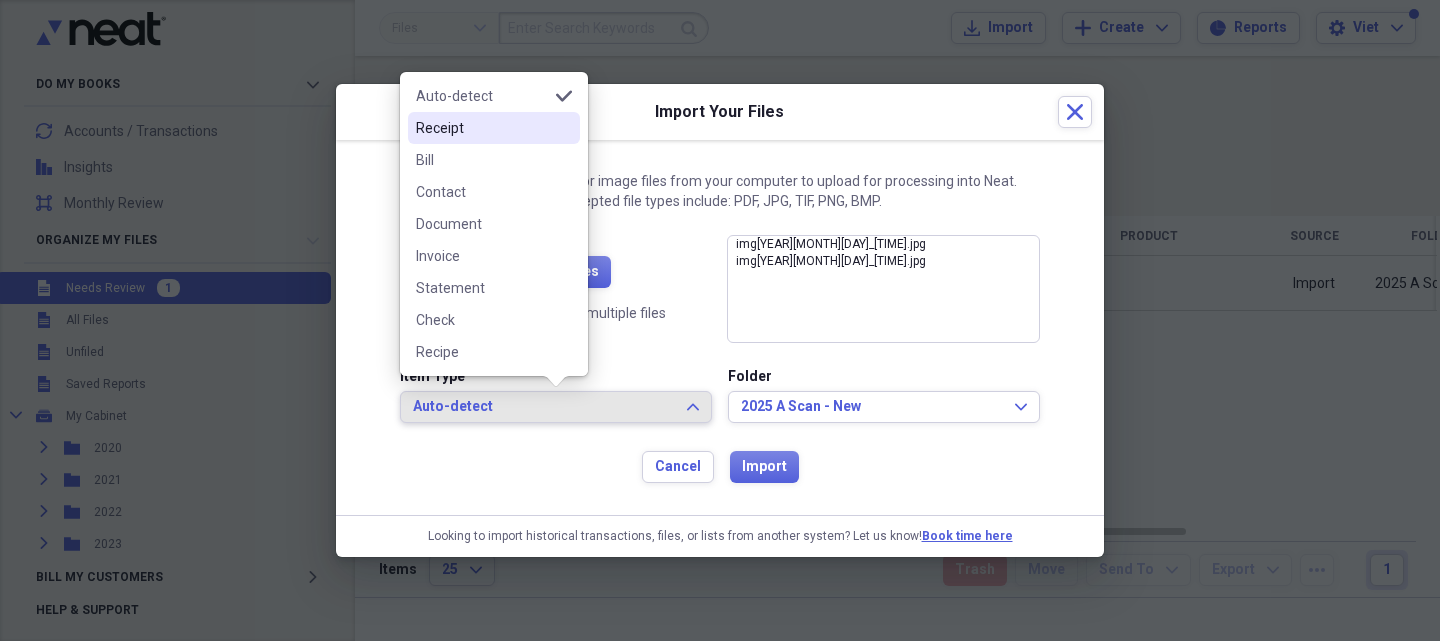 click on "Receipt" at bounding box center (482, 128) 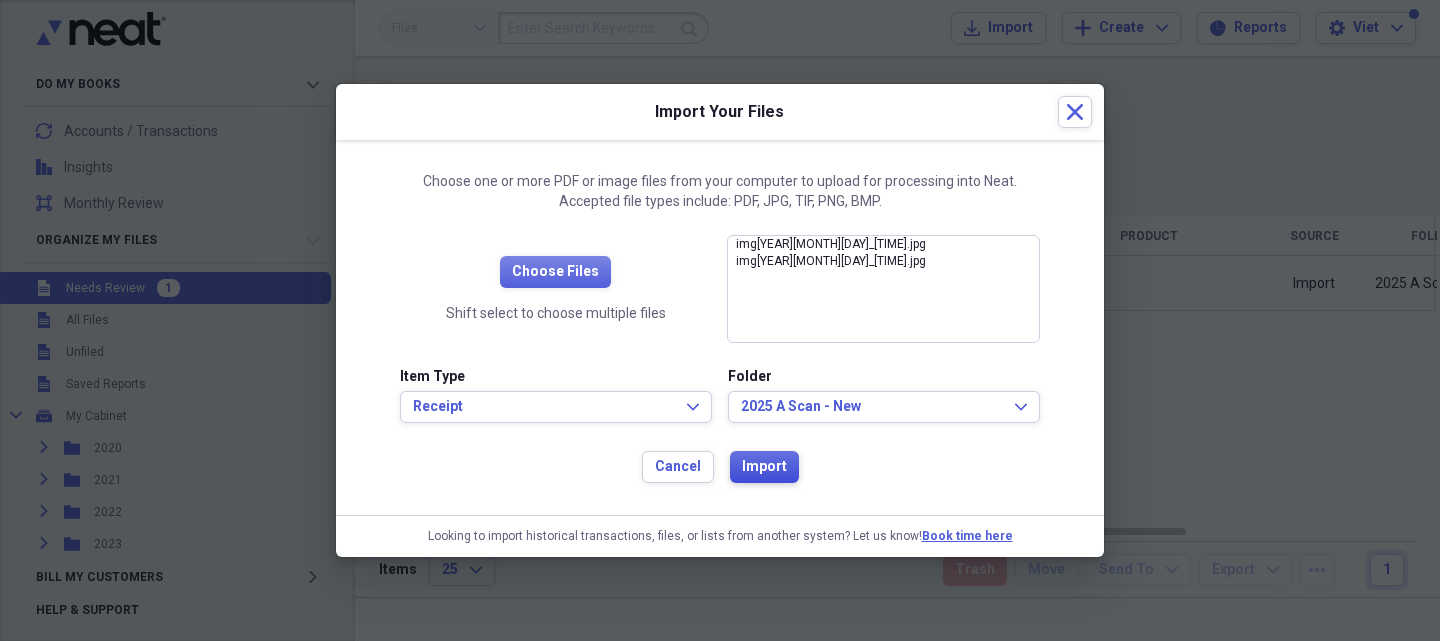 click on "Import" at bounding box center [764, 467] 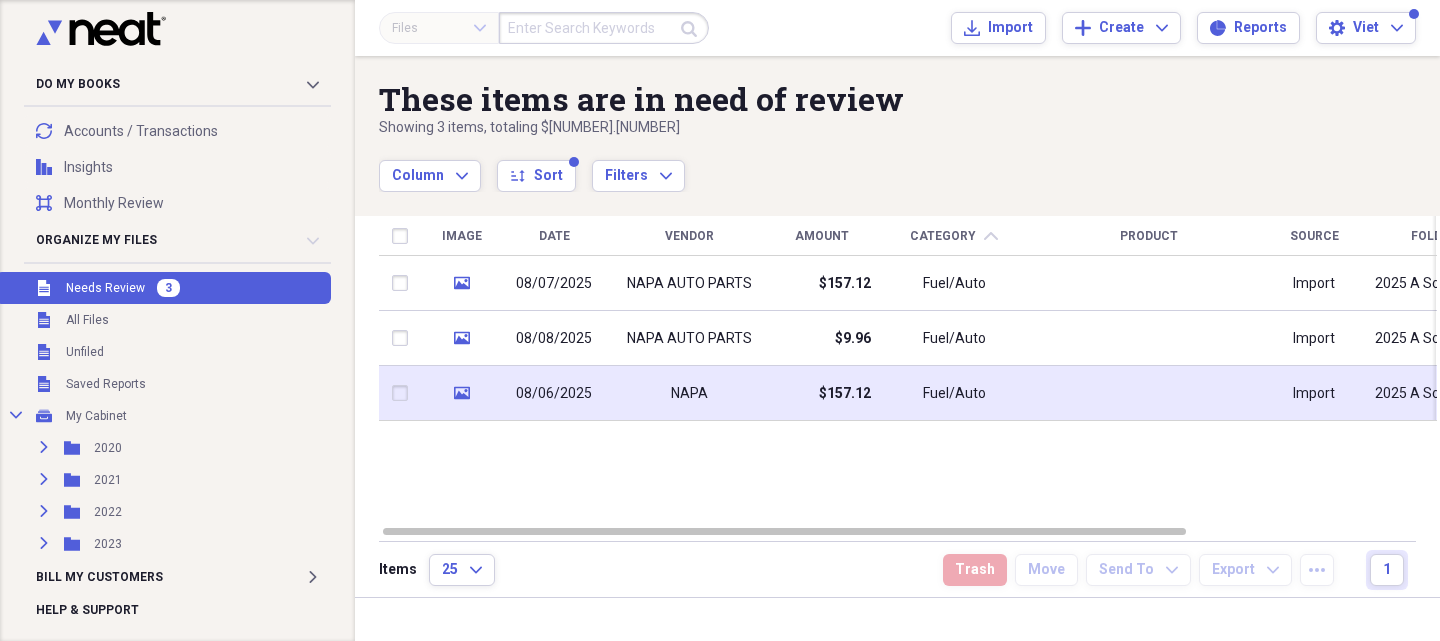 click on "NAPA" at bounding box center [689, 394] 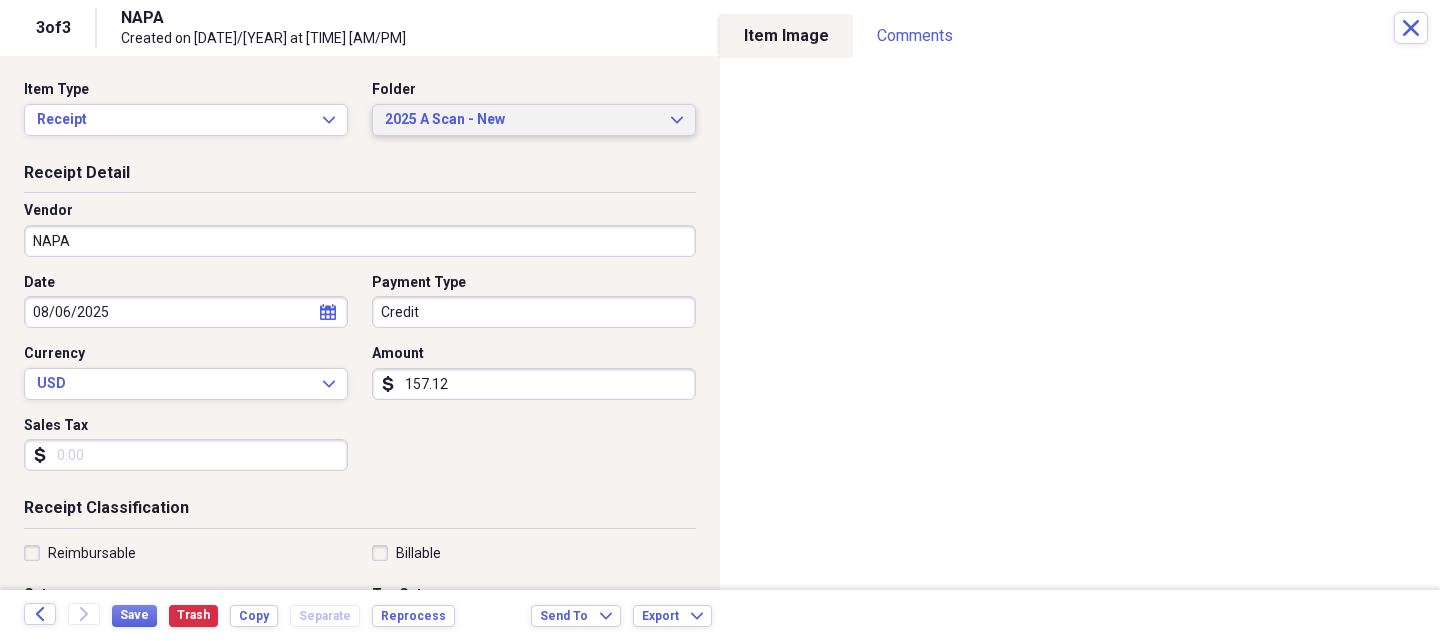 click on "Folder 2025 A Scan - New Expand" at bounding box center [528, 108] 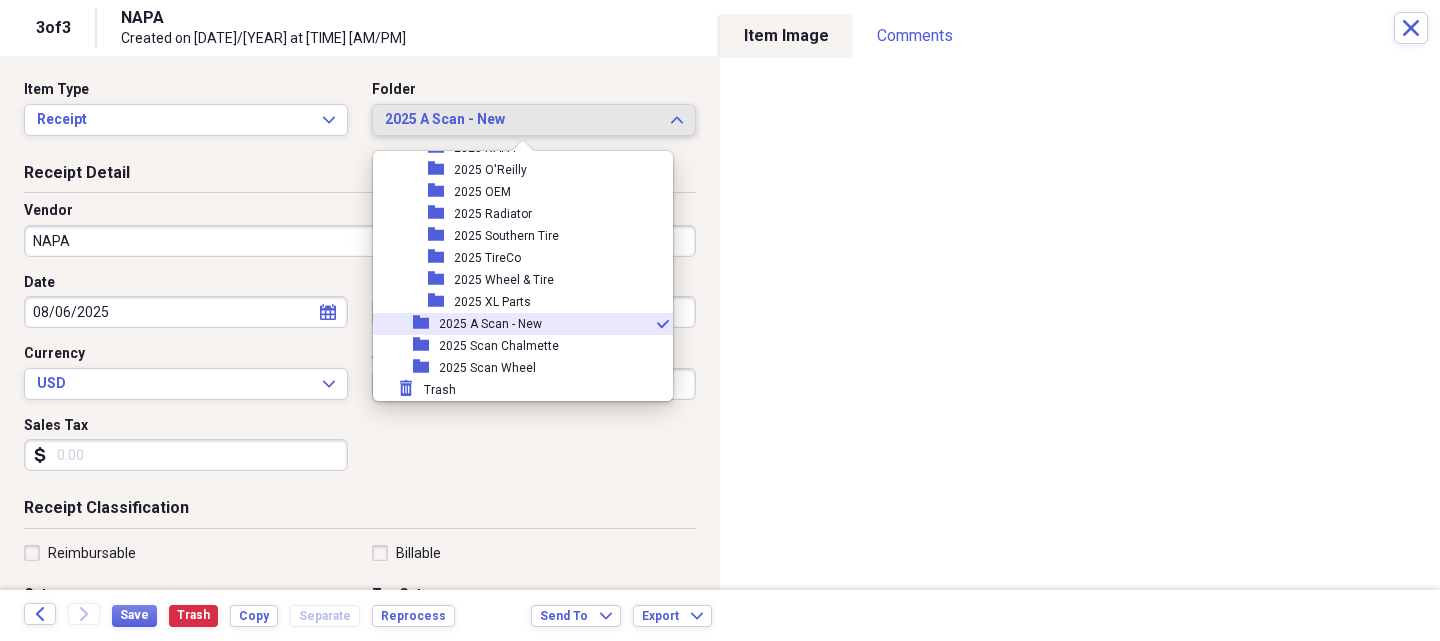 scroll, scrollTop: 2073, scrollLeft: 0, axis: vertical 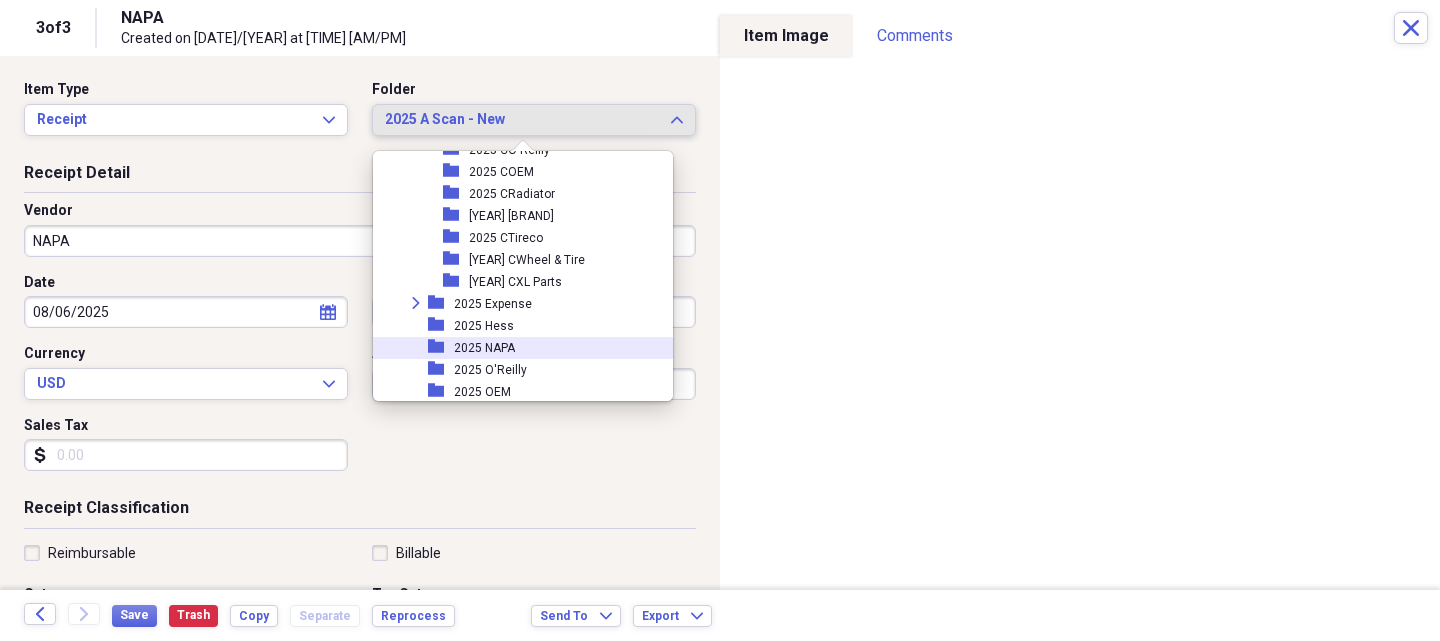 click on "2025 NAPA" at bounding box center (484, 348) 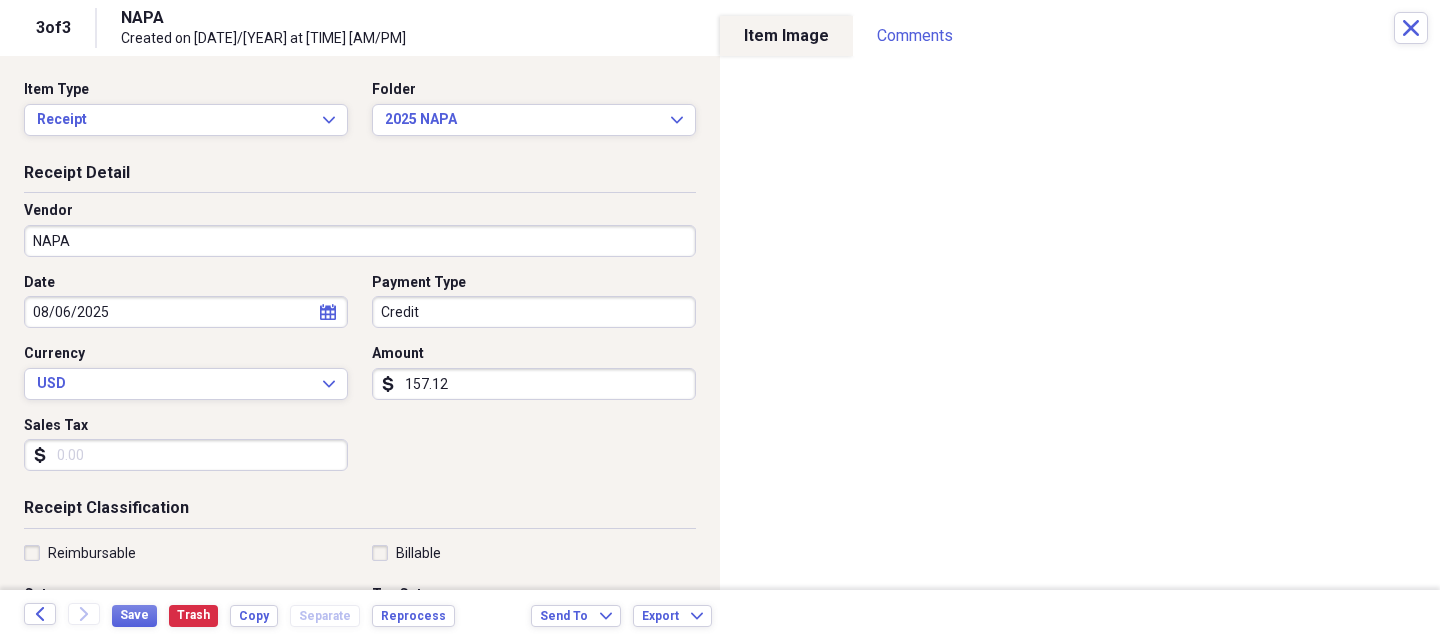 select on "7" 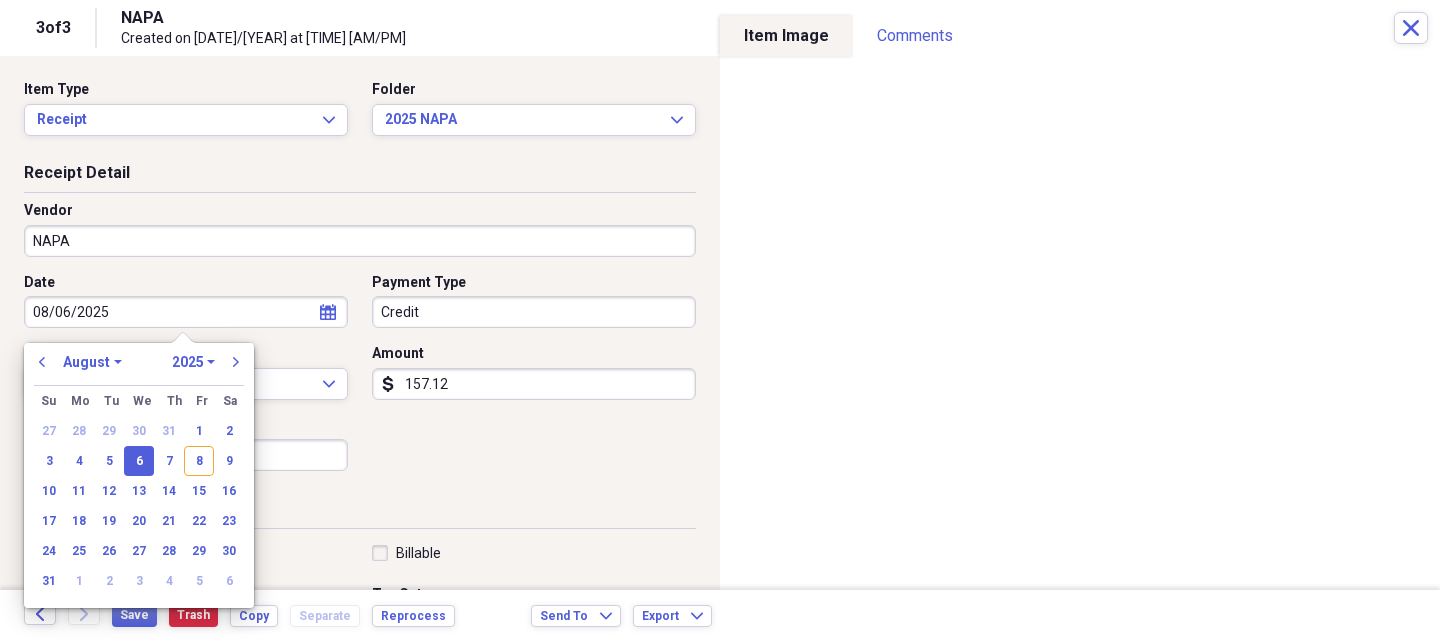 click on "08/06/2025" at bounding box center [186, 312] 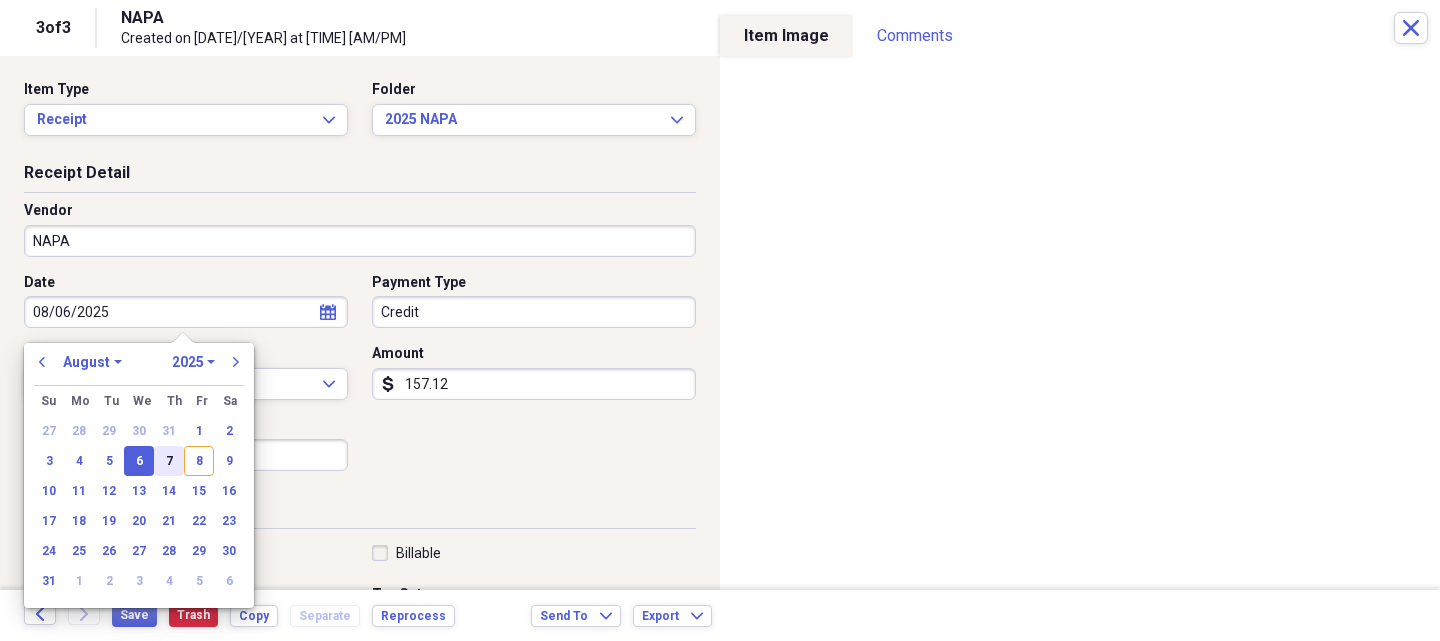click on "7" at bounding box center (169, 461) 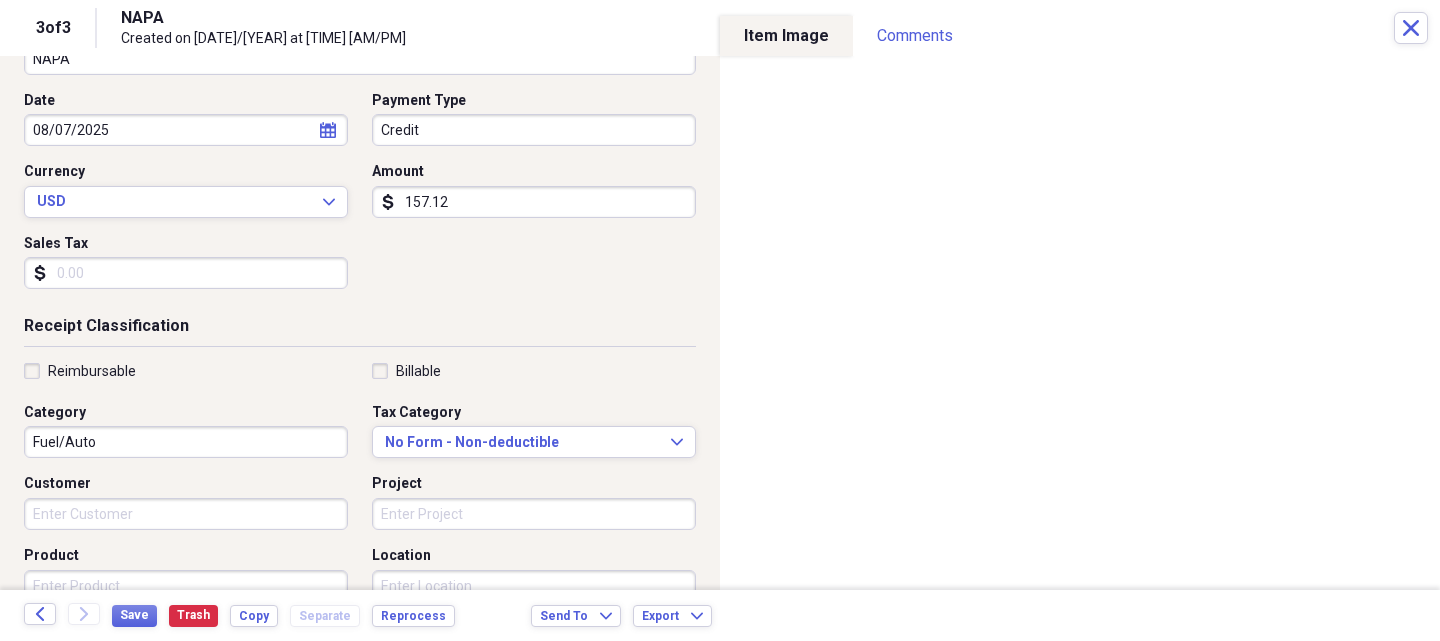 scroll, scrollTop: 200, scrollLeft: 0, axis: vertical 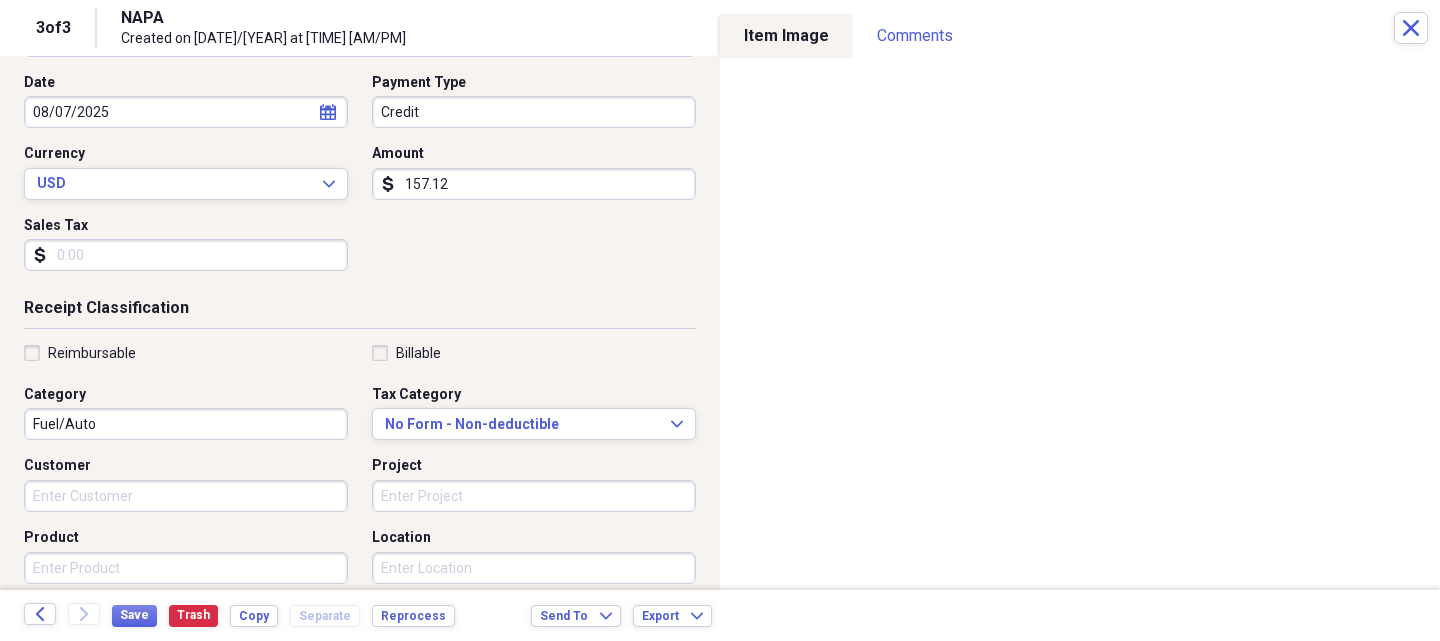 drag, startPoint x: 488, startPoint y: 193, endPoint x: 526, endPoint y: 186, distance: 38.63936 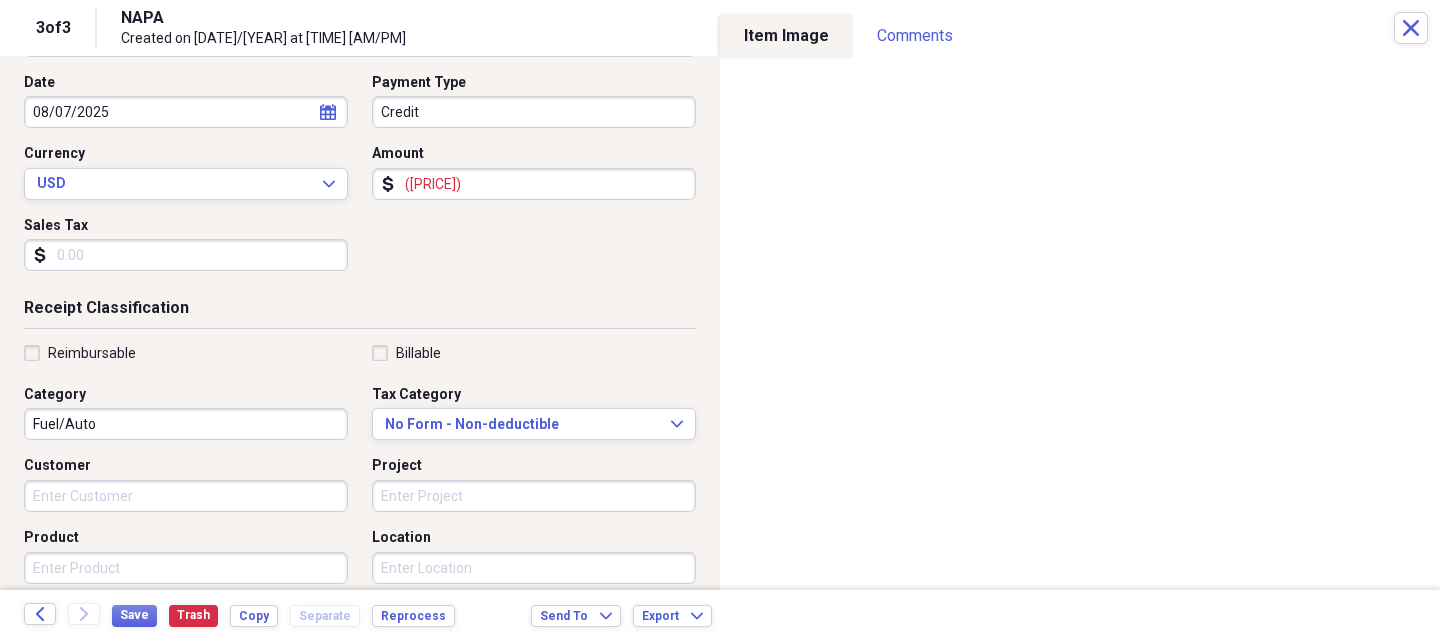 click on "Product" at bounding box center [186, 568] 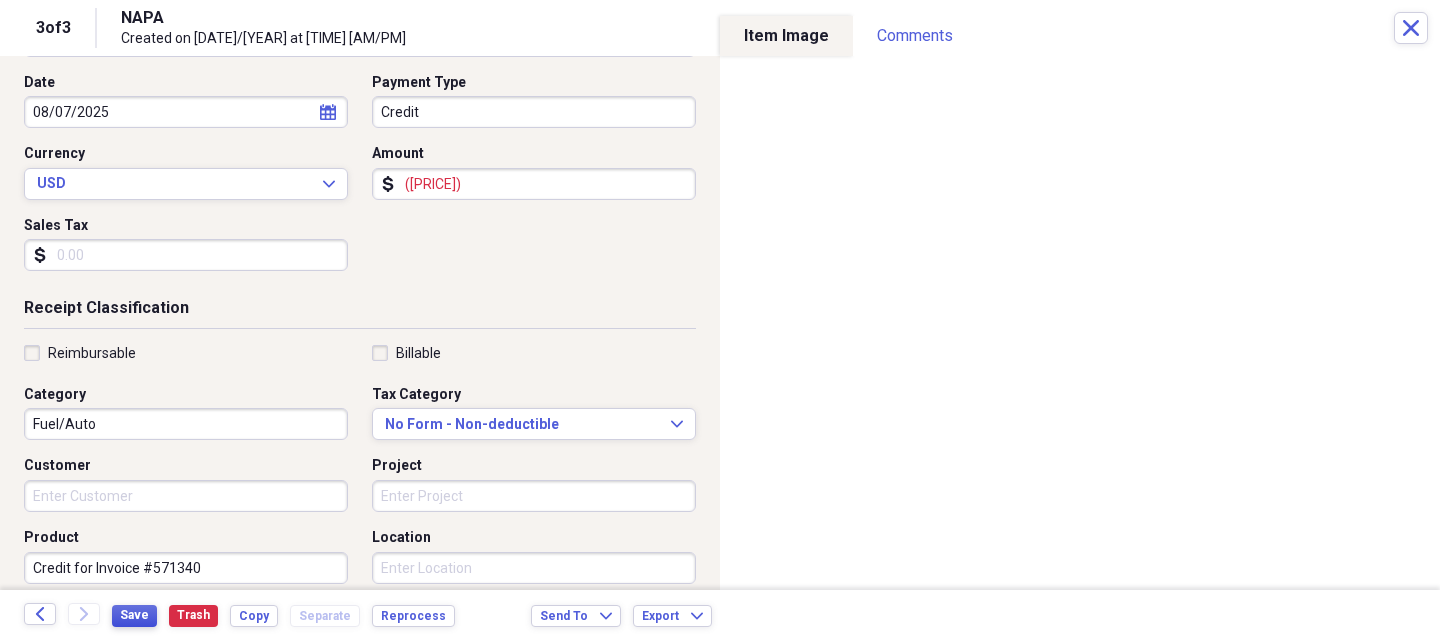 type on "Credit for Invoice #571340" 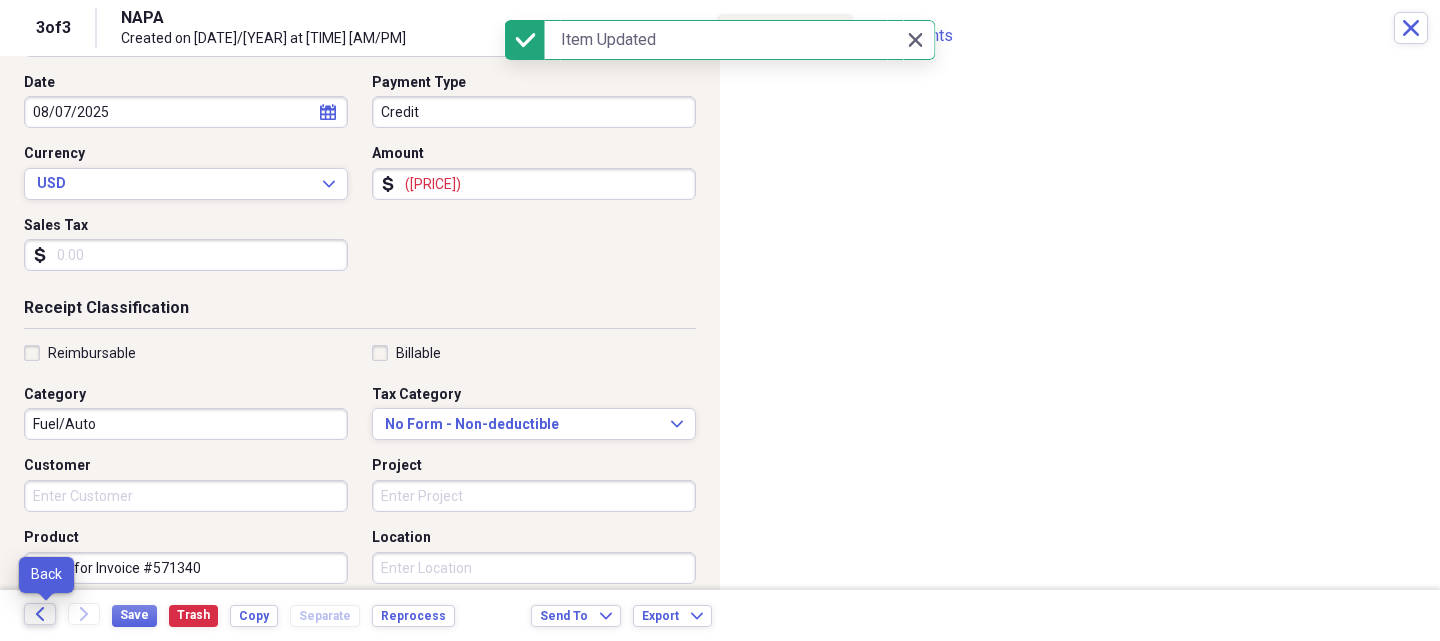 click on "Back" at bounding box center (40, 614) 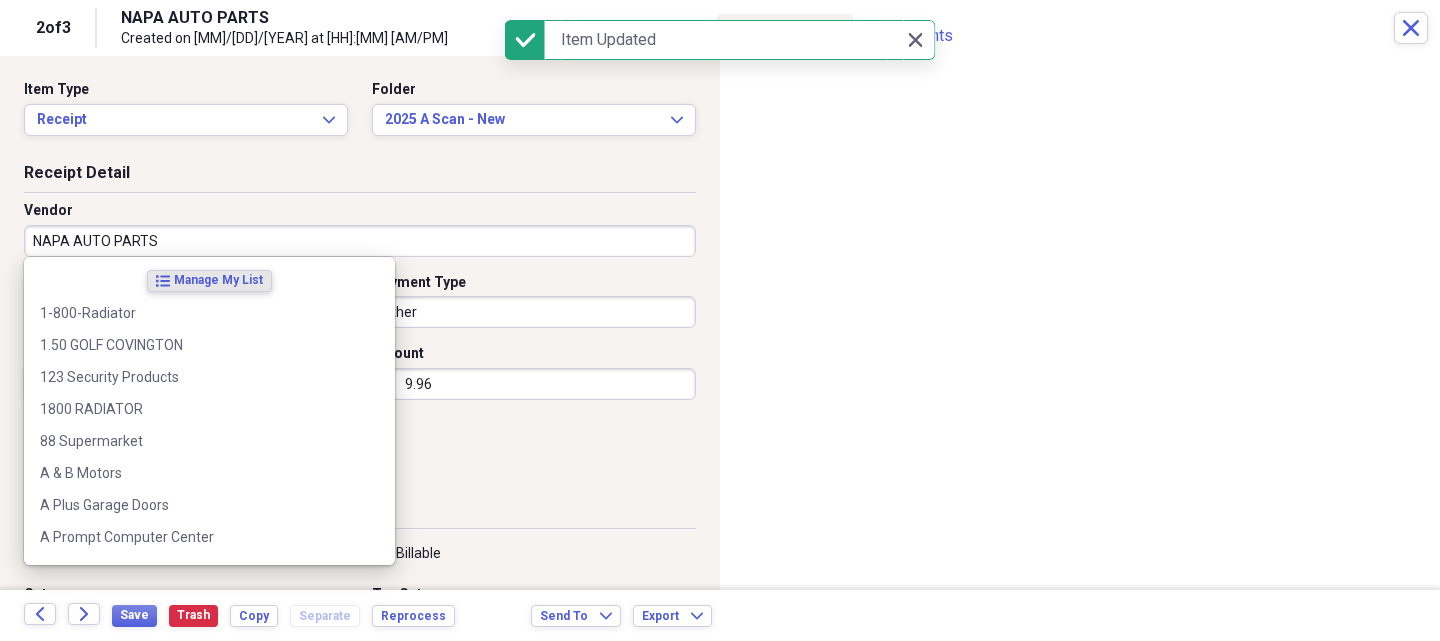 click on "NAPA AUTO PARTS" at bounding box center [360, 241] 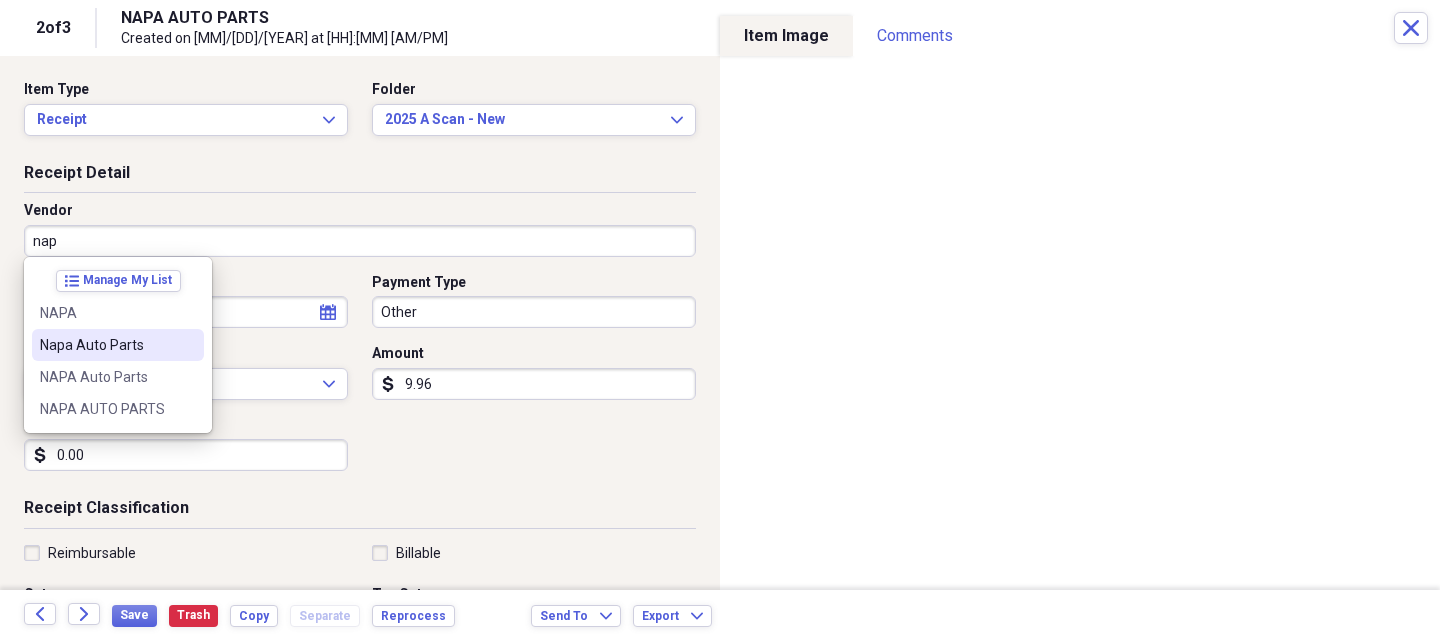 click on "NAPA" at bounding box center (106, 313) 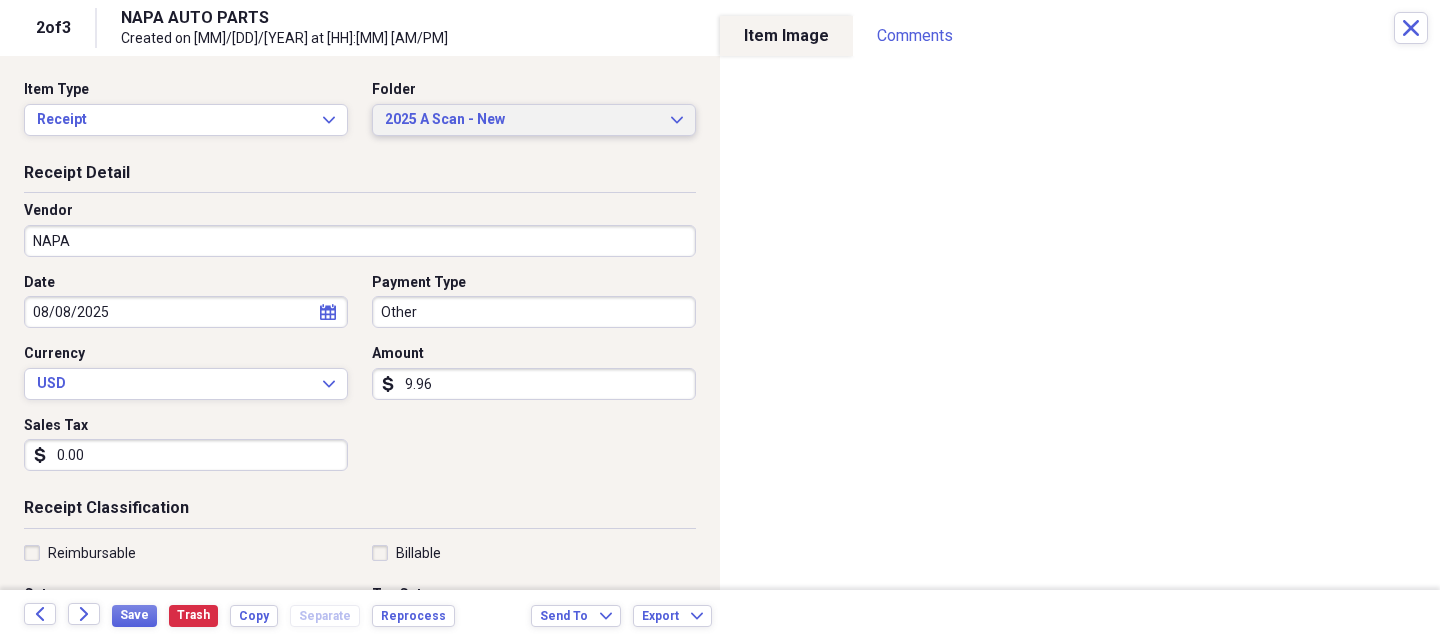 click on "2025 A Scan - New" at bounding box center [522, 120] 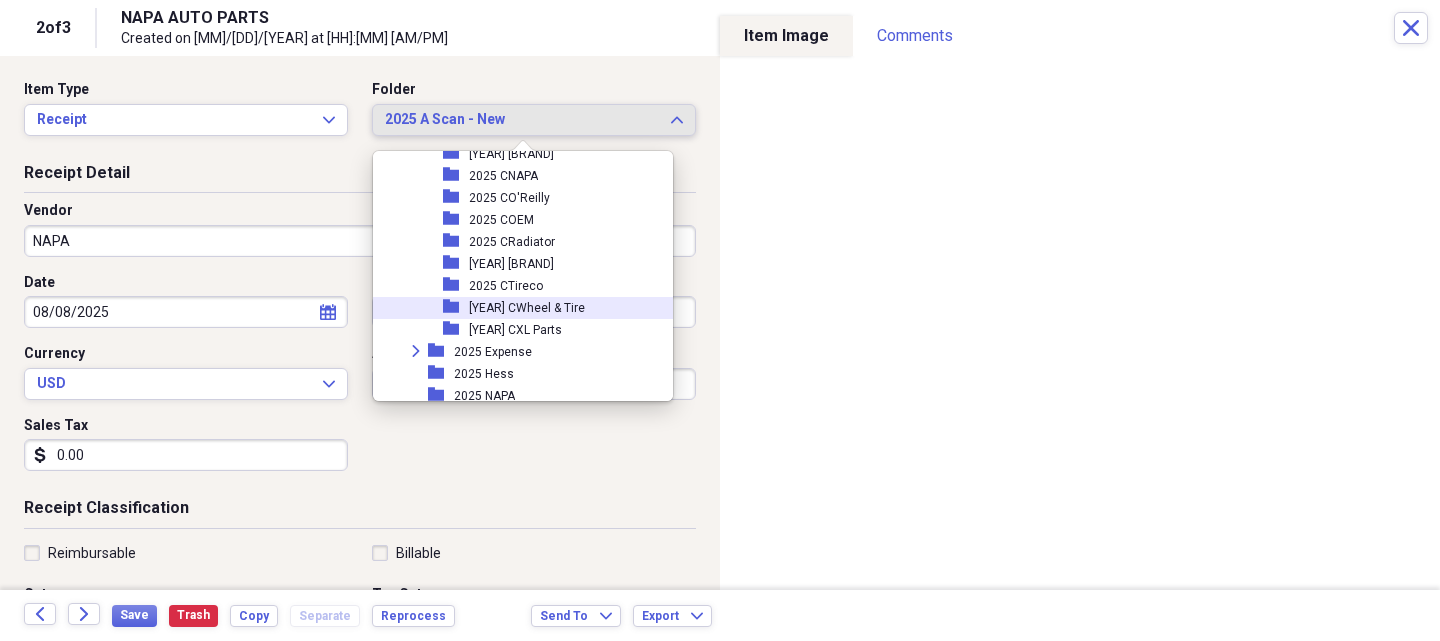 scroll, scrollTop: 1973, scrollLeft: 0, axis: vertical 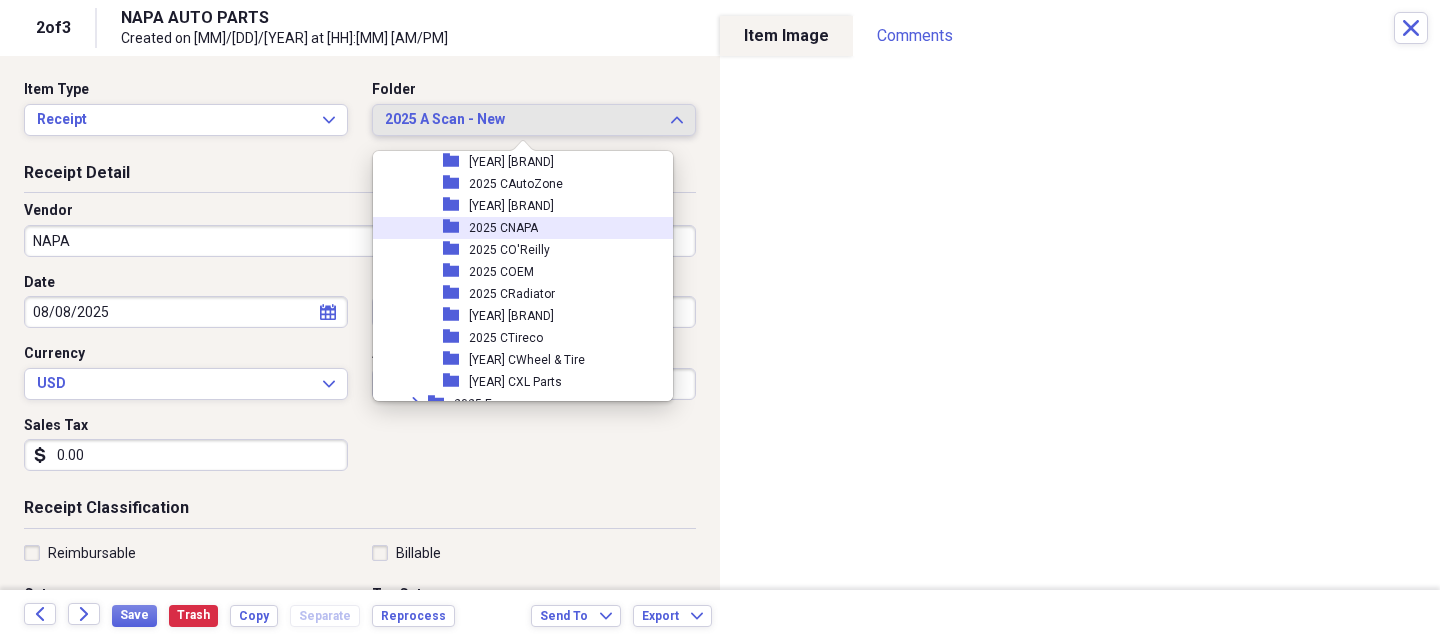 click on "2025 CNAPA" at bounding box center [503, 228] 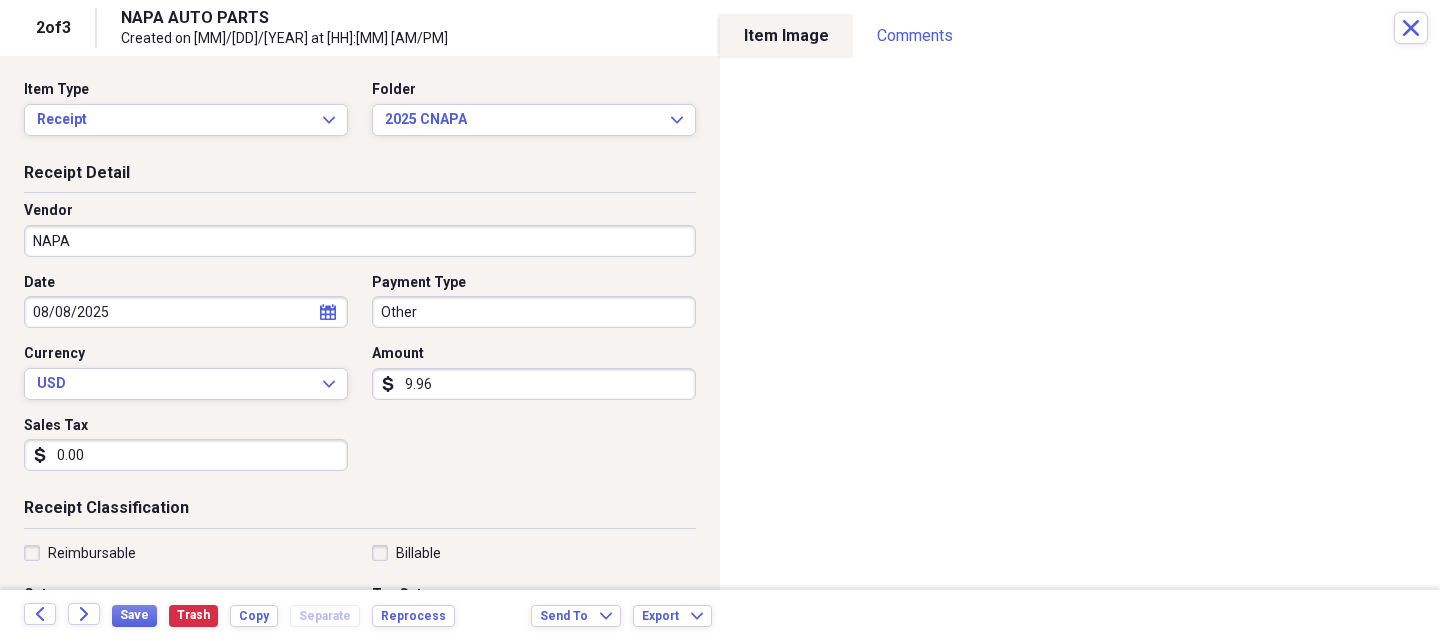 click on "0.00" at bounding box center [186, 455] 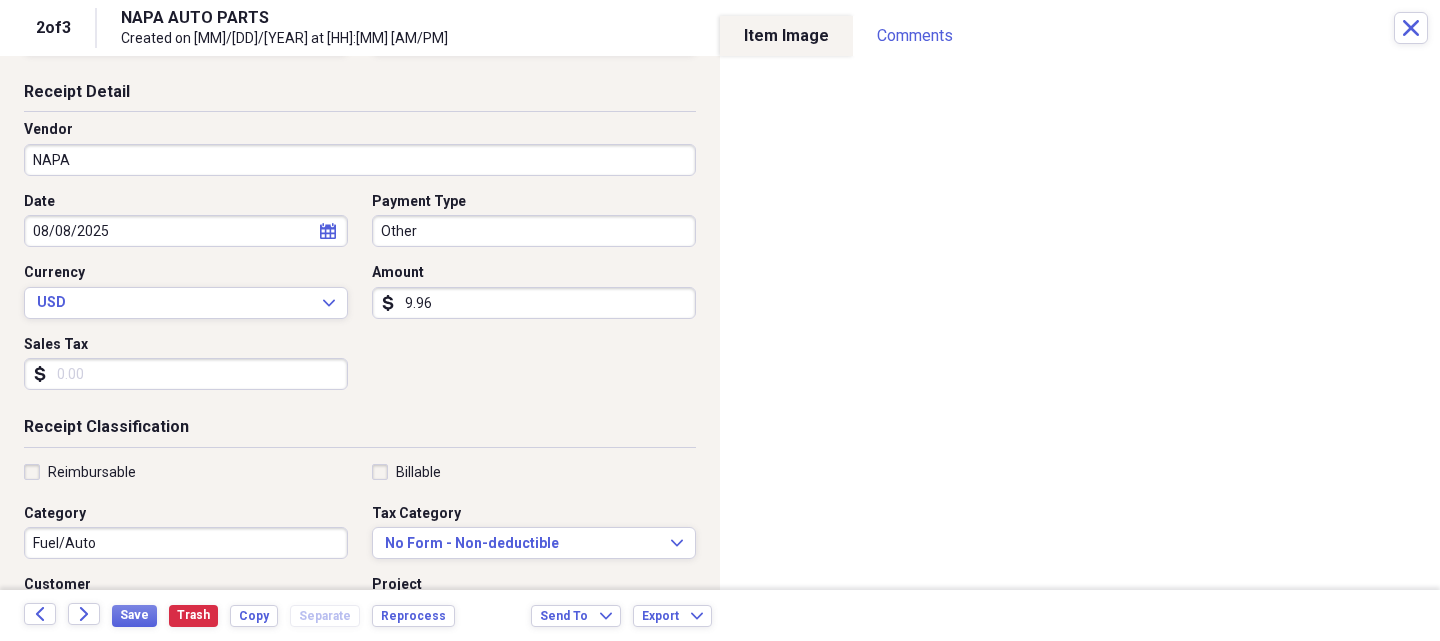 scroll, scrollTop: 300, scrollLeft: 0, axis: vertical 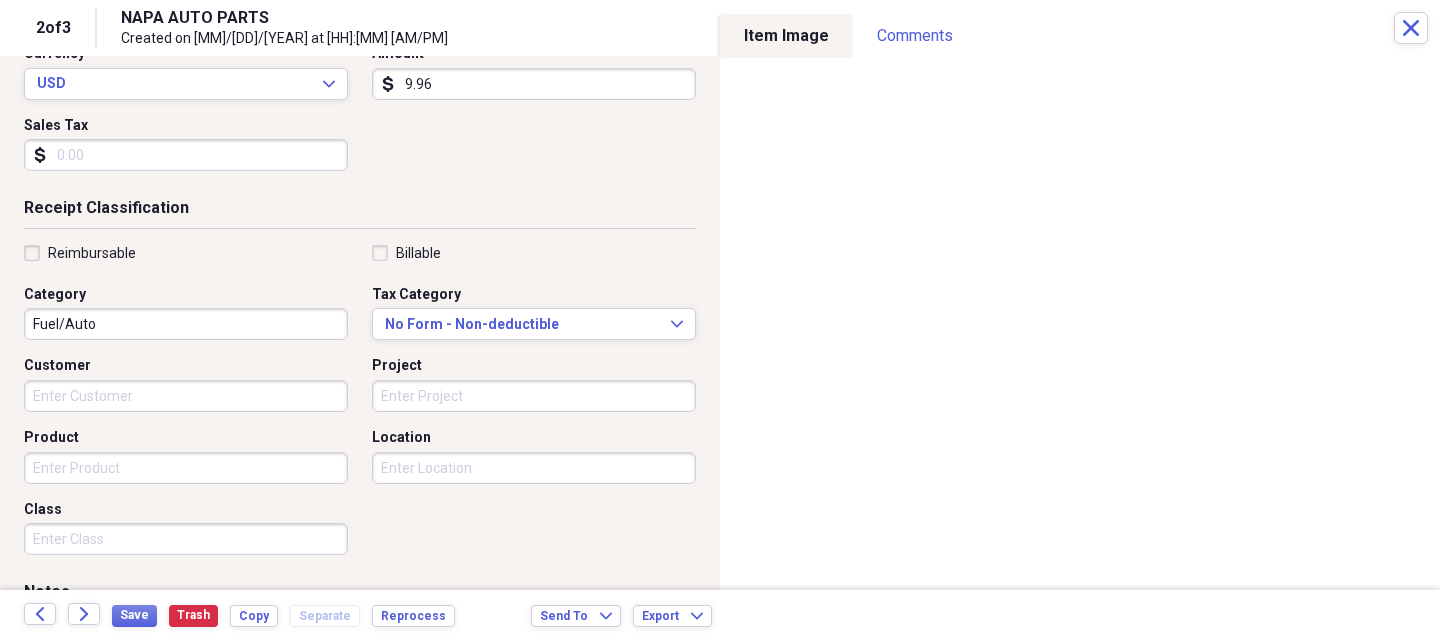 type 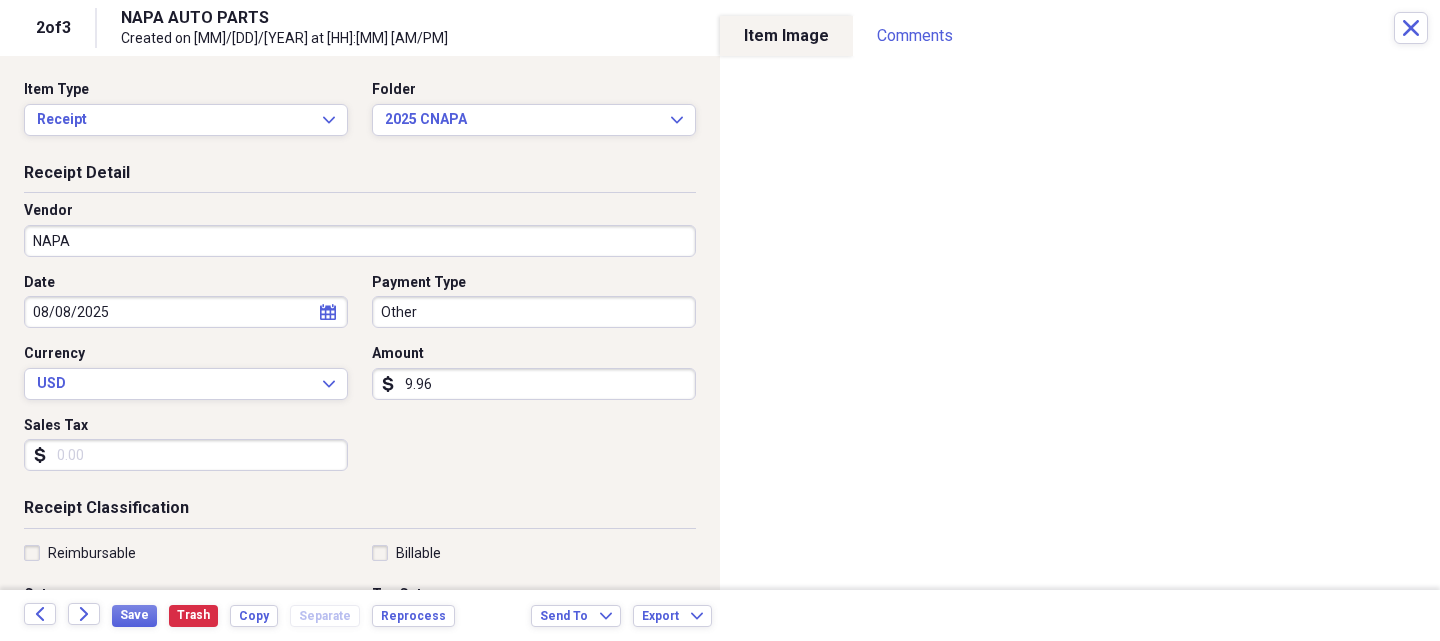 scroll, scrollTop: 0, scrollLeft: 0, axis: both 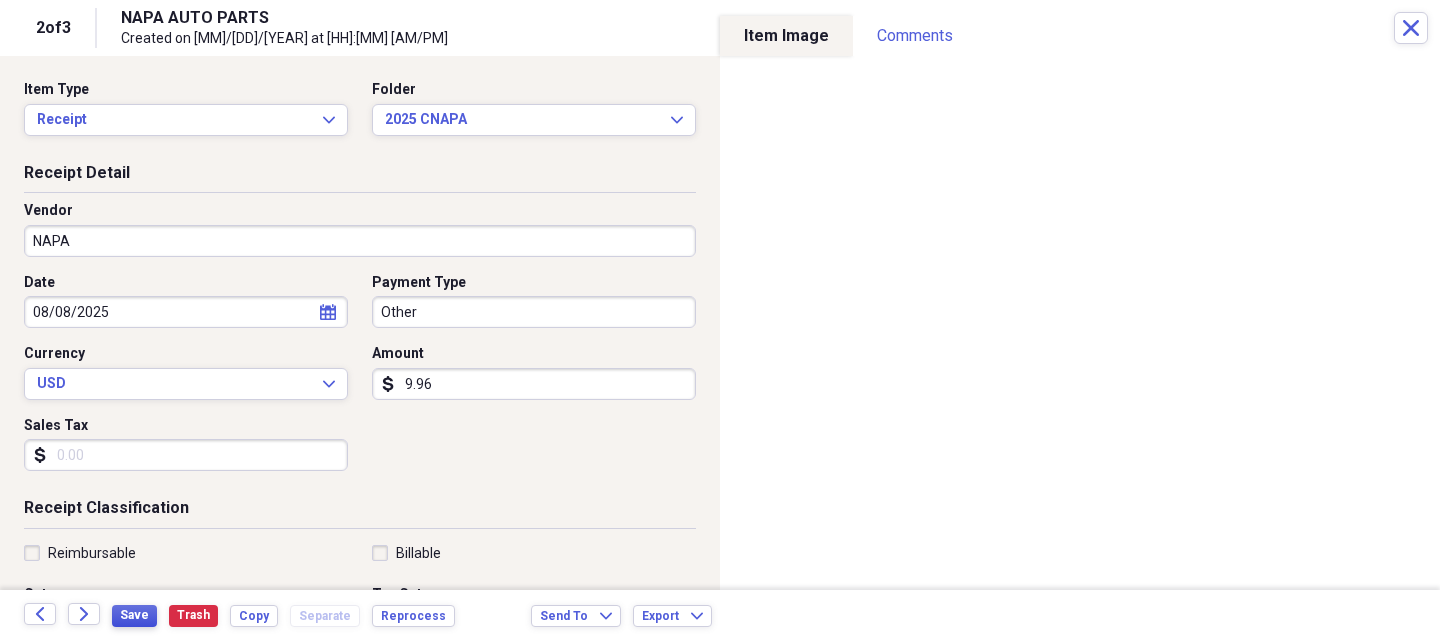 type on "[NUMBER] [BRAND] [NAME]" 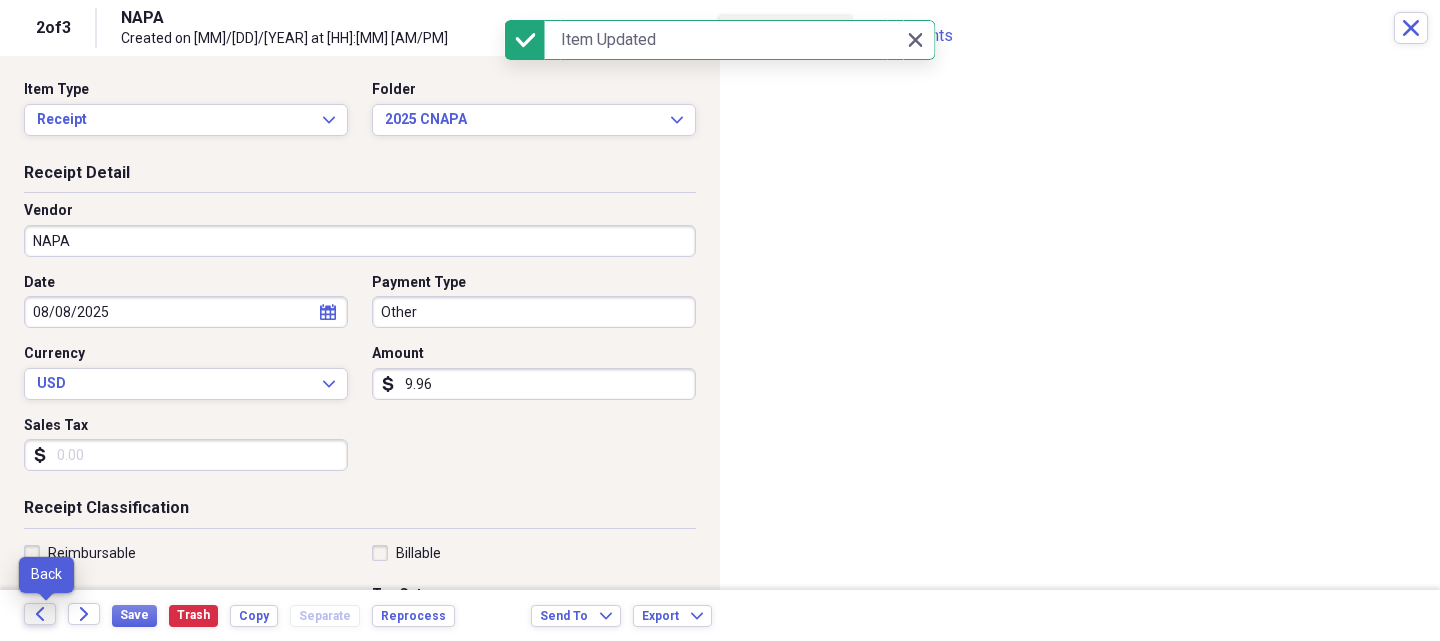 click on "Back" 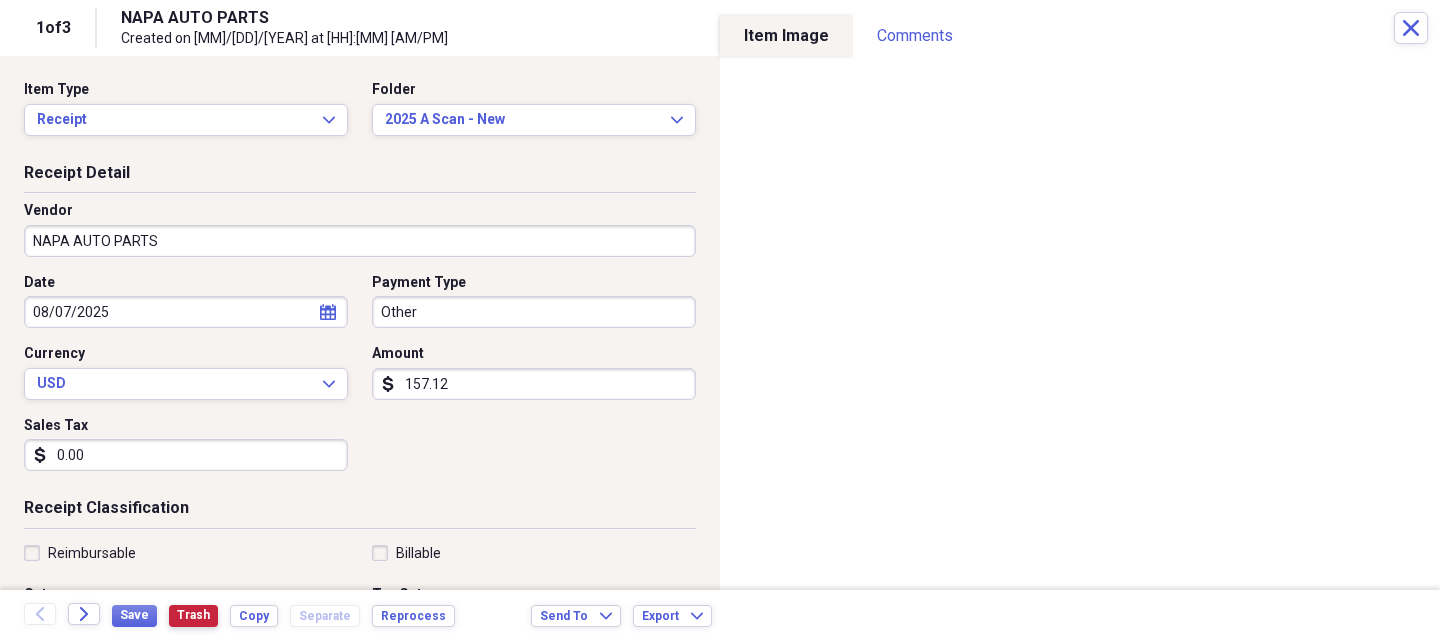 click on "Trash" at bounding box center [193, 615] 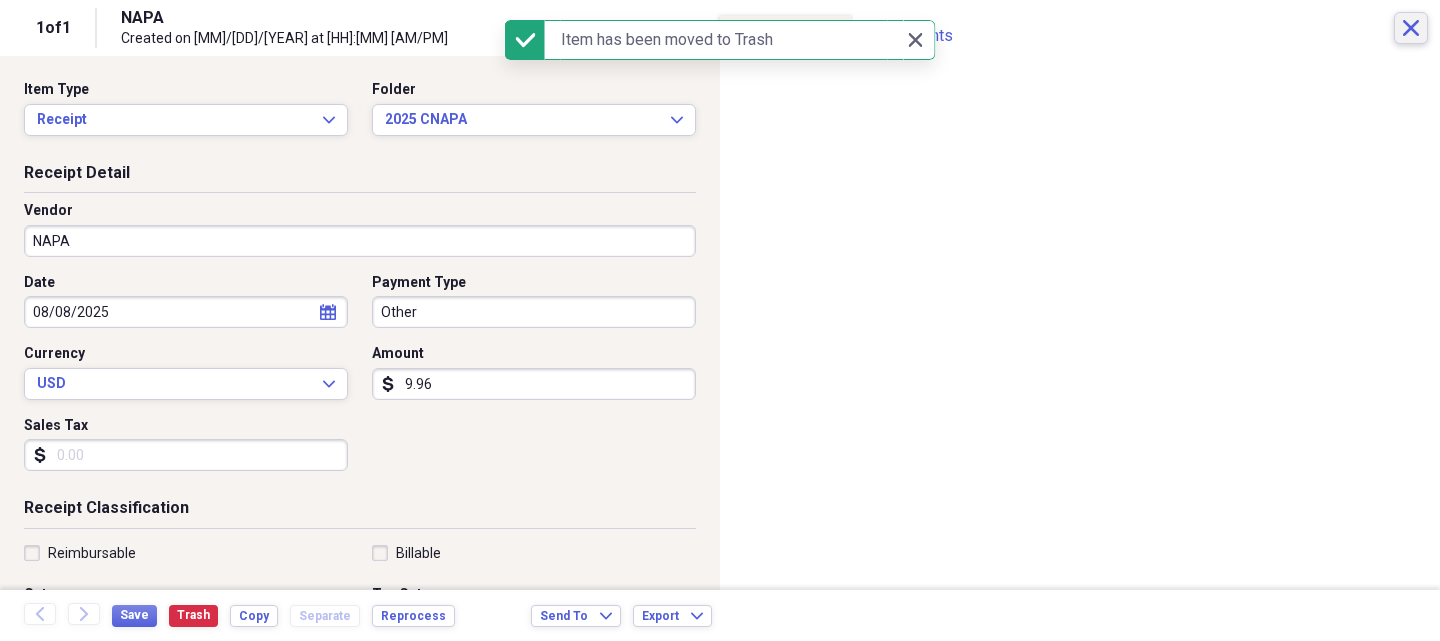 click on "Close" 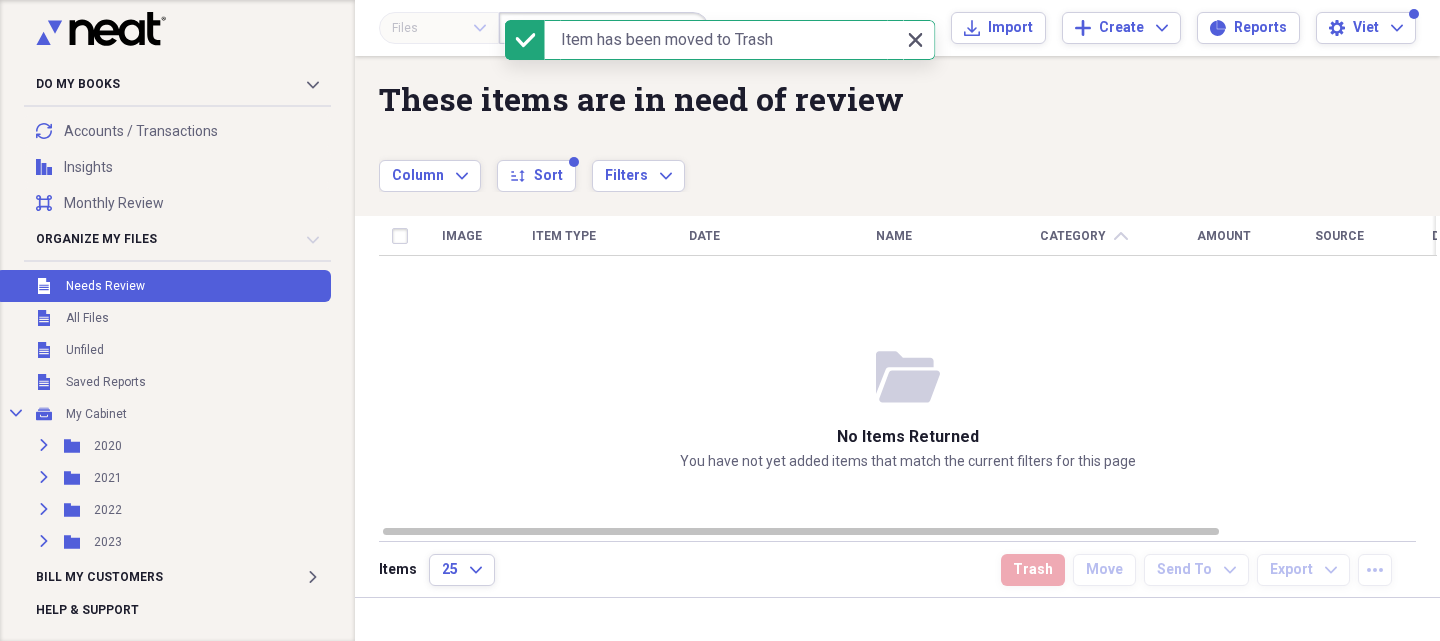 click on "Close" 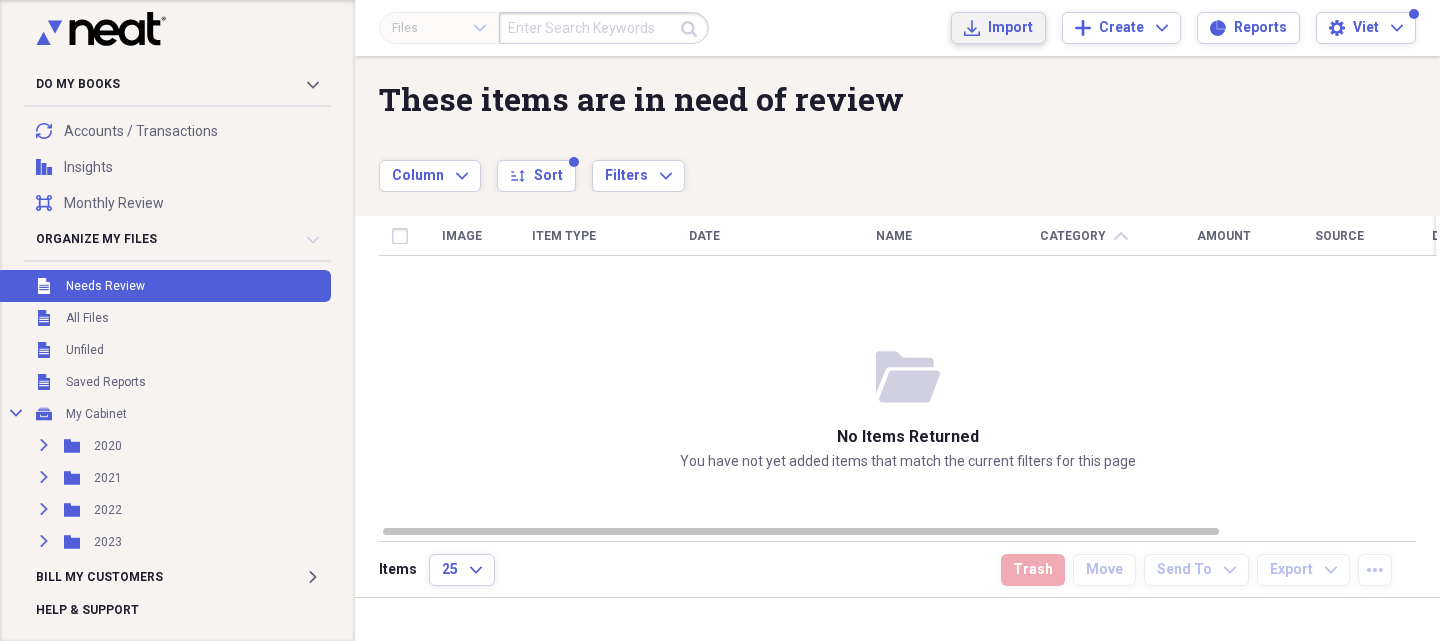 click on "Import Import" at bounding box center [998, 28] 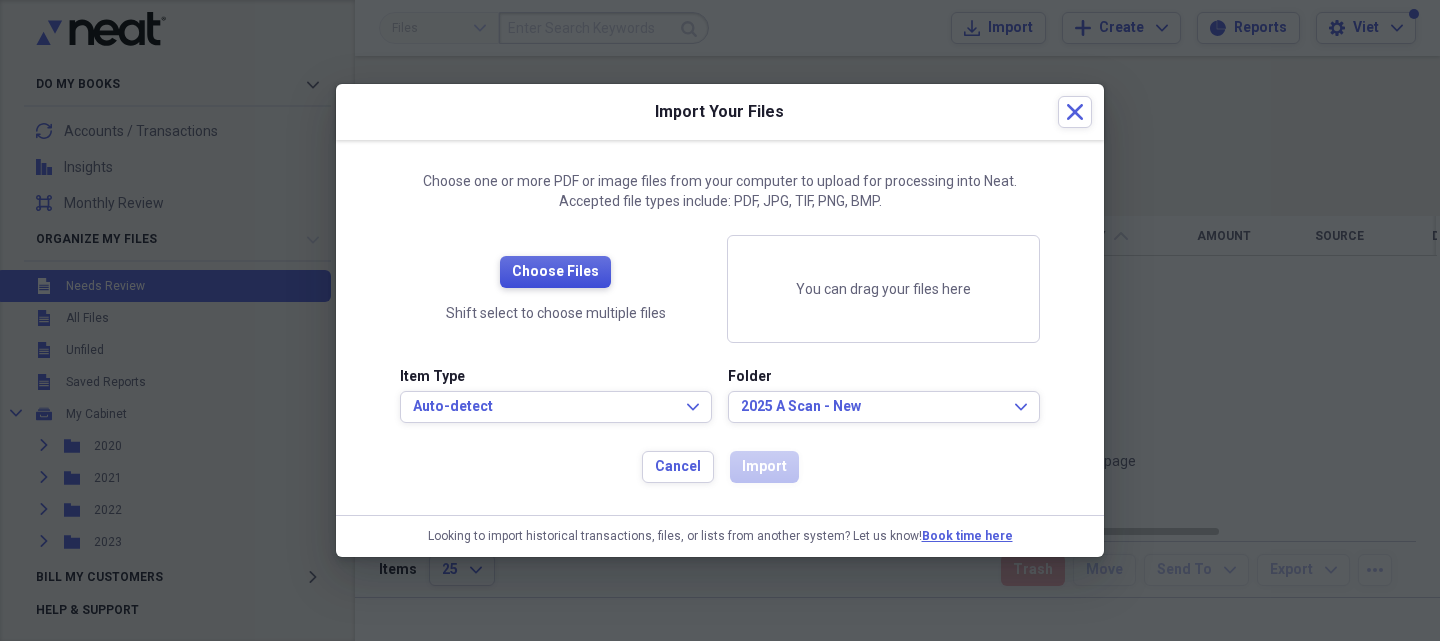 click on "Choose Files" at bounding box center (555, 272) 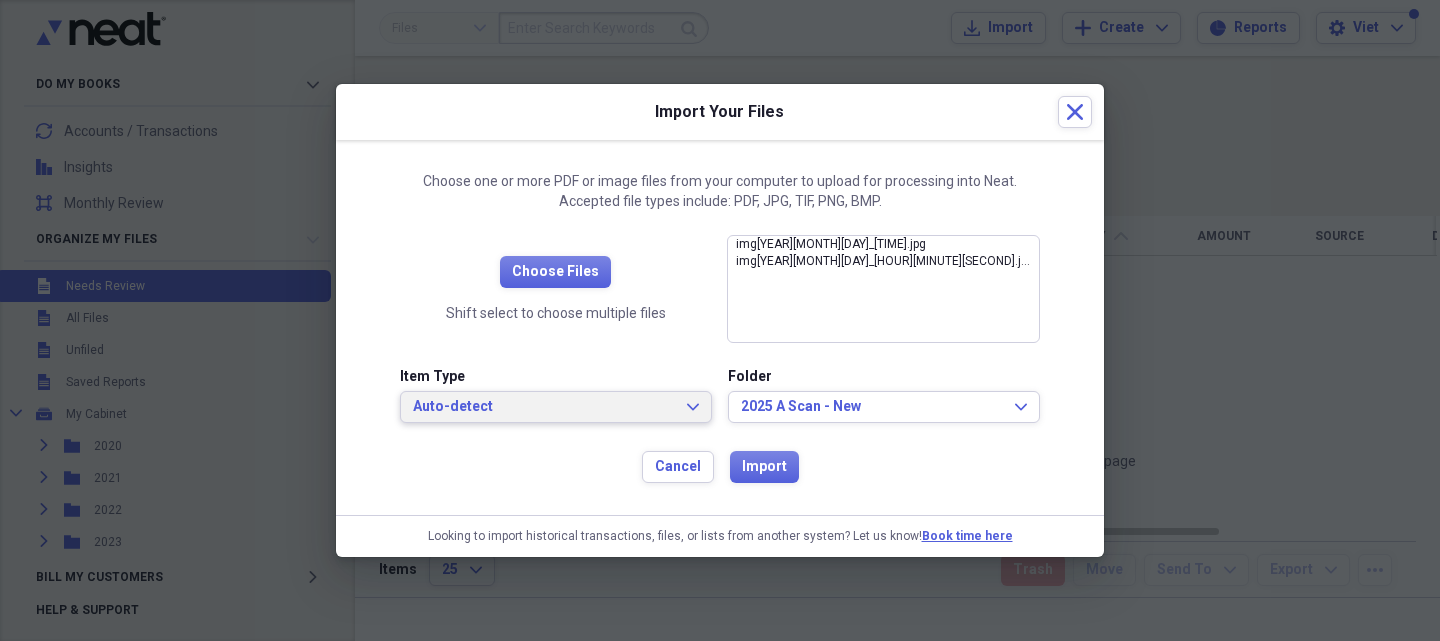 click on "Auto-detect" at bounding box center (544, 407) 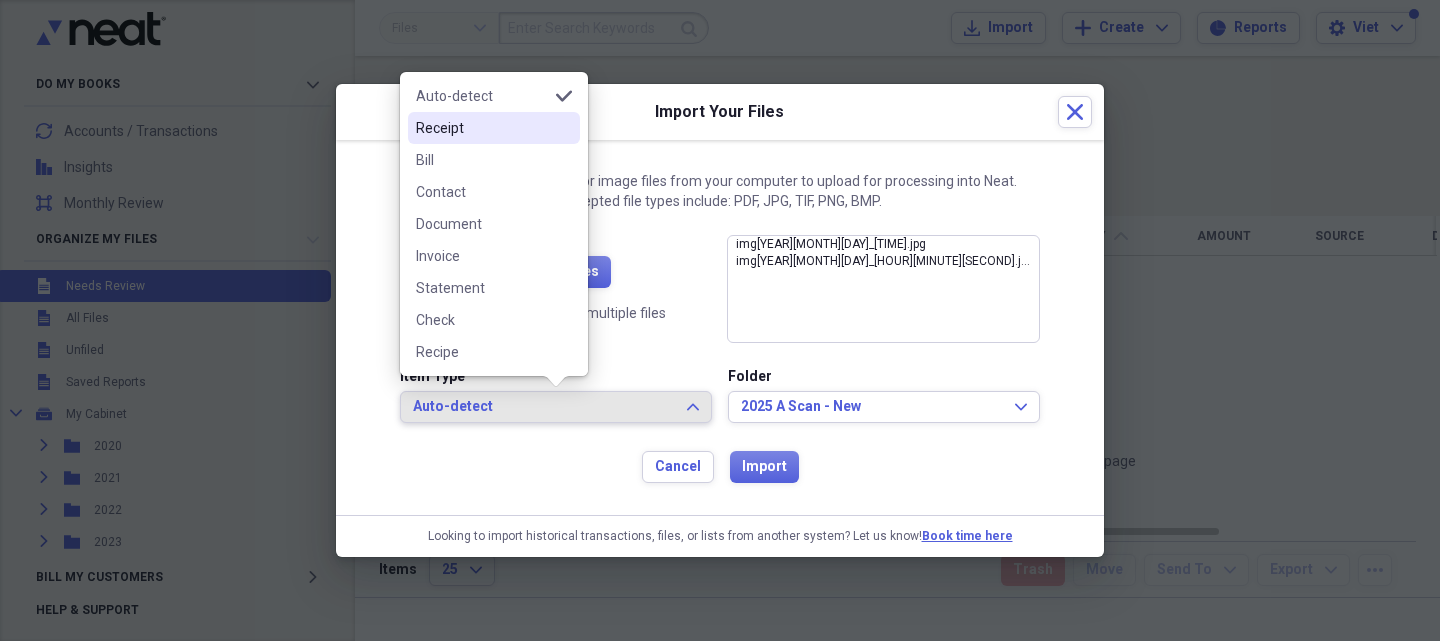 click on "Receipt" at bounding box center (482, 128) 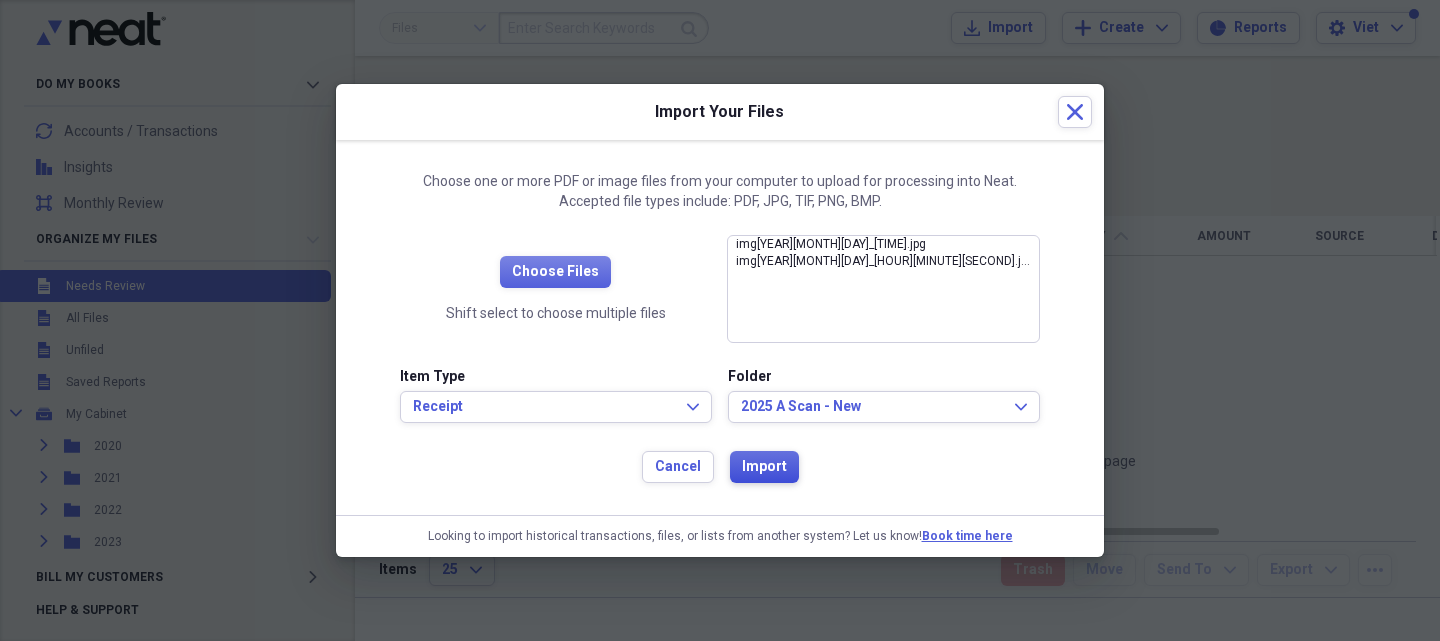 click on "Import" at bounding box center [764, 467] 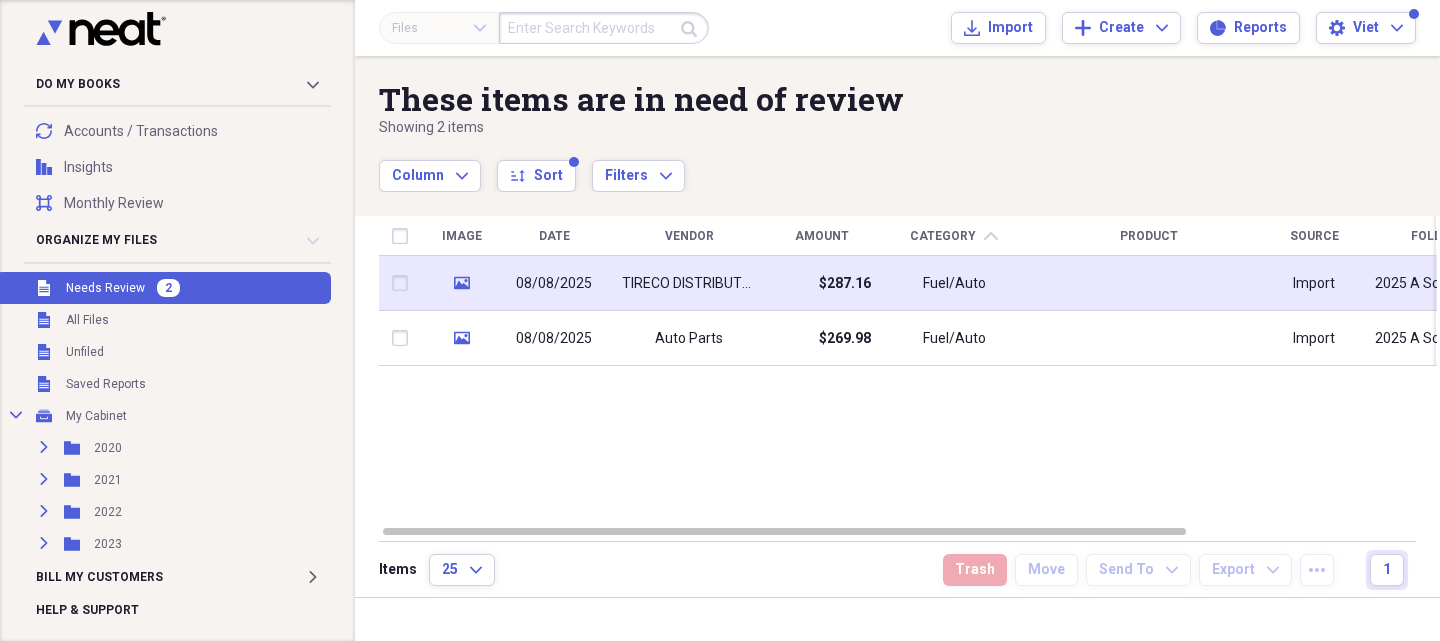 click on "$287.16" at bounding box center [821, 283] 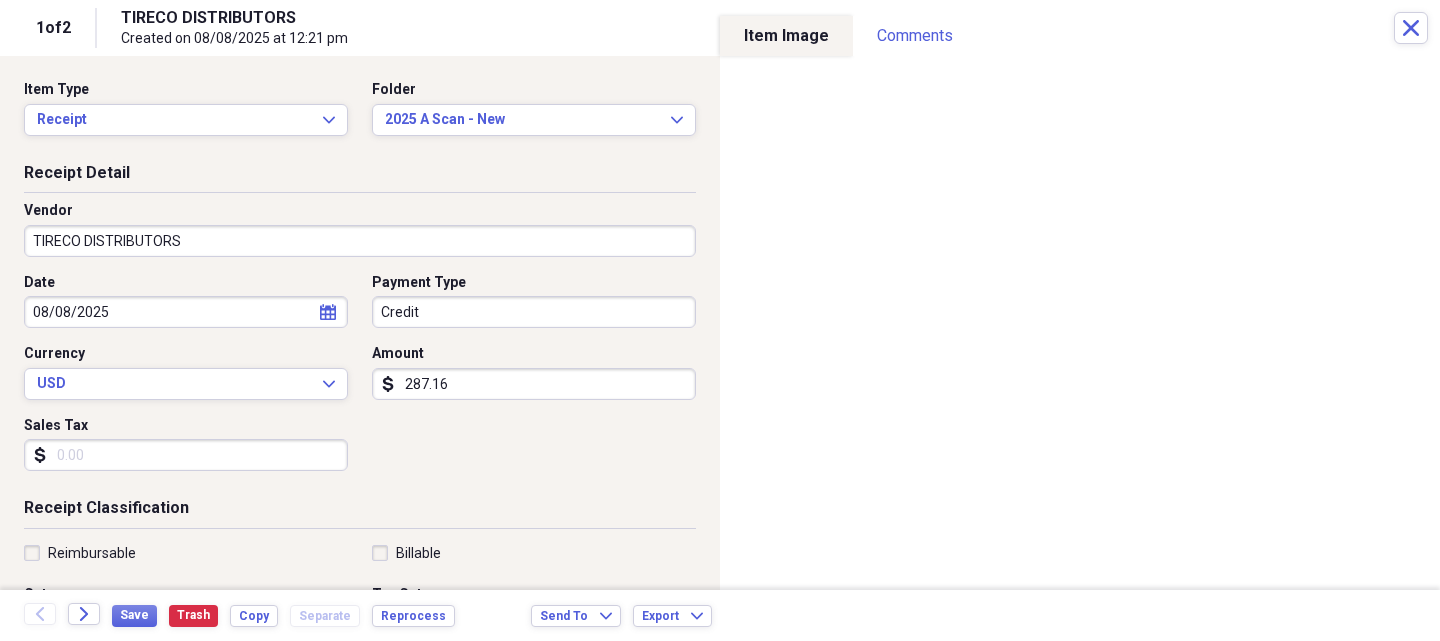 click on "TIRECO DISTRIBUTORS" at bounding box center (360, 241) 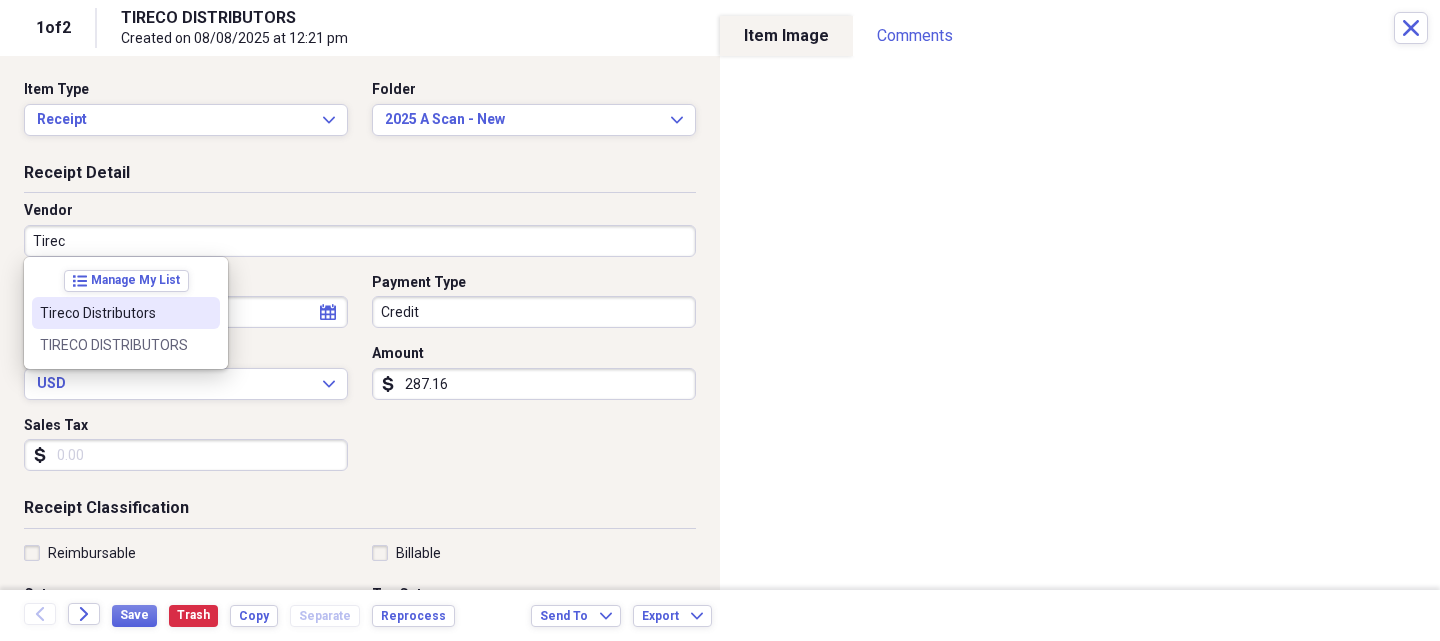 click on "Tireco Distributors" at bounding box center (114, 313) 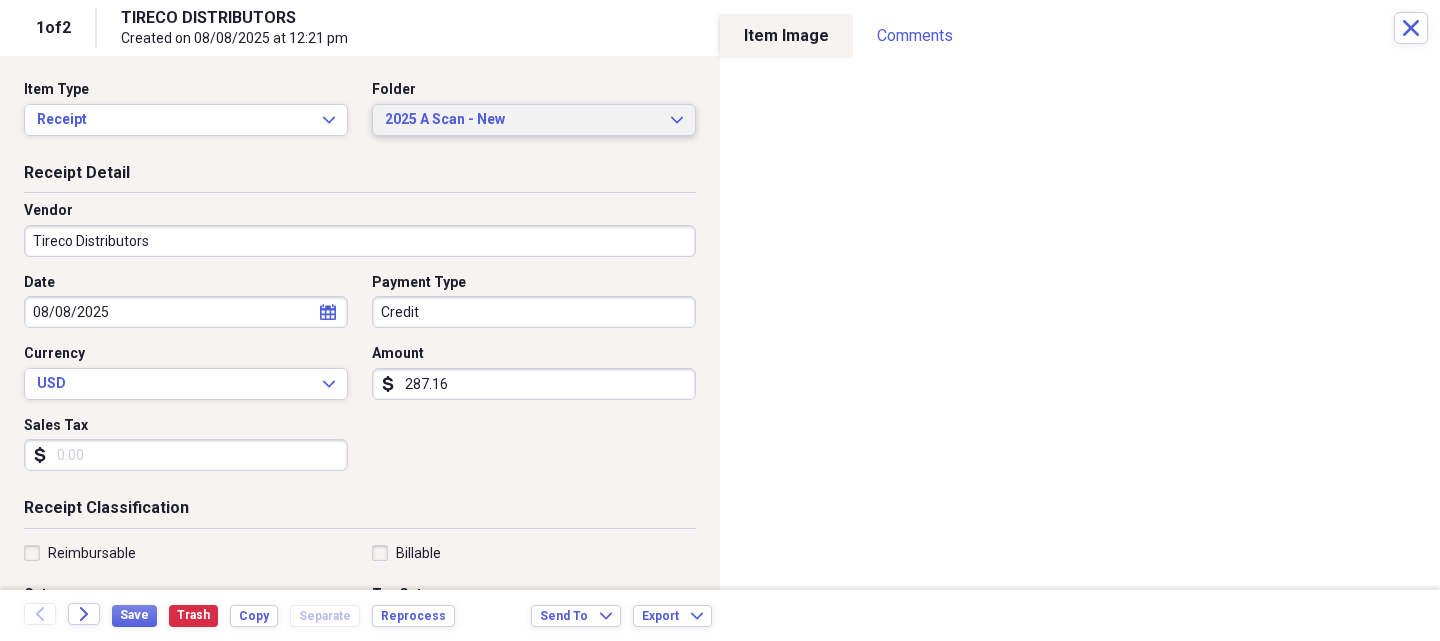 click on "2025 A Scan - New" at bounding box center [522, 120] 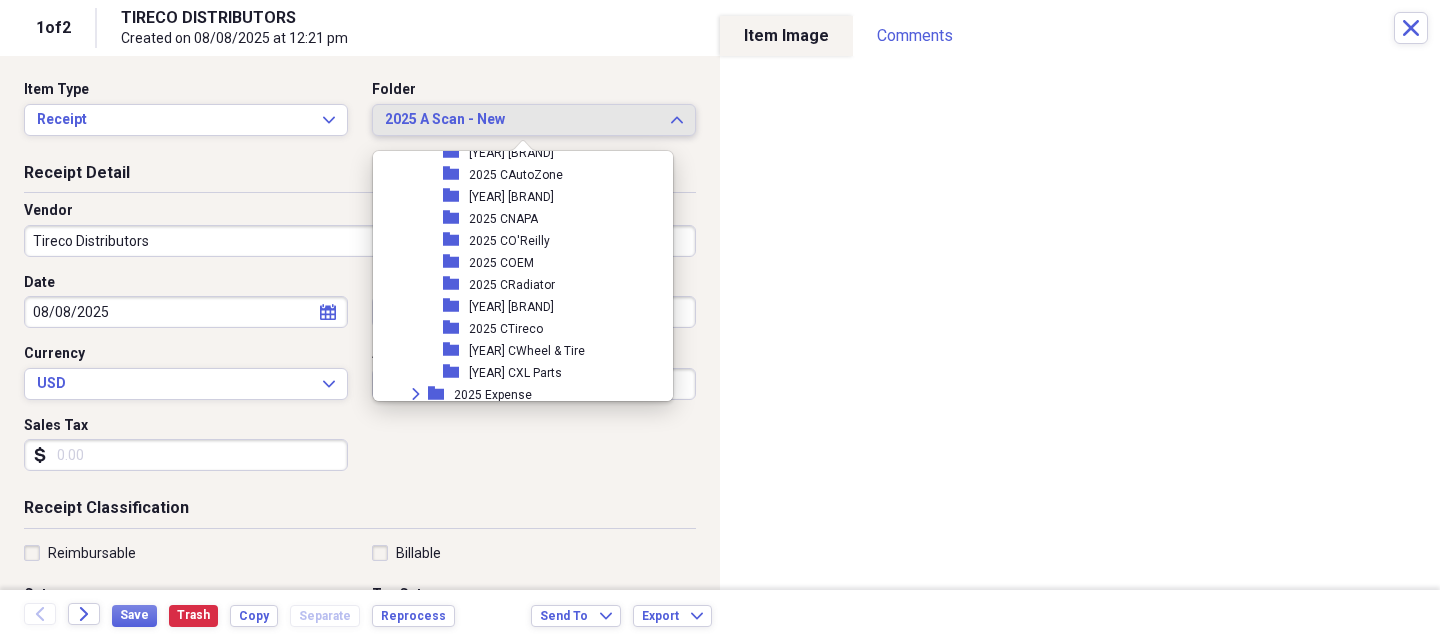 scroll, scrollTop: 1973, scrollLeft: 0, axis: vertical 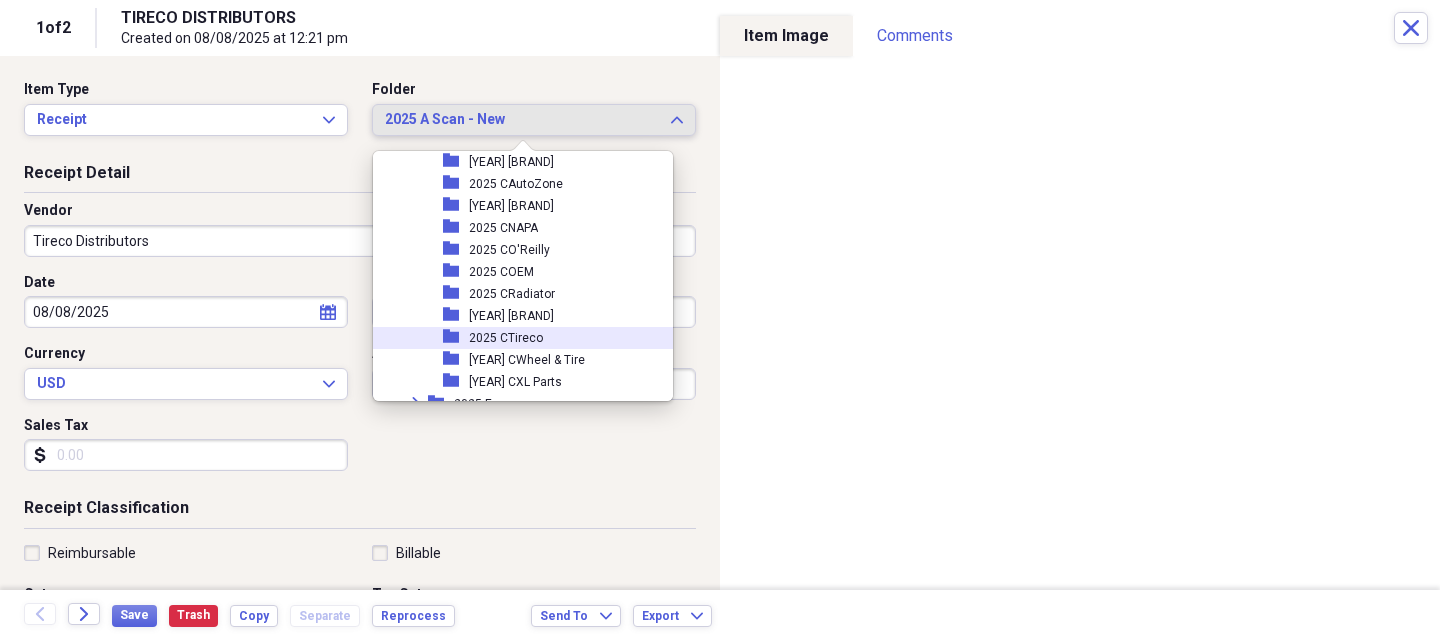 click on "2025 CTireco" at bounding box center (506, 338) 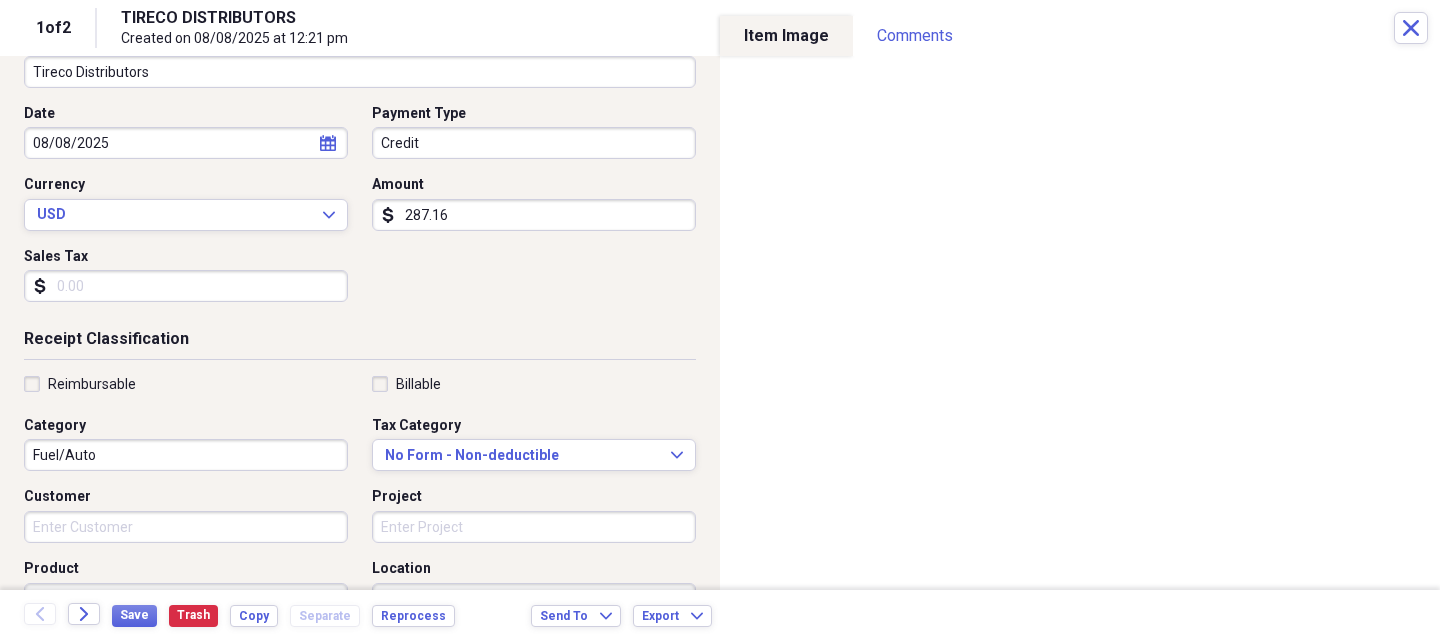 scroll, scrollTop: 200, scrollLeft: 0, axis: vertical 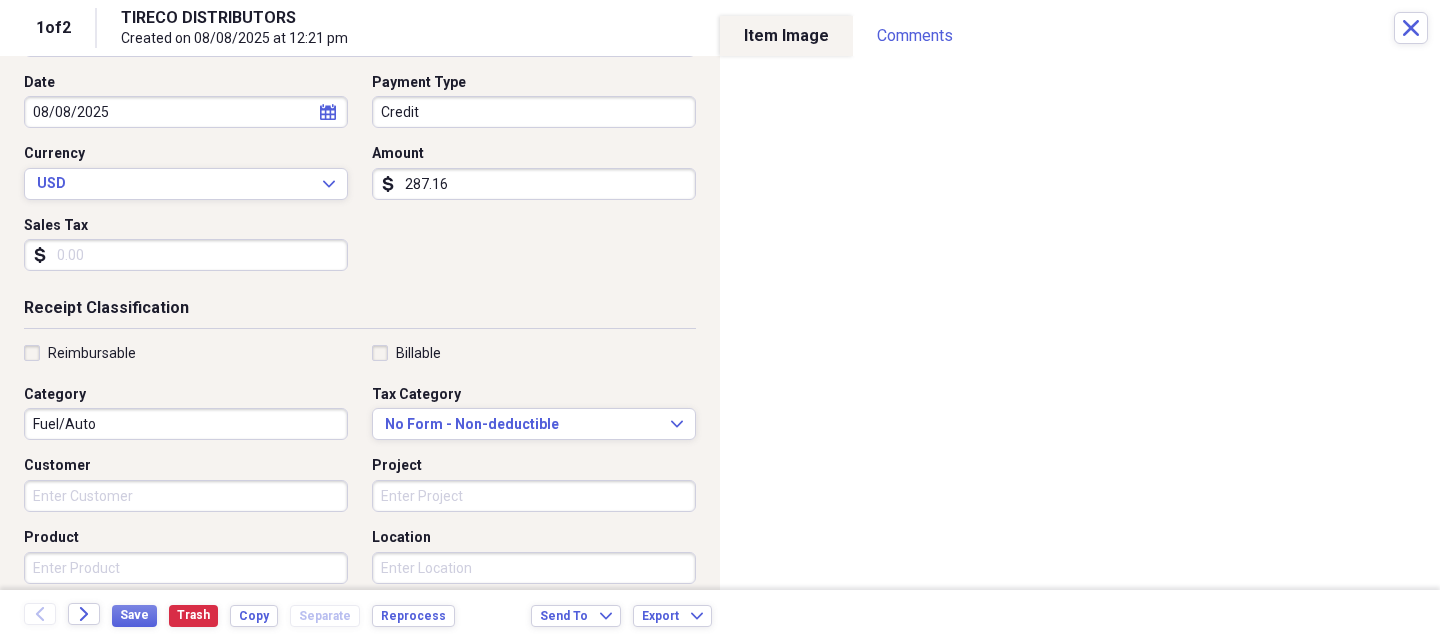 click on "Product" at bounding box center (186, 568) 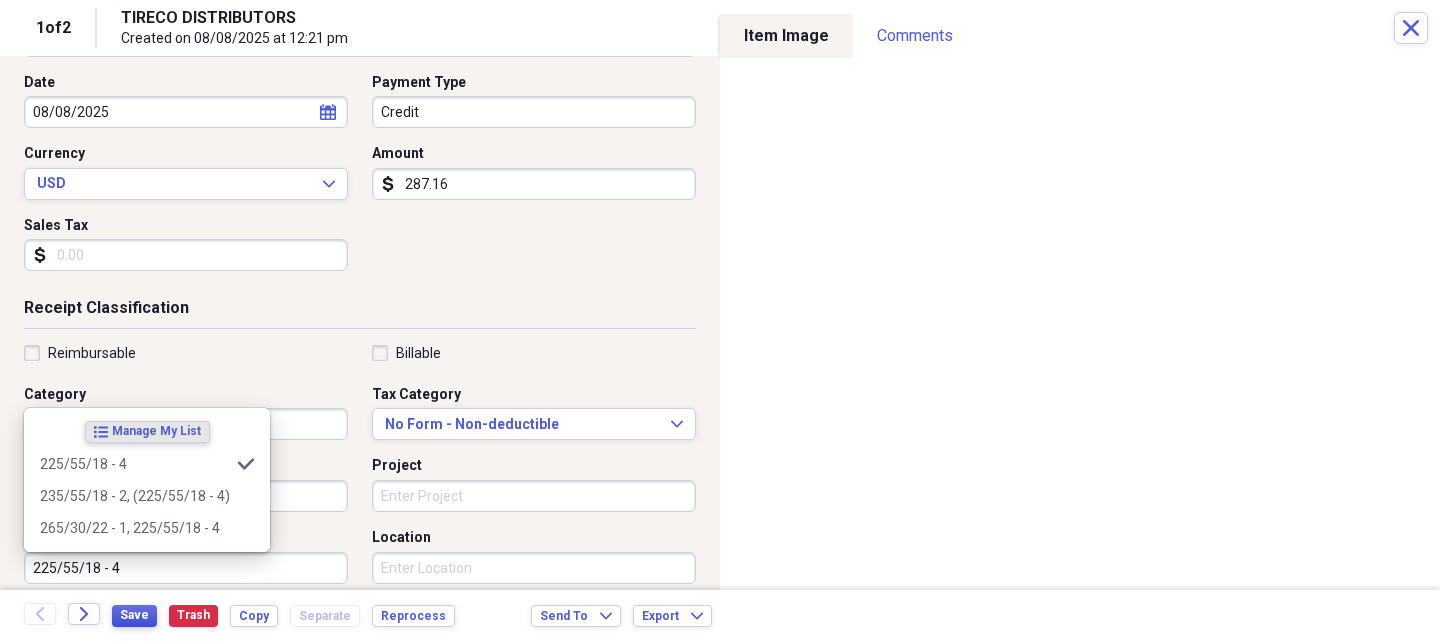 type on "225/55/18 - 4" 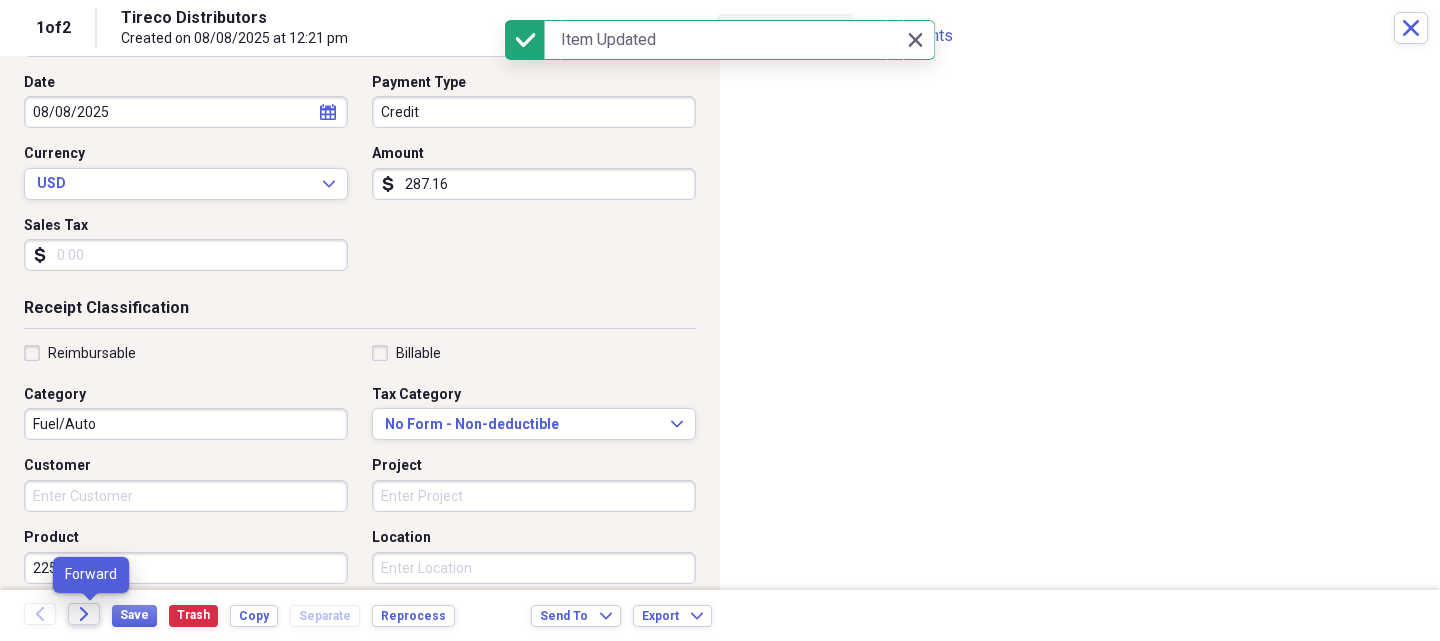 click on "Forward" at bounding box center (84, 614) 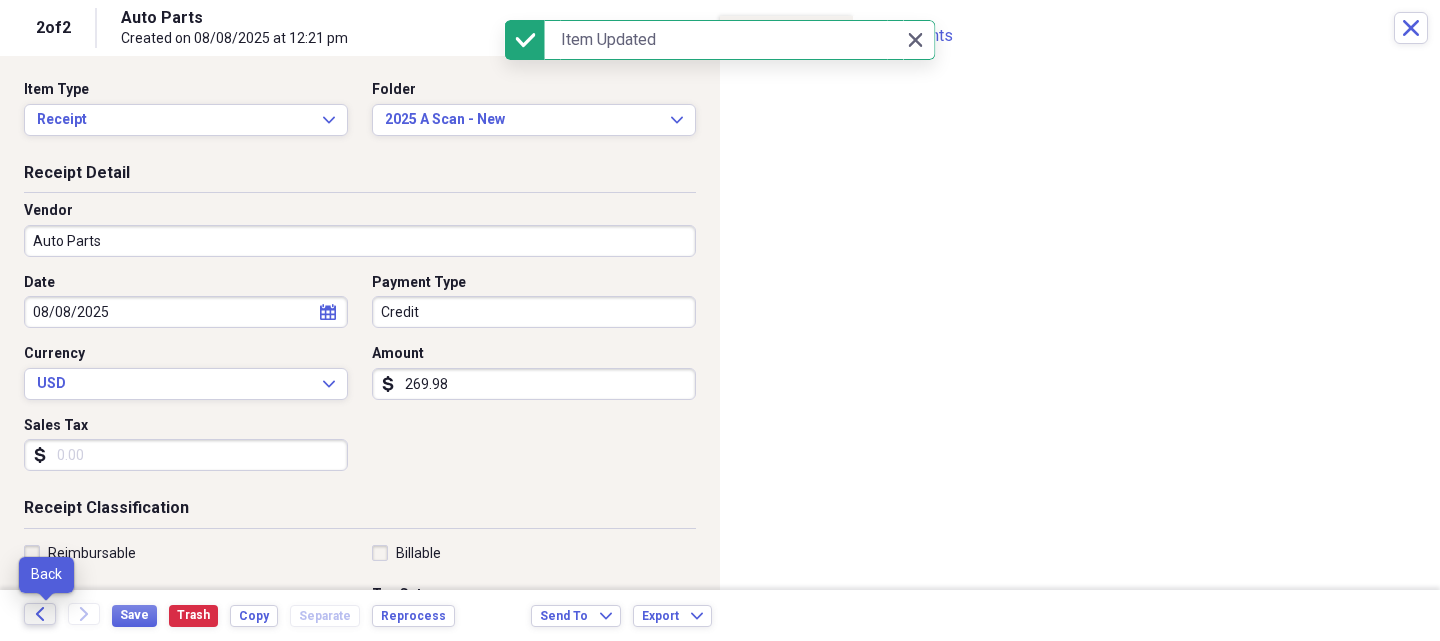 click on "Back" 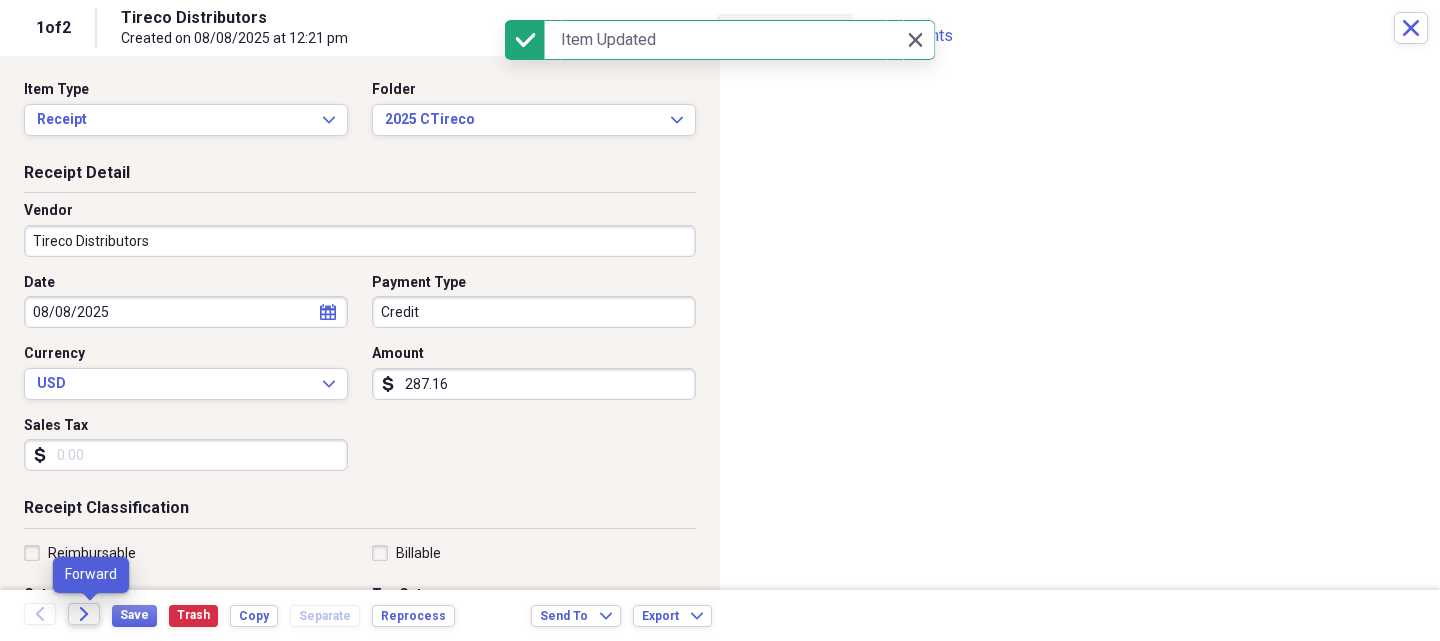 click on "Forward" 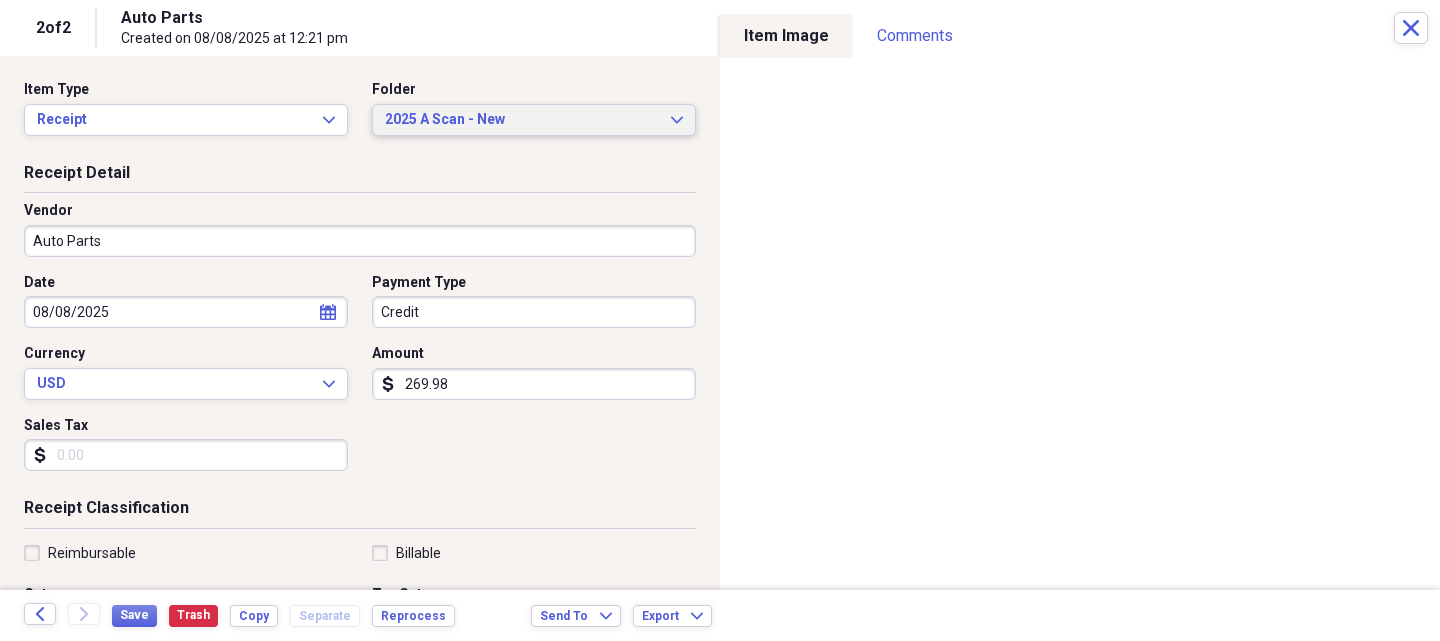 click on "2025 A Scan - New Expand" at bounding box center [534, 120] 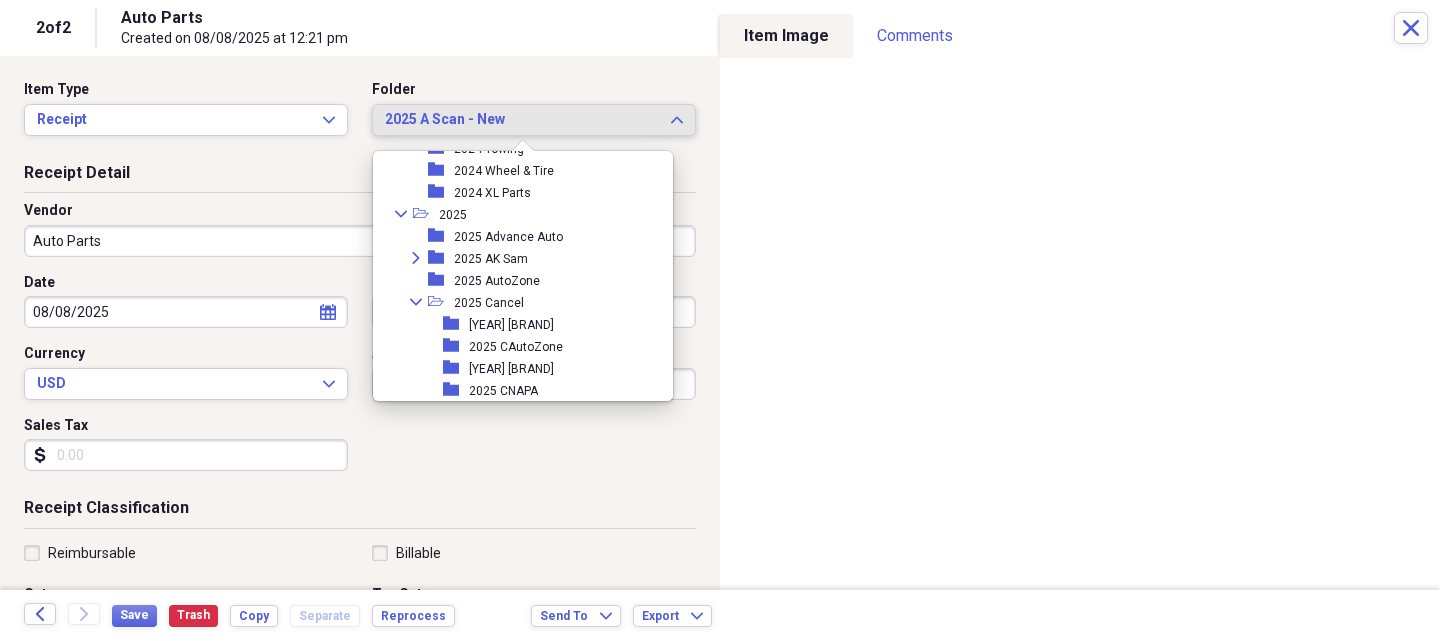 scroll, scrollTop: 1773, scrollLeft: 0, axis: vertical 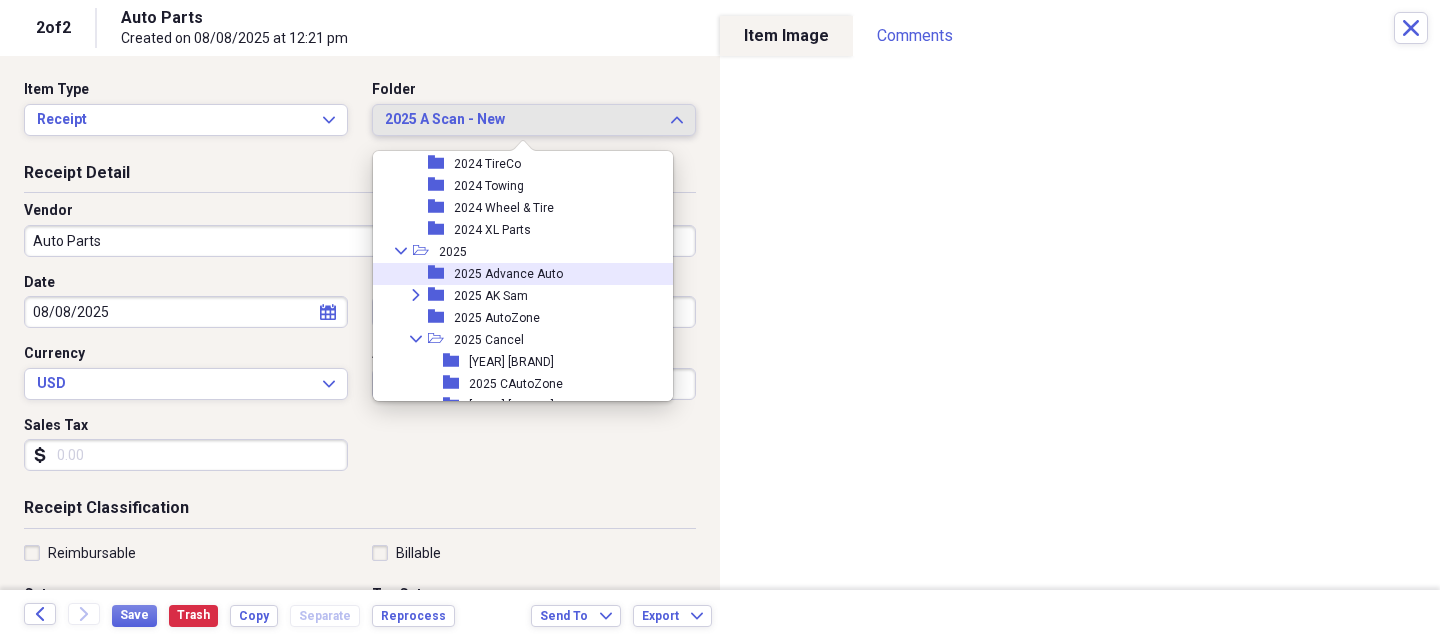 click on "2025 Advance Auto" at bounding box center [508, 274] 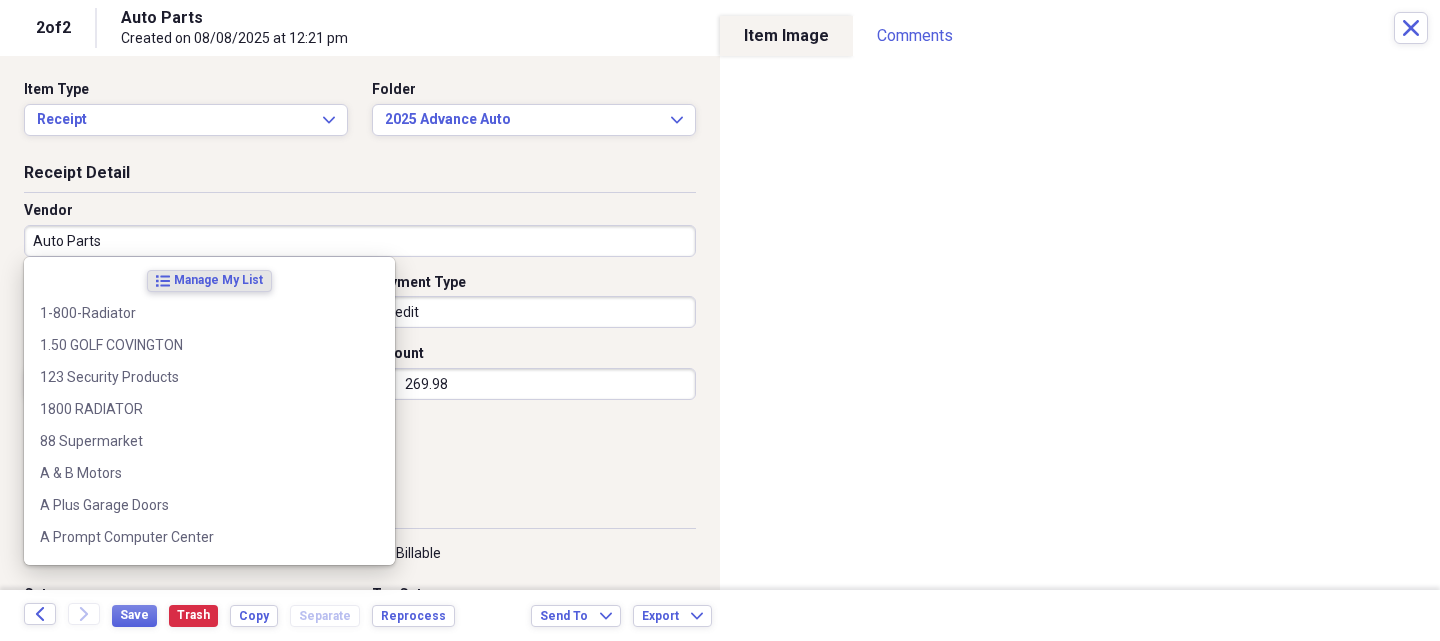 click on "Auto Parts" at bounding box center (360, 241) 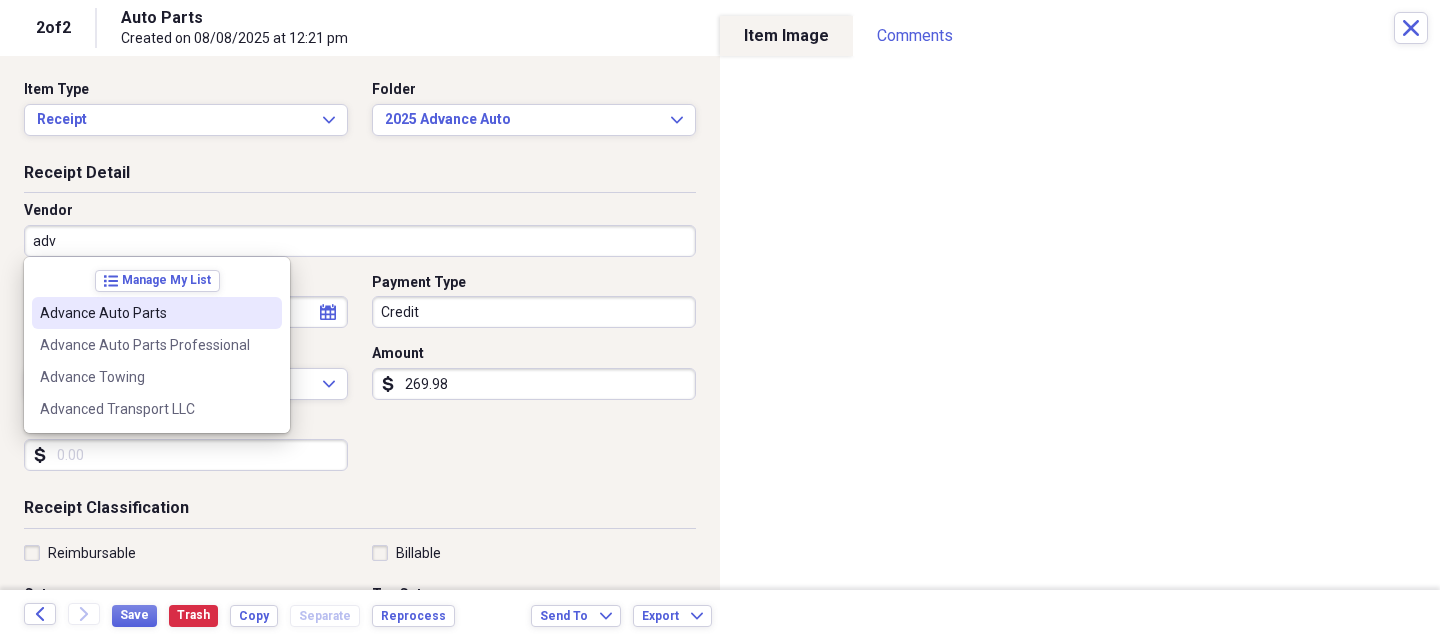 click on "Advance Auto Parts" at bounding box center (145, 313) 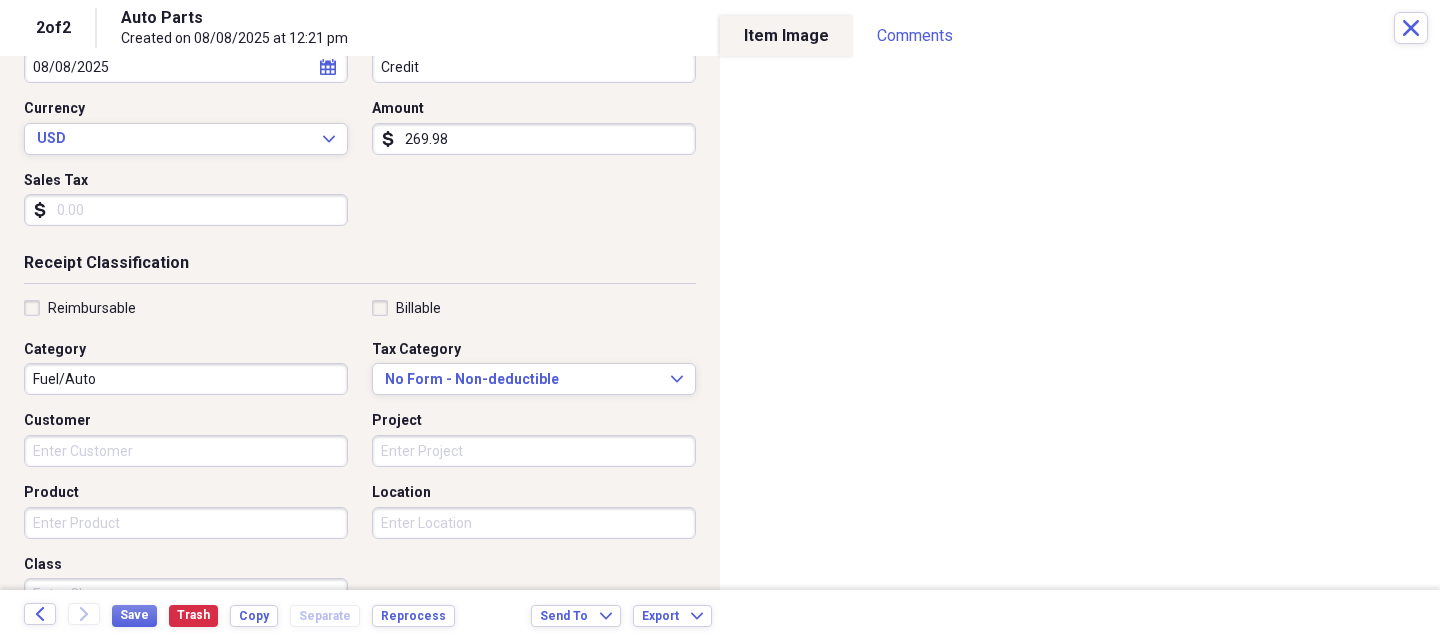 scroll, scrollTop: 300, scrollLeft: 0, axis: vertical 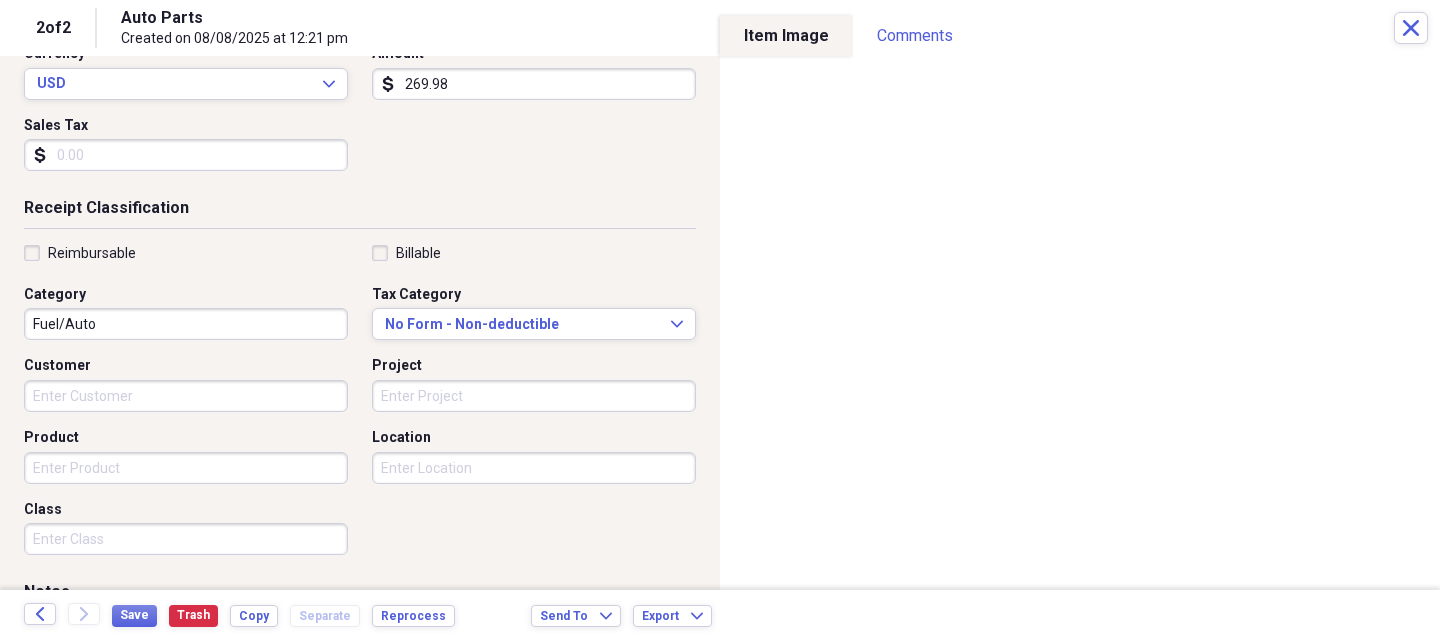 click on "Class" at bounding box center (192, 528) 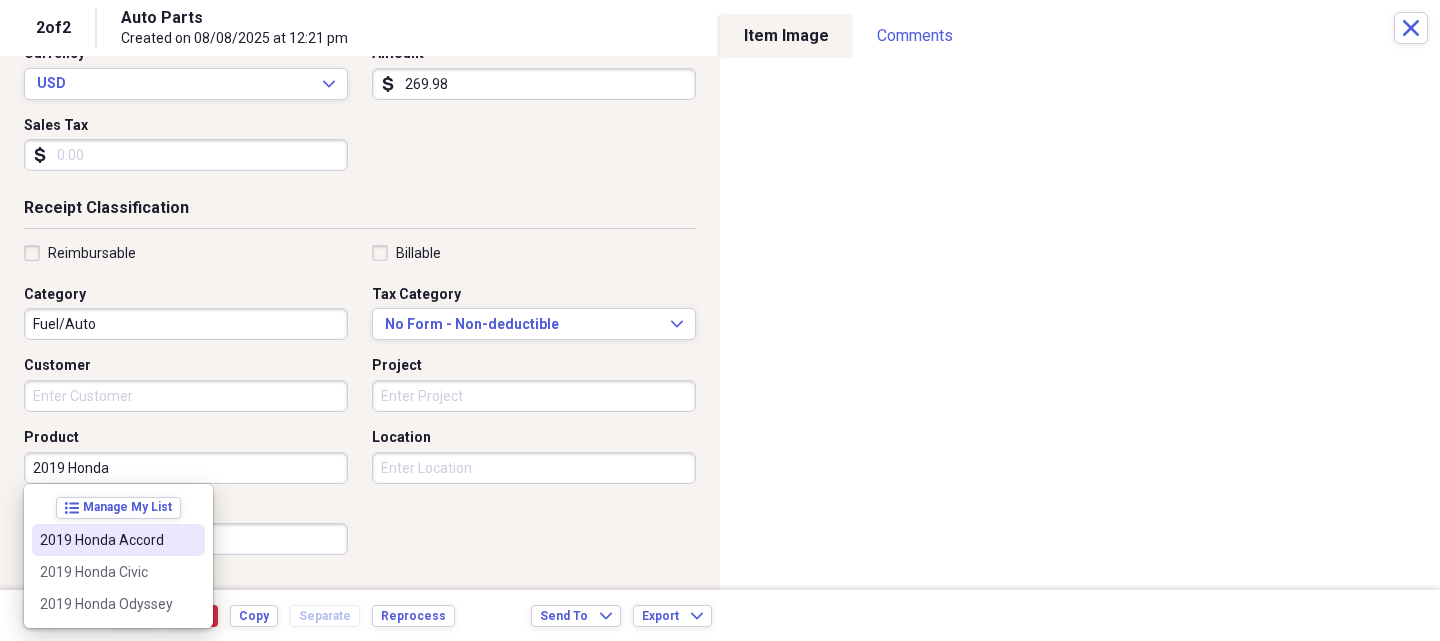 click on "list Manage My List" at bounding box center (118, 508) 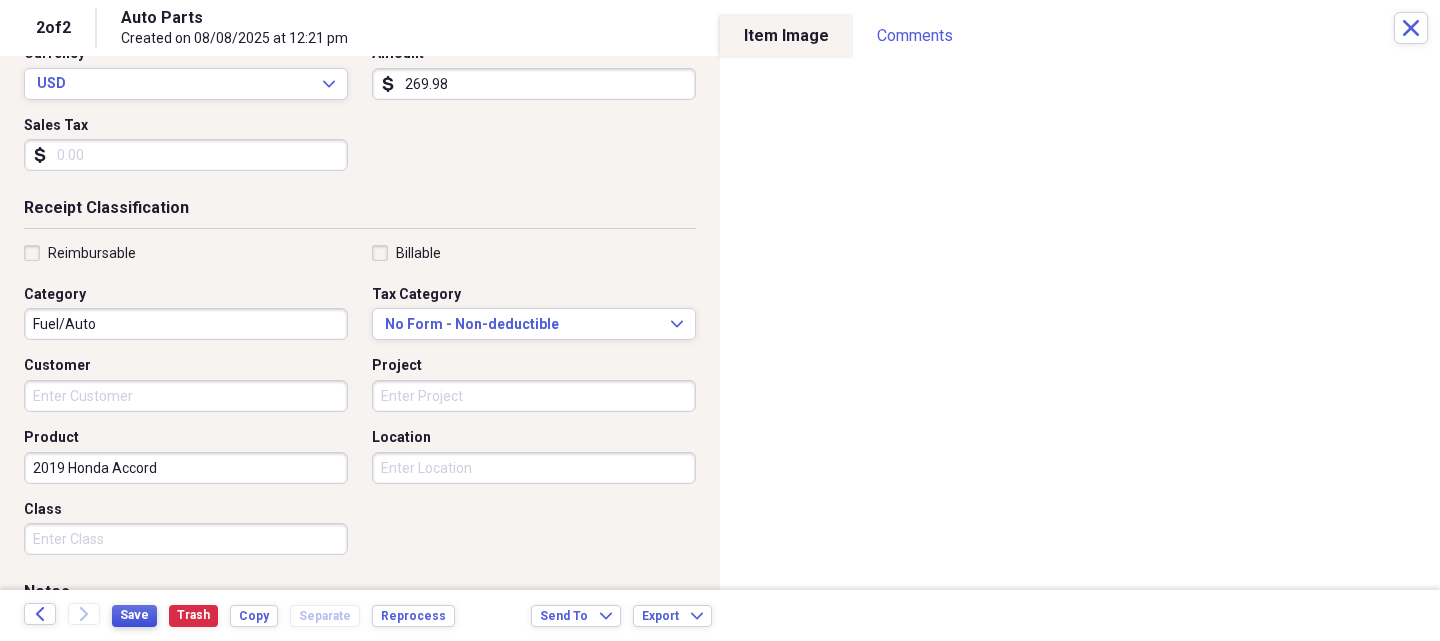 click on "Save" at bounding box center (134, 616) 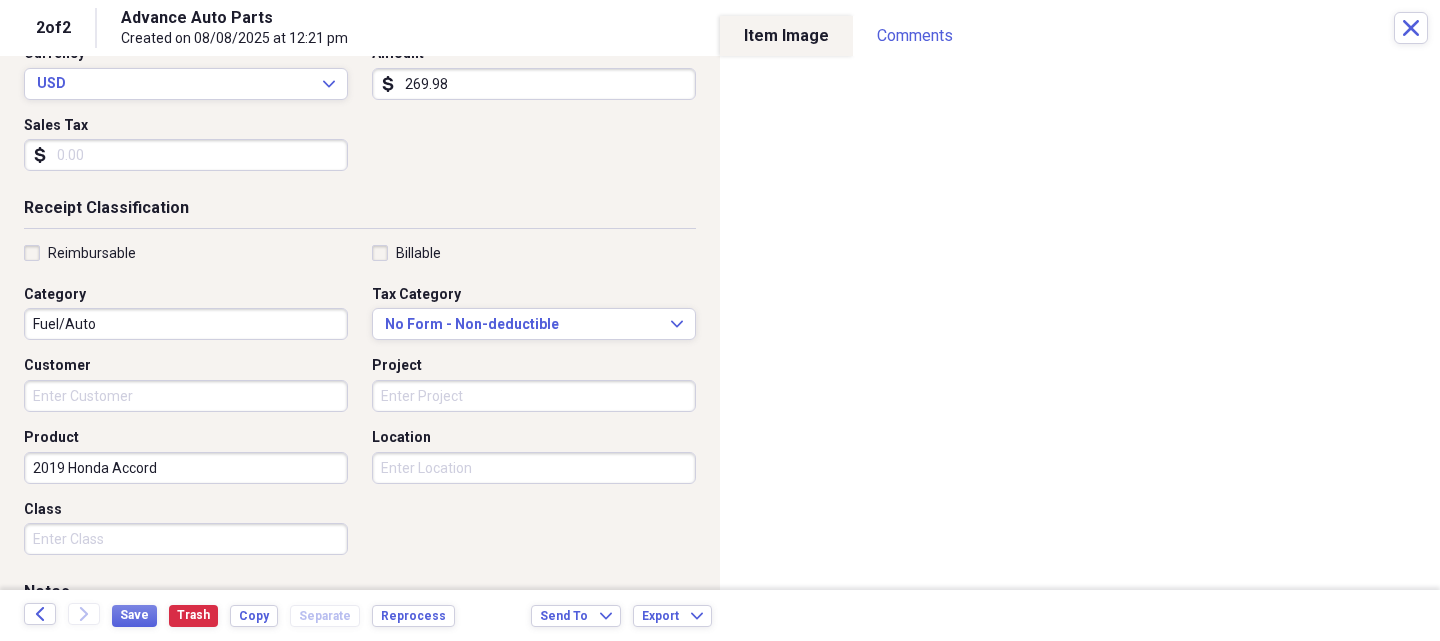 click on "[NUMBER] of [NUMBER] [BRAND] Created on [MM]/[DD]/[YEAR] at [HH]:[MM] [AM/PM] Close" at bounding box center [720, 28] 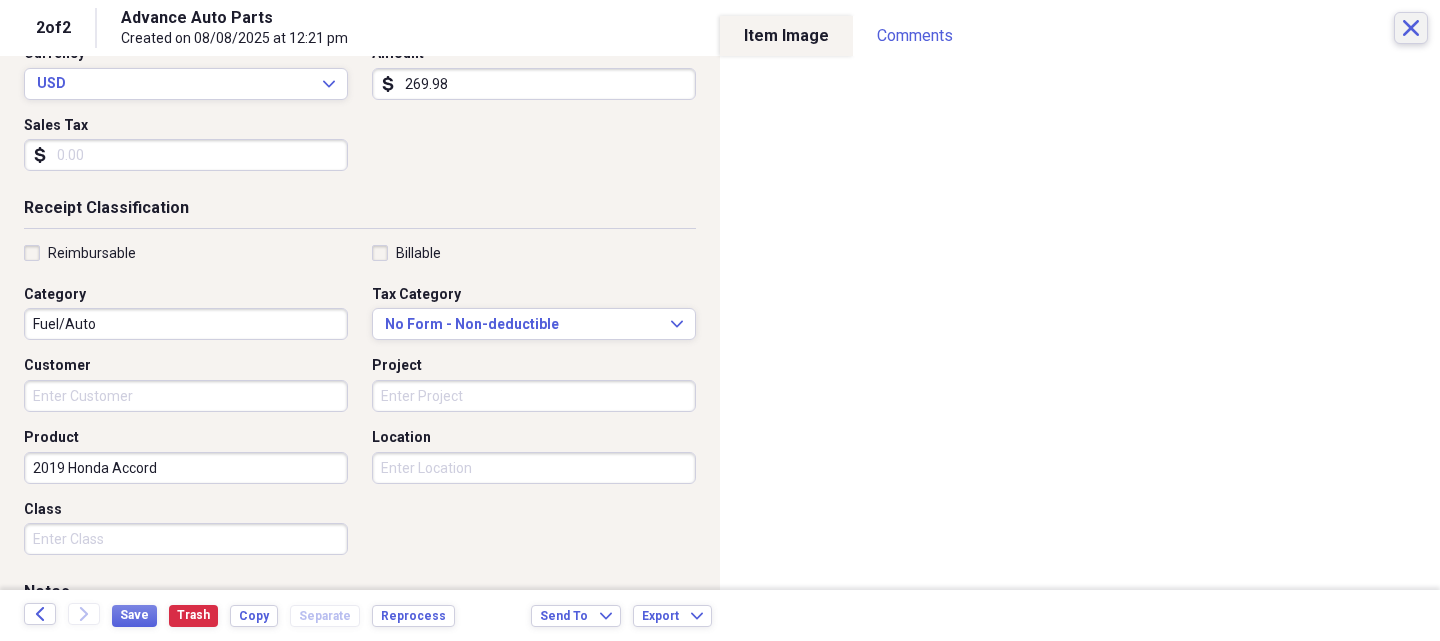 click on "Close" at bounding box center [1411, 28] 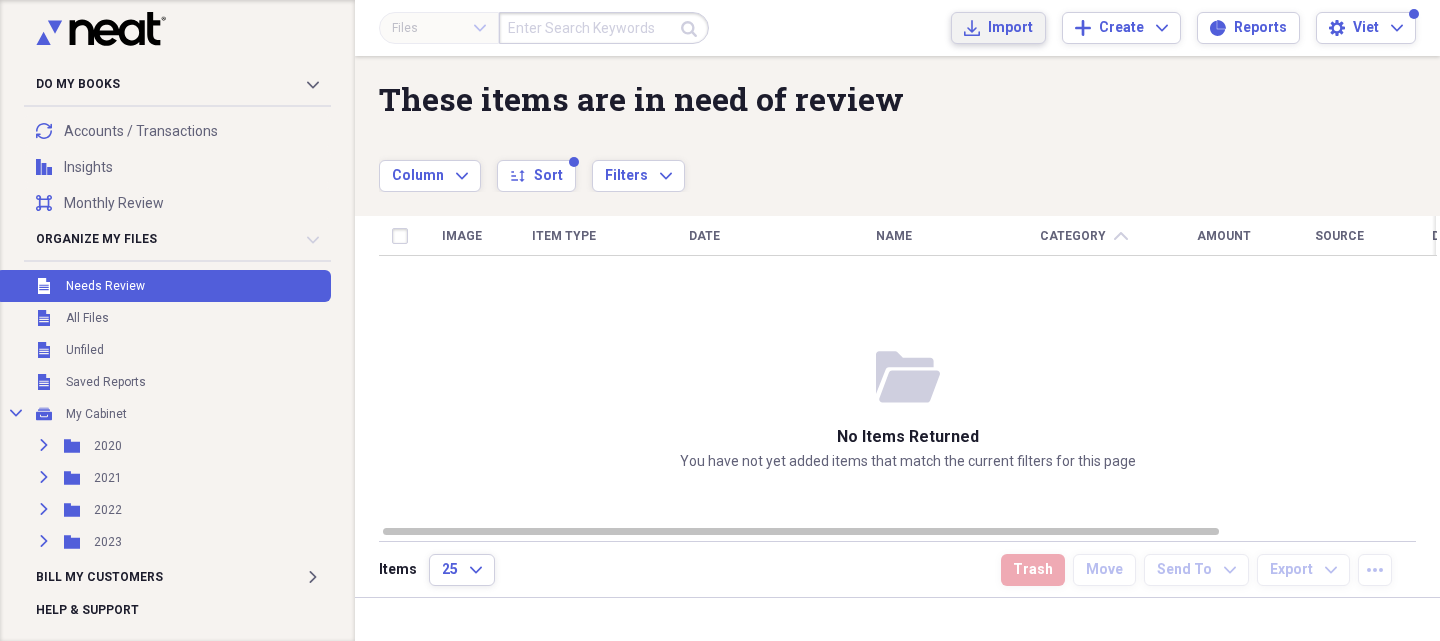 click on "Import" 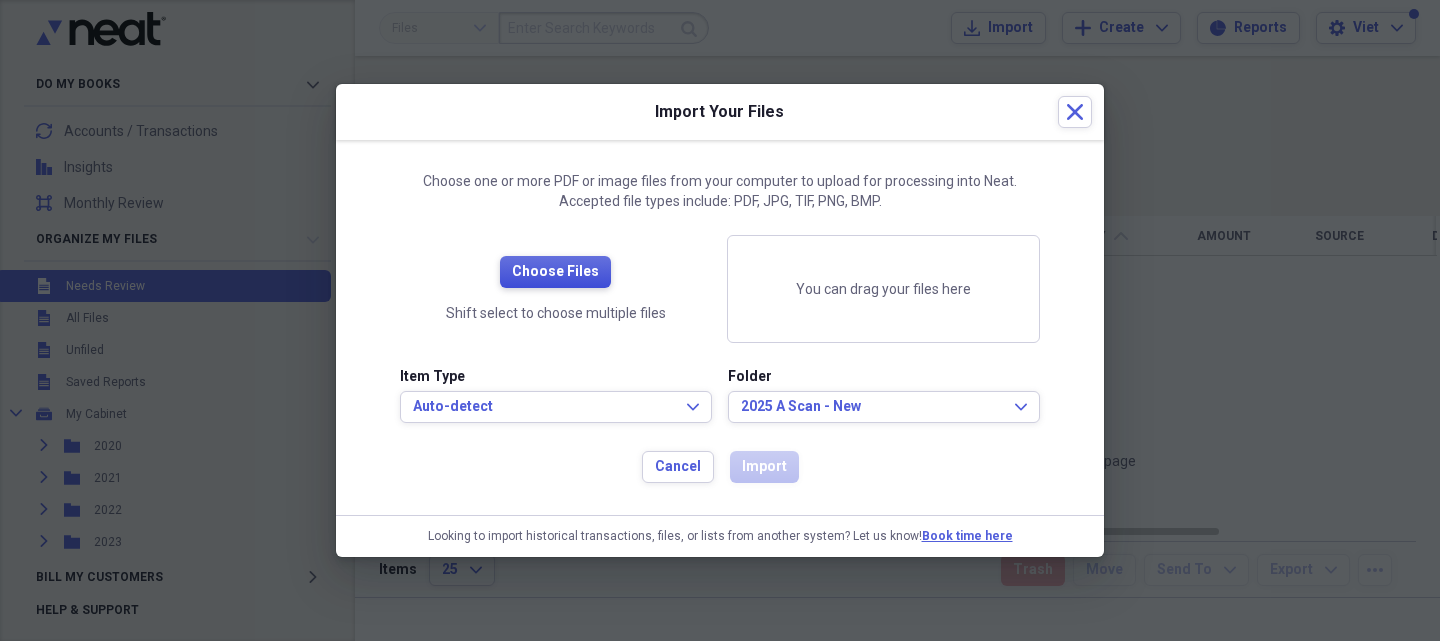 click on "Choose Files" at bounding box center [555, 272] 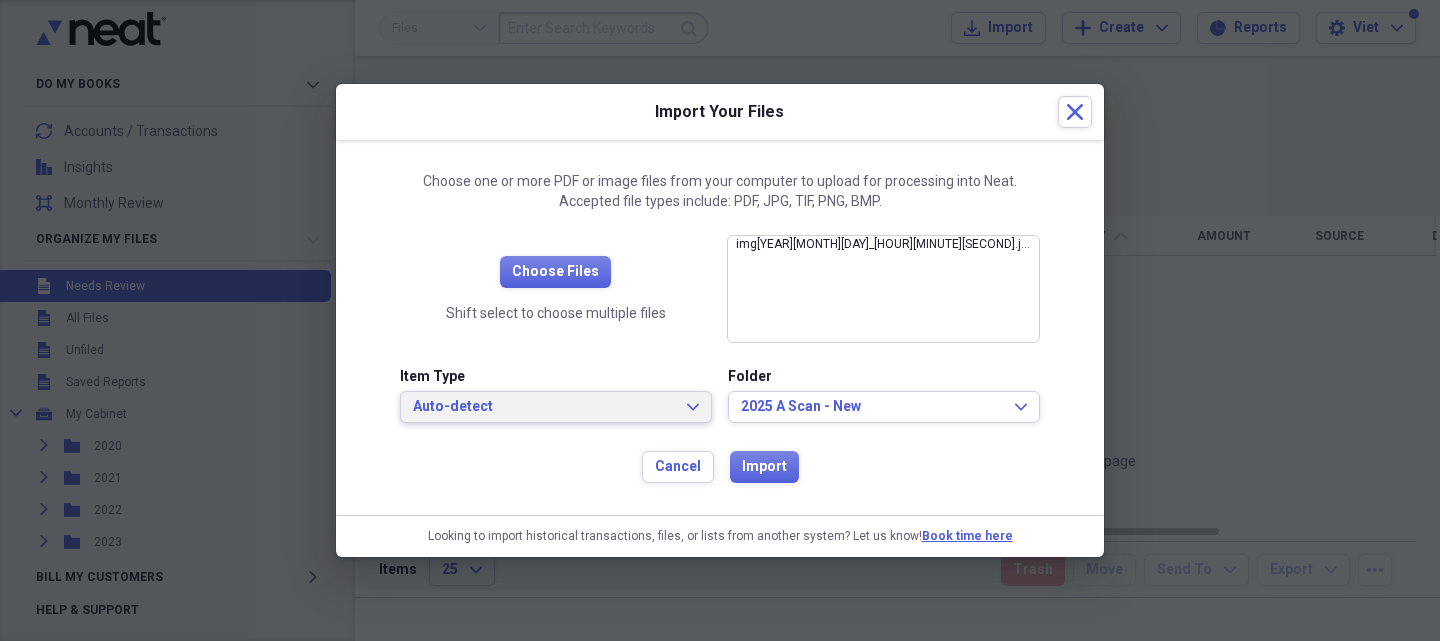 click on "Auto-detect" at bounding box center (544, 407) 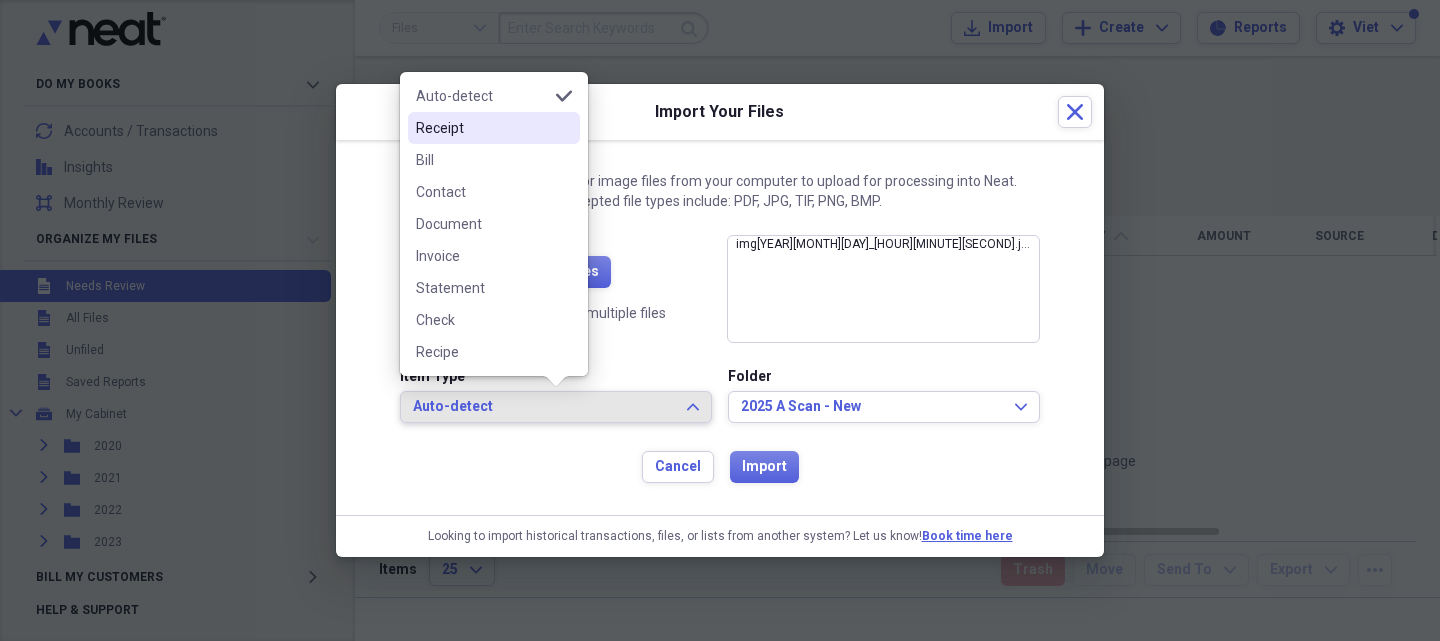 click on "Receipt" at bounding box center (494, 128) 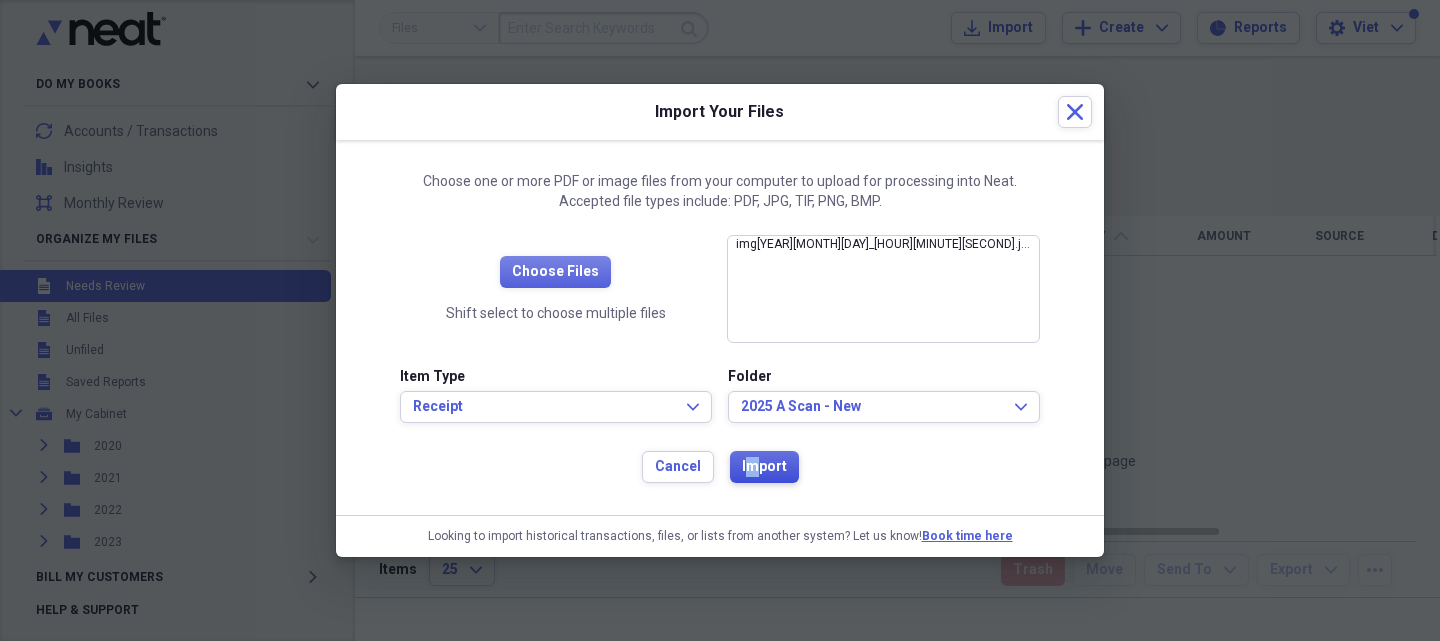 click on "Import" at bounding box center [764, 467] 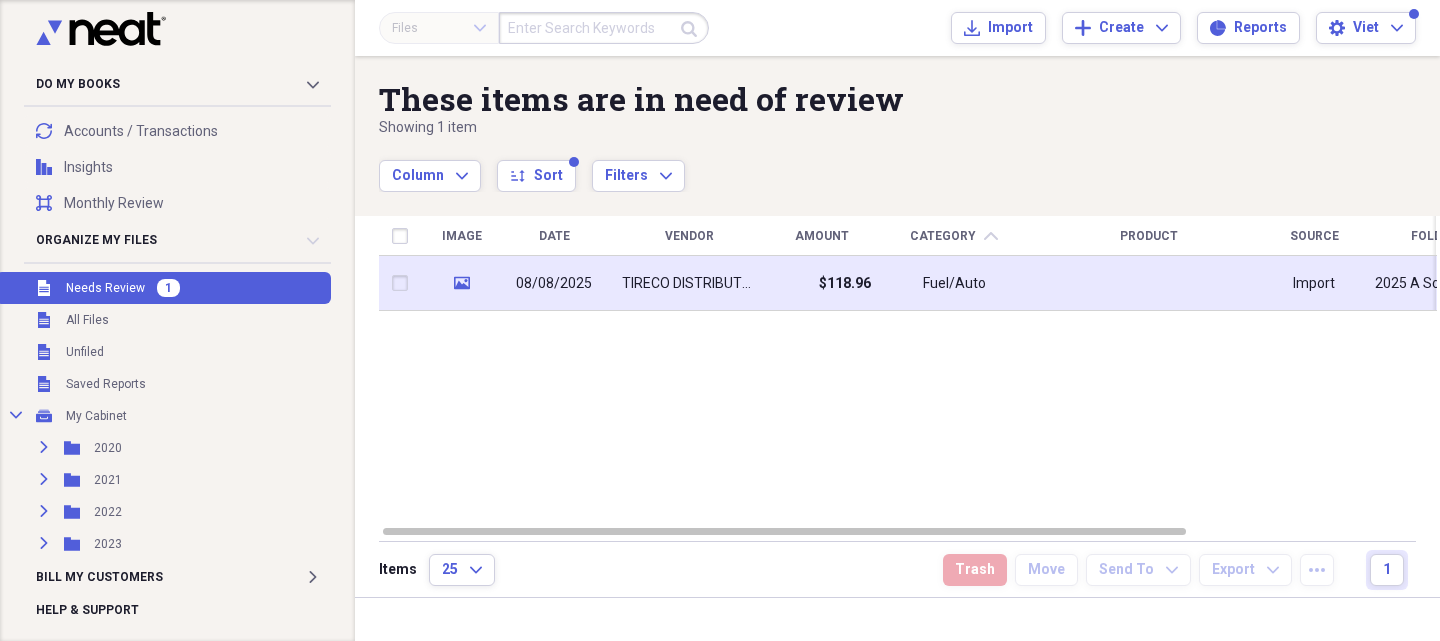 click on "TIRECO DISTRIBUTORS" at bounding box center (689, 284) 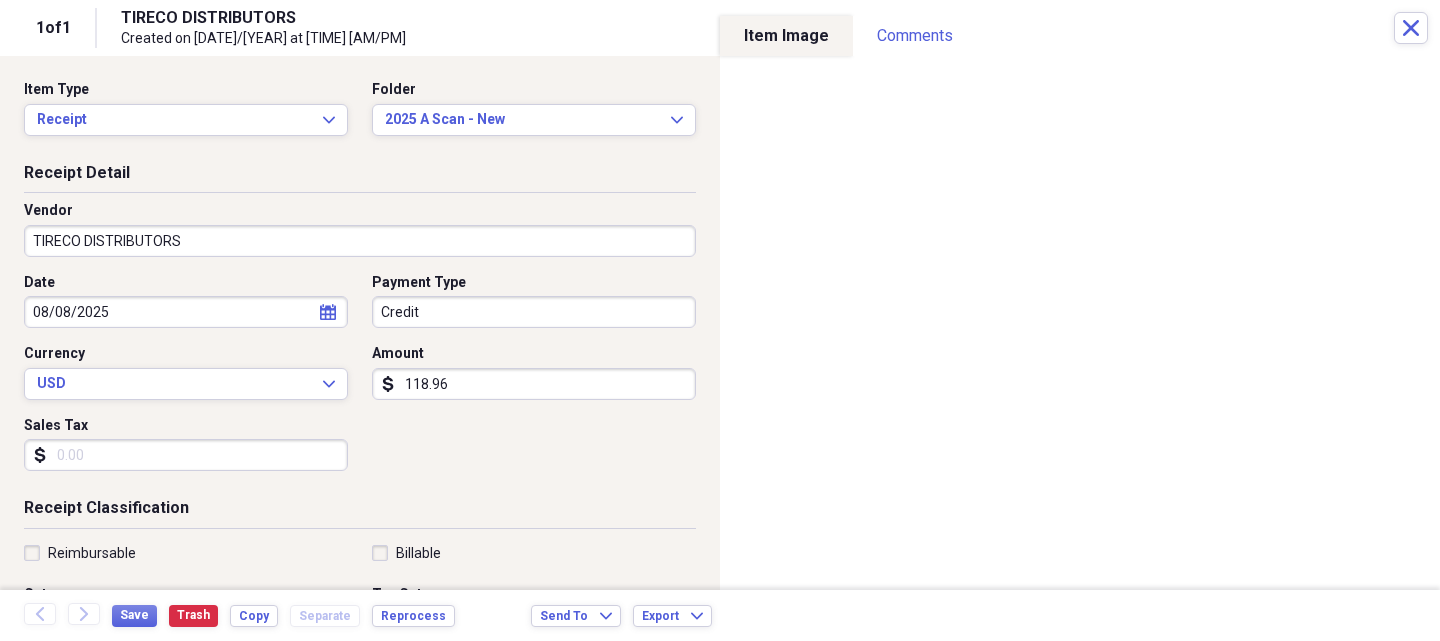 click on "TIRECO DISTRIBUTORS" at bounding box center [360, 241] 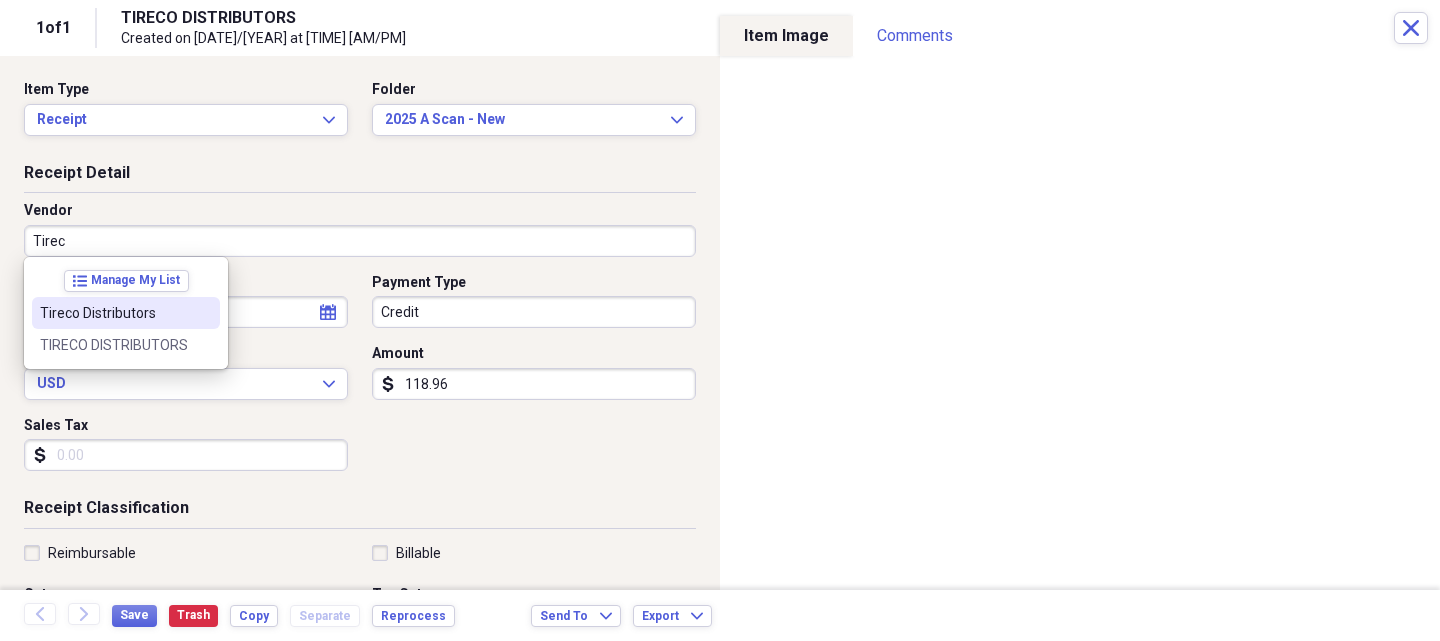 click on "Tireco Distributors" at bounding box center [126, 313] 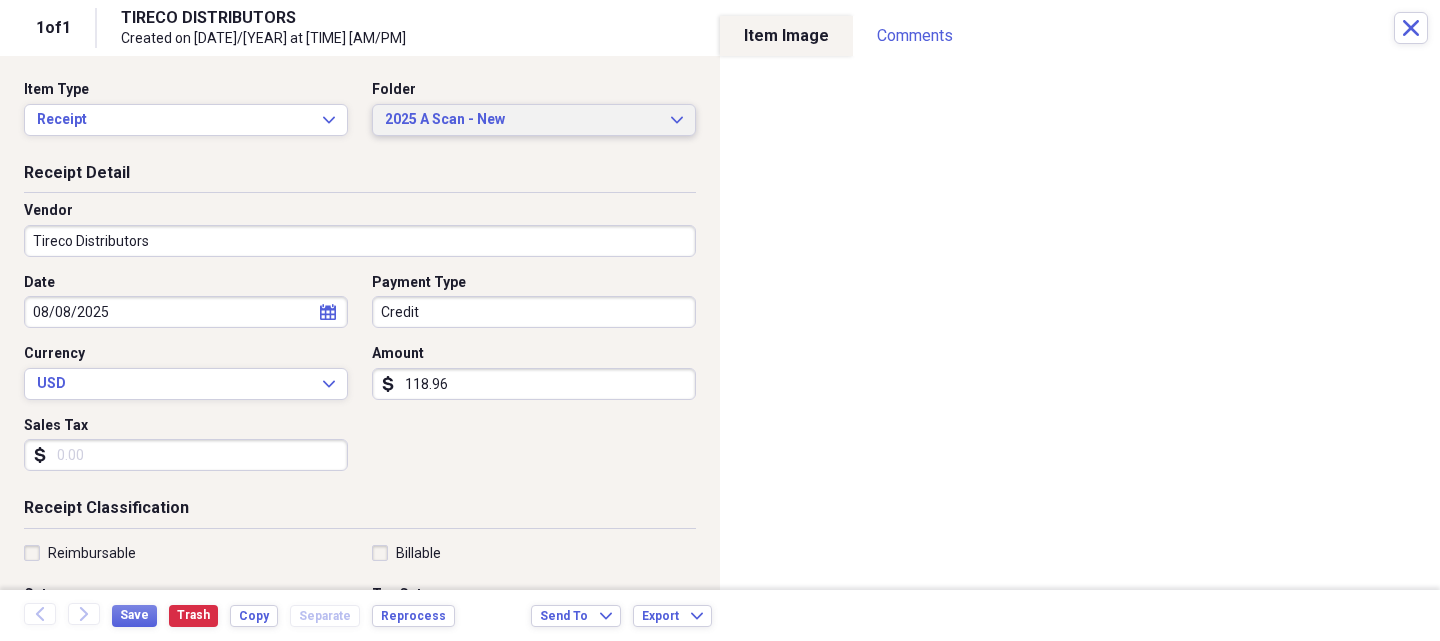 click on "2025 A Scan - New" at bounding box center (522, 120) 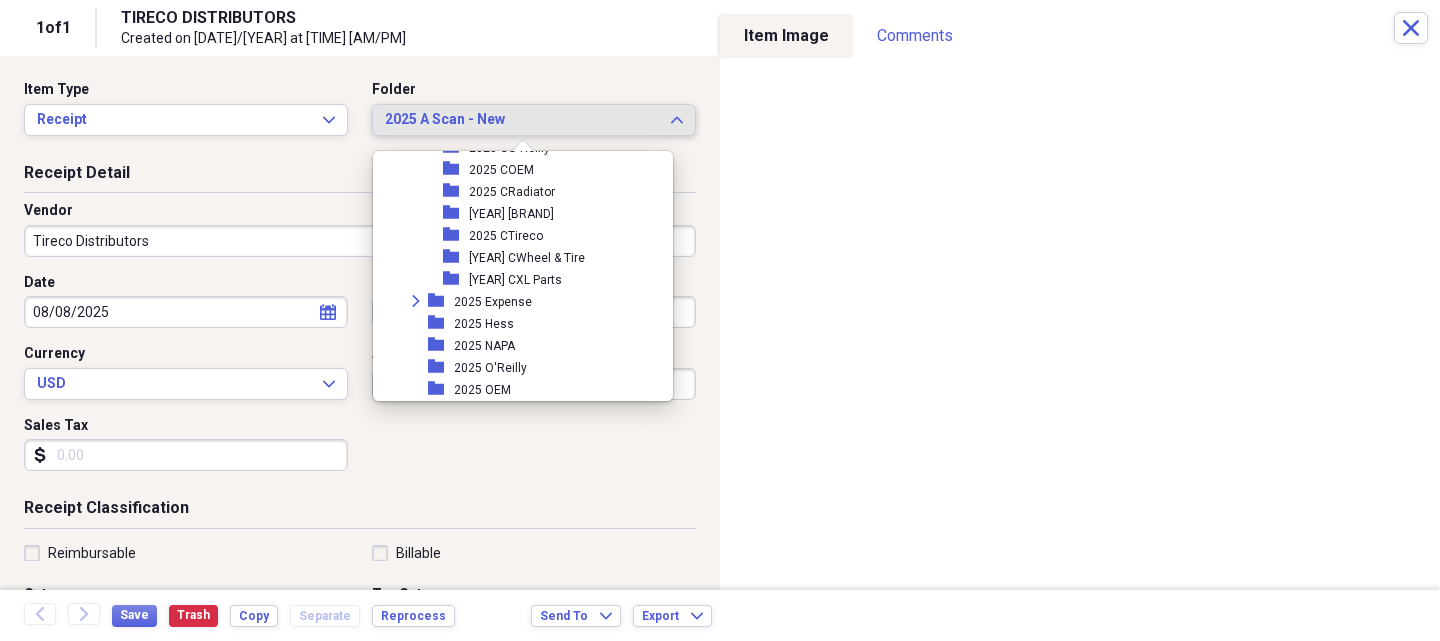 scroll, scrollTop: 2073, scrollLeft: 0, axis: vertical 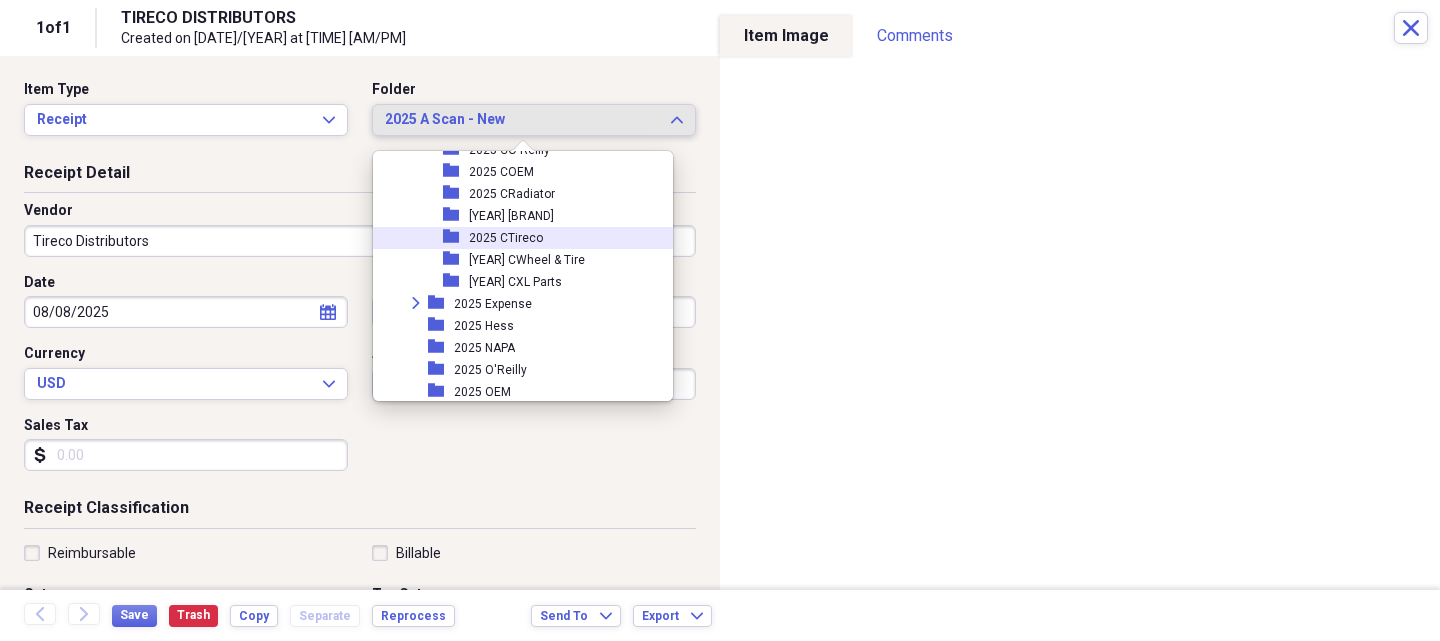 click on "2025 CTireco" at bounding box center (506, 238) 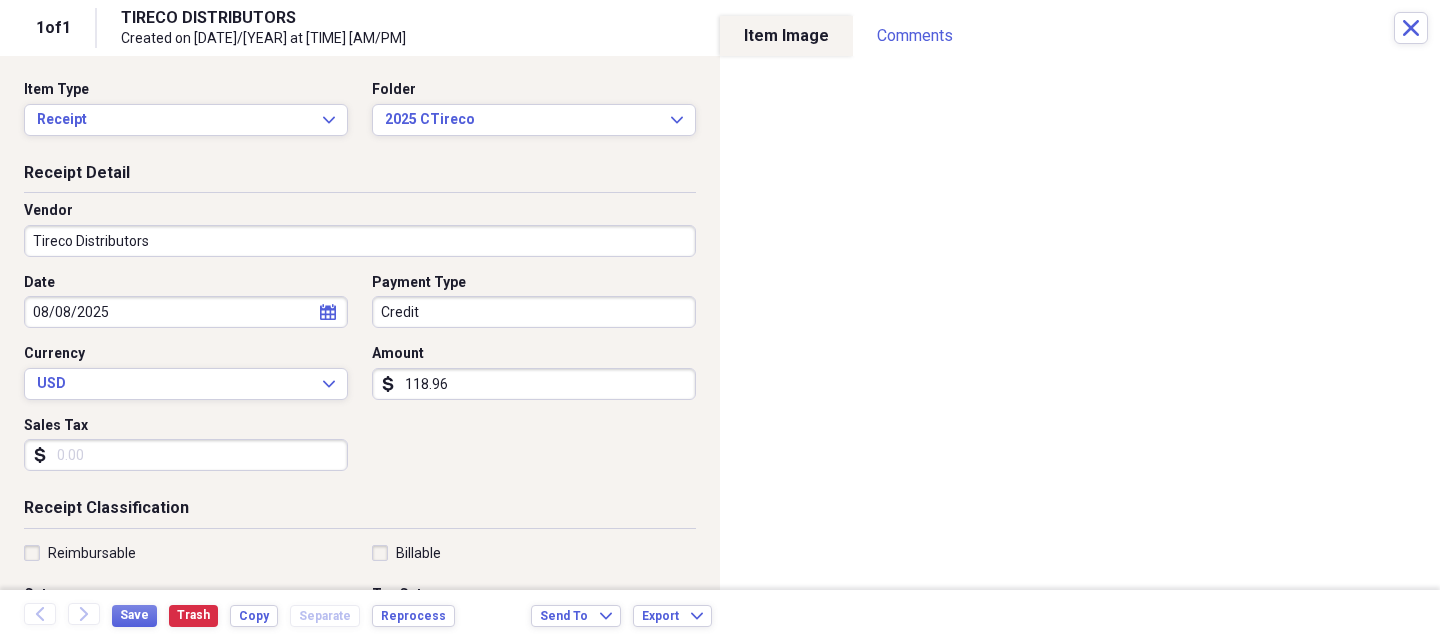 click on "08/08/2025" at bounding box center [186, 312] 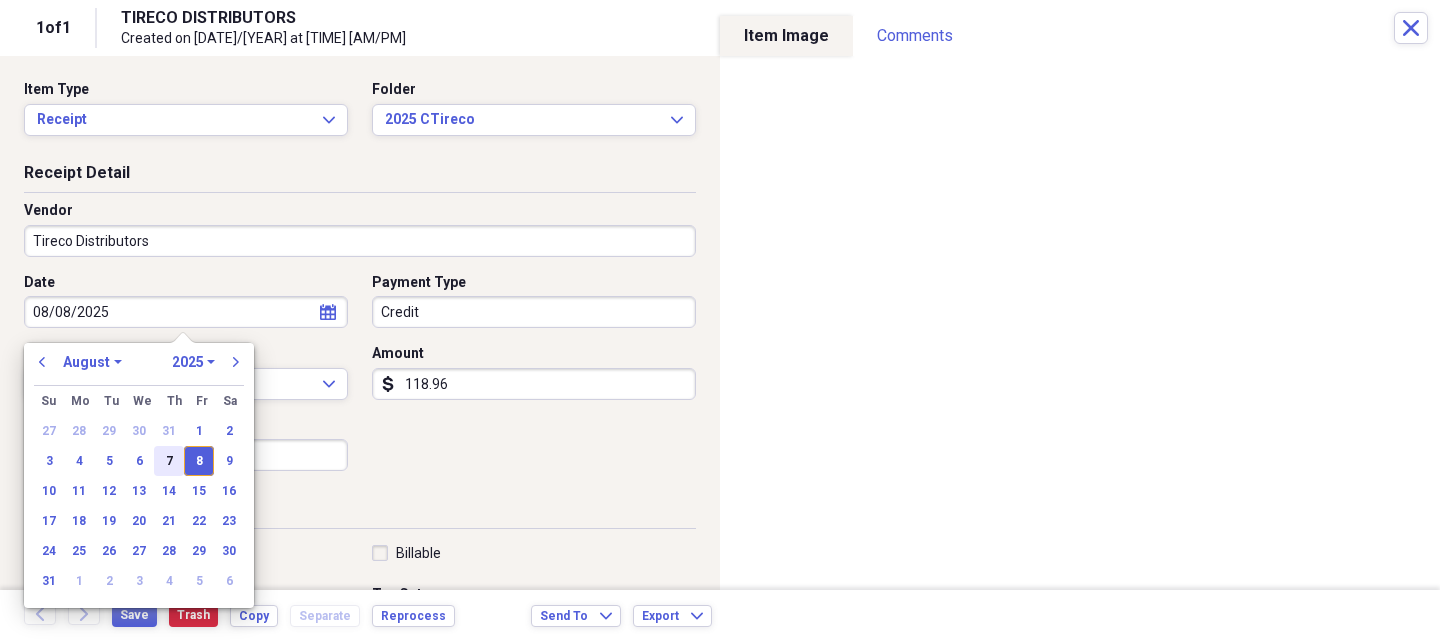 click on "7" at bounding box center [169, 461] 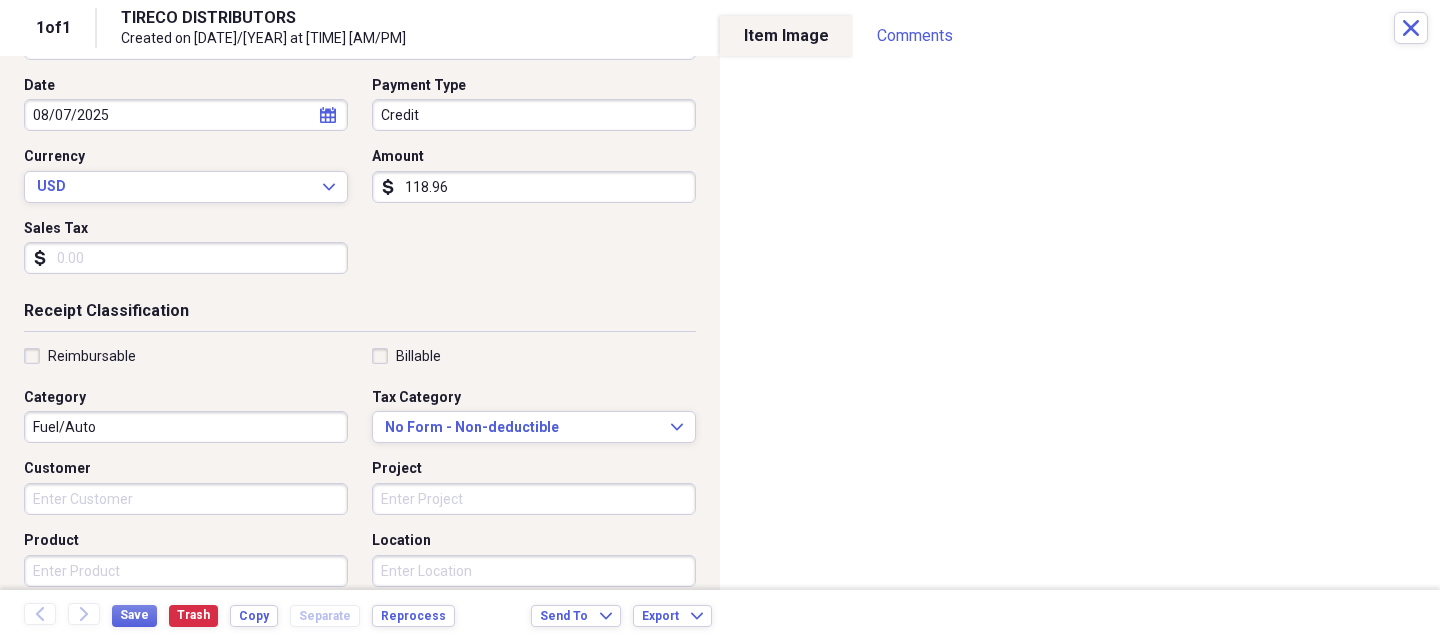 scroll, scrollTop: 200, scrollLeft: 0, axis: vertical 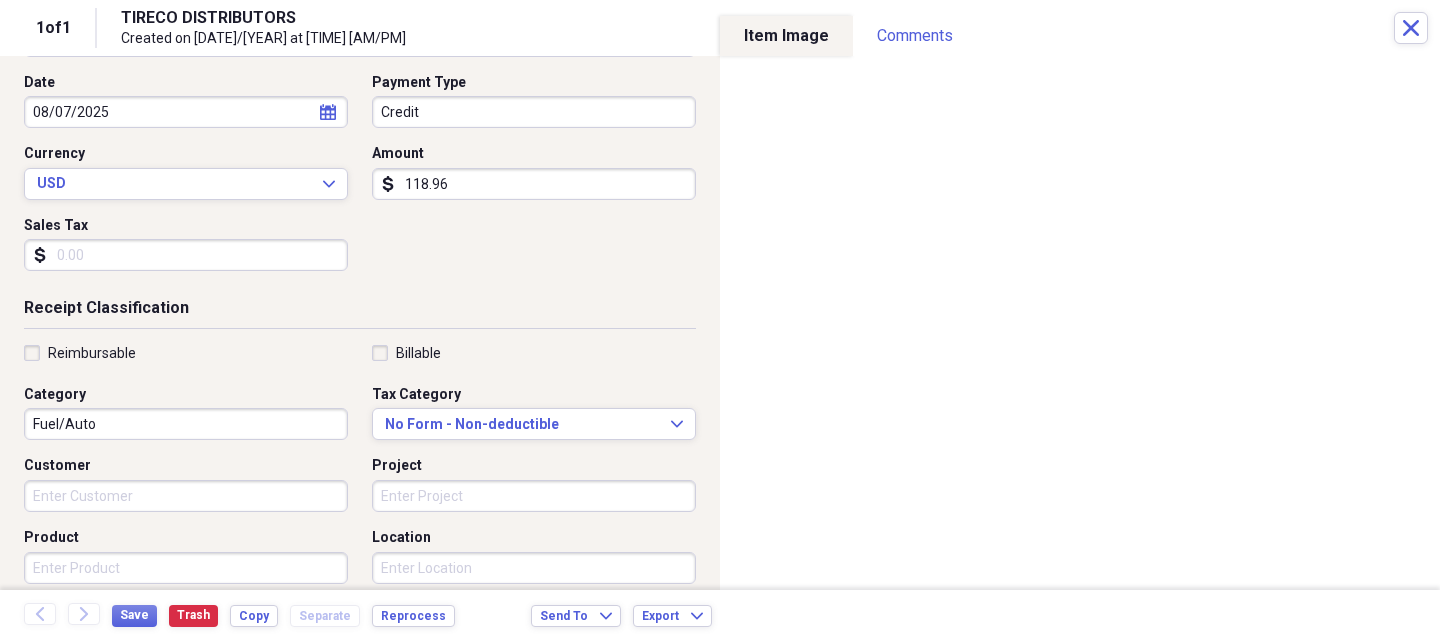 click on "Product" at bounding box center (186, 568) 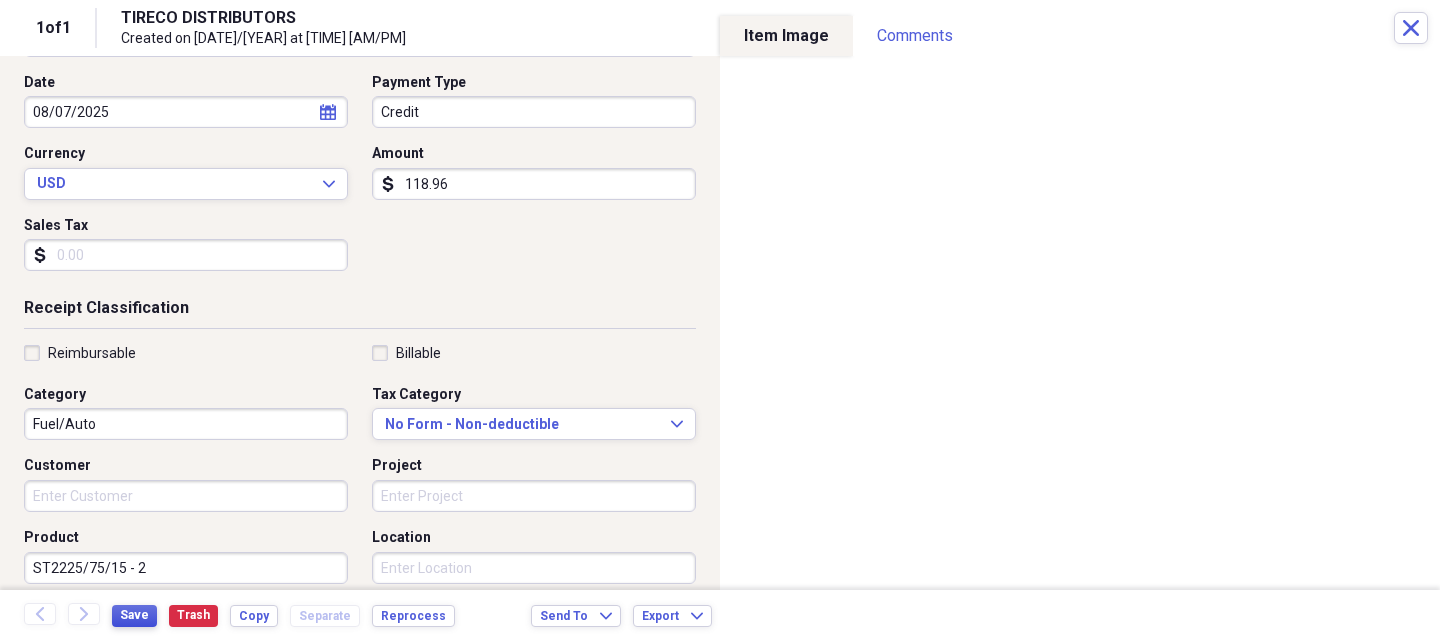 type on "ST2225/75/15 - 2" 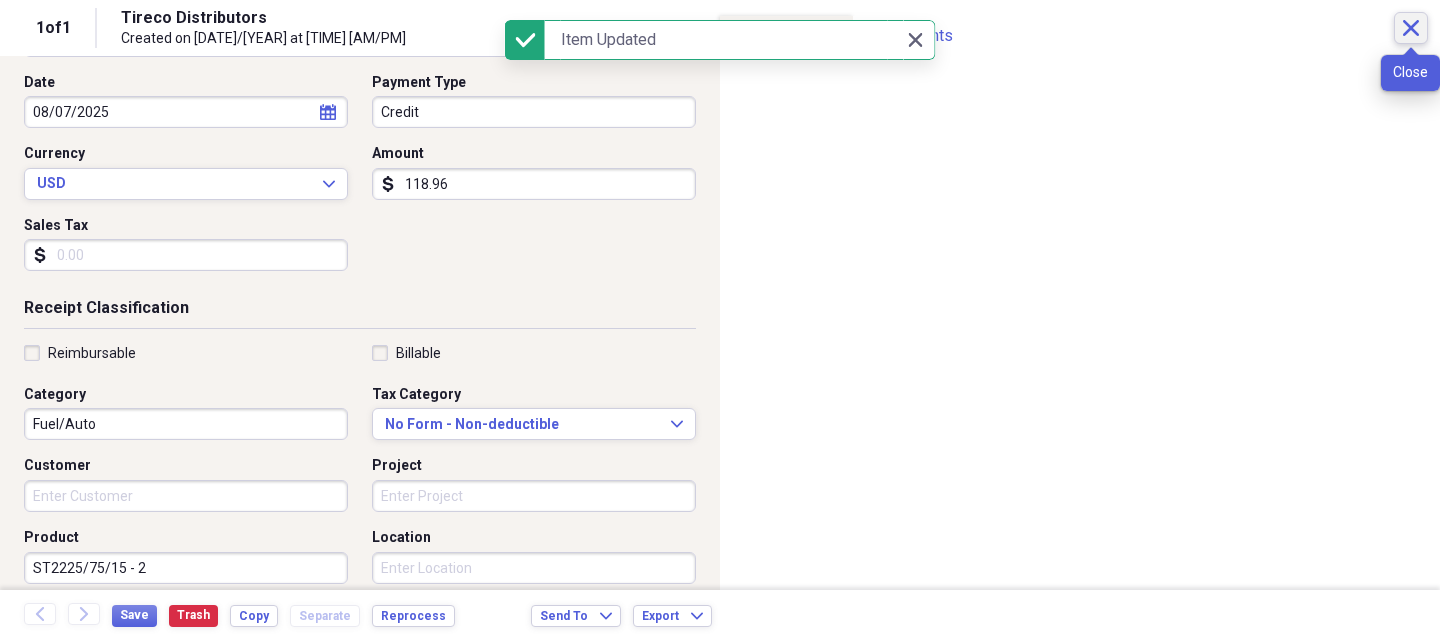 click on "Close" 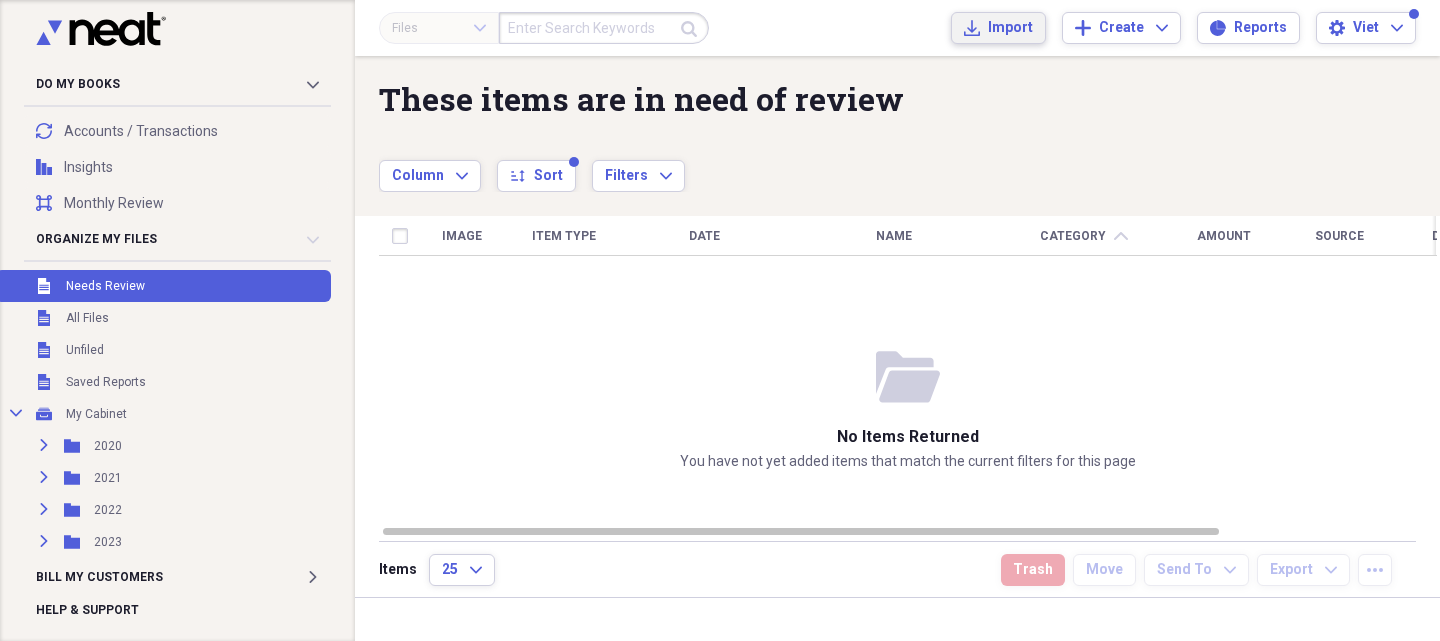 click on "Import" at bounding box center (1010, 28) 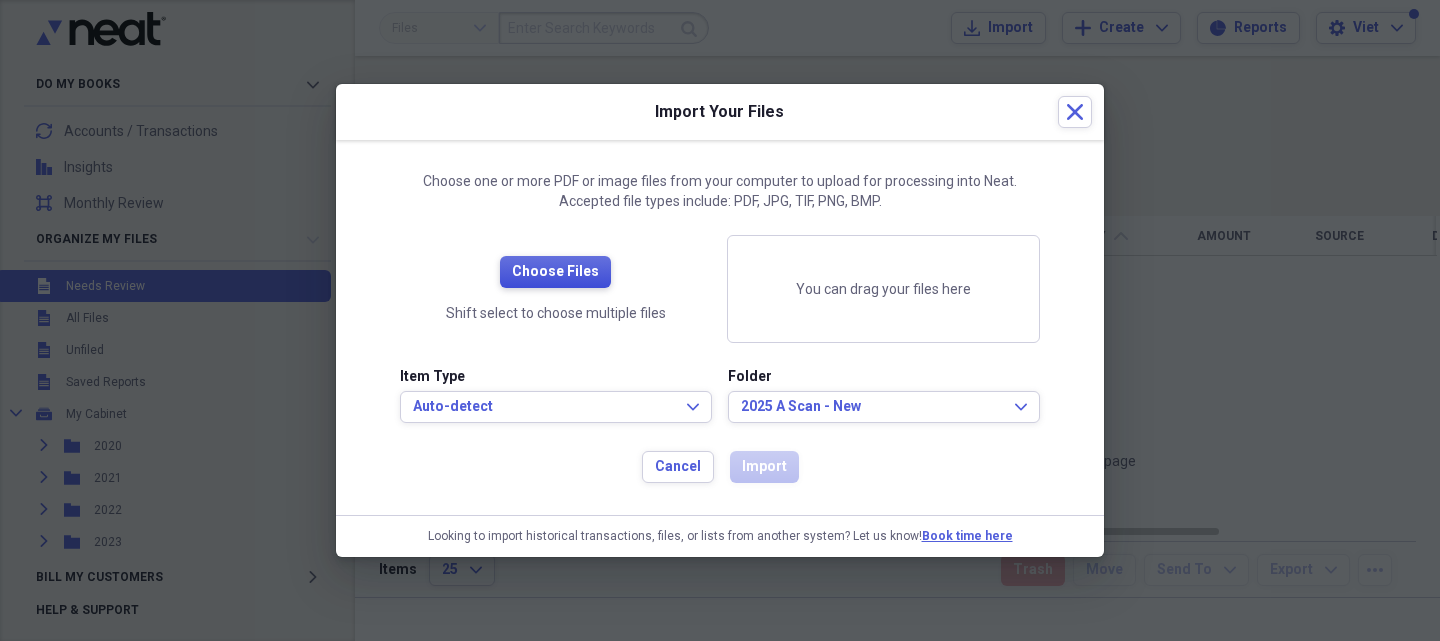 click on "Choose Files" at bounding box center (555, 272) 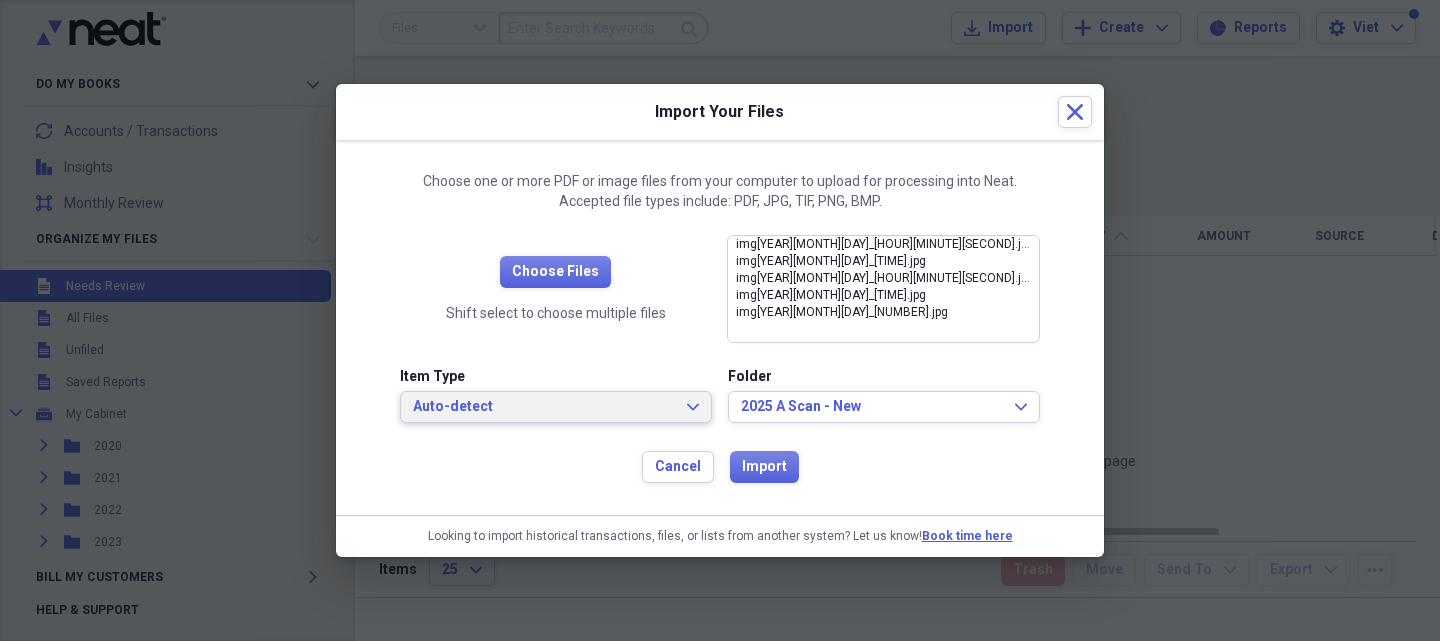 click on "Auto-detect" at bounding box center (544, 407) 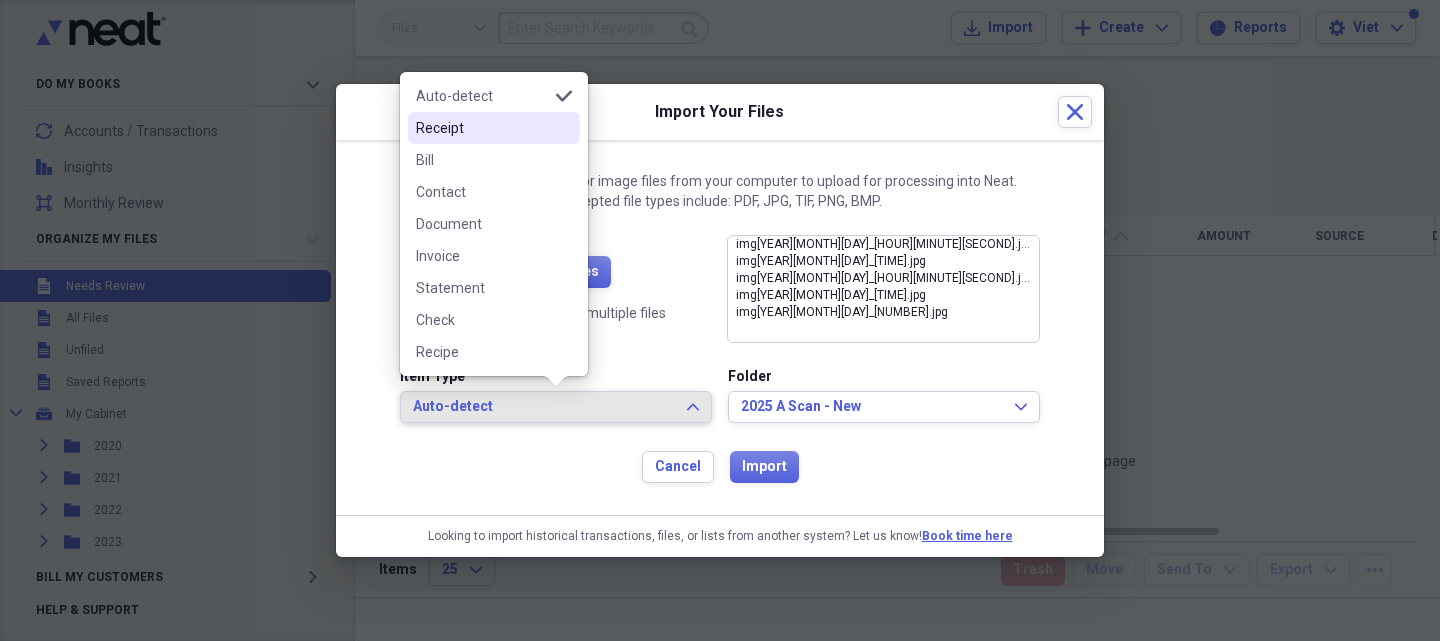 click on "Receipt" at bounding box center [482, 128] 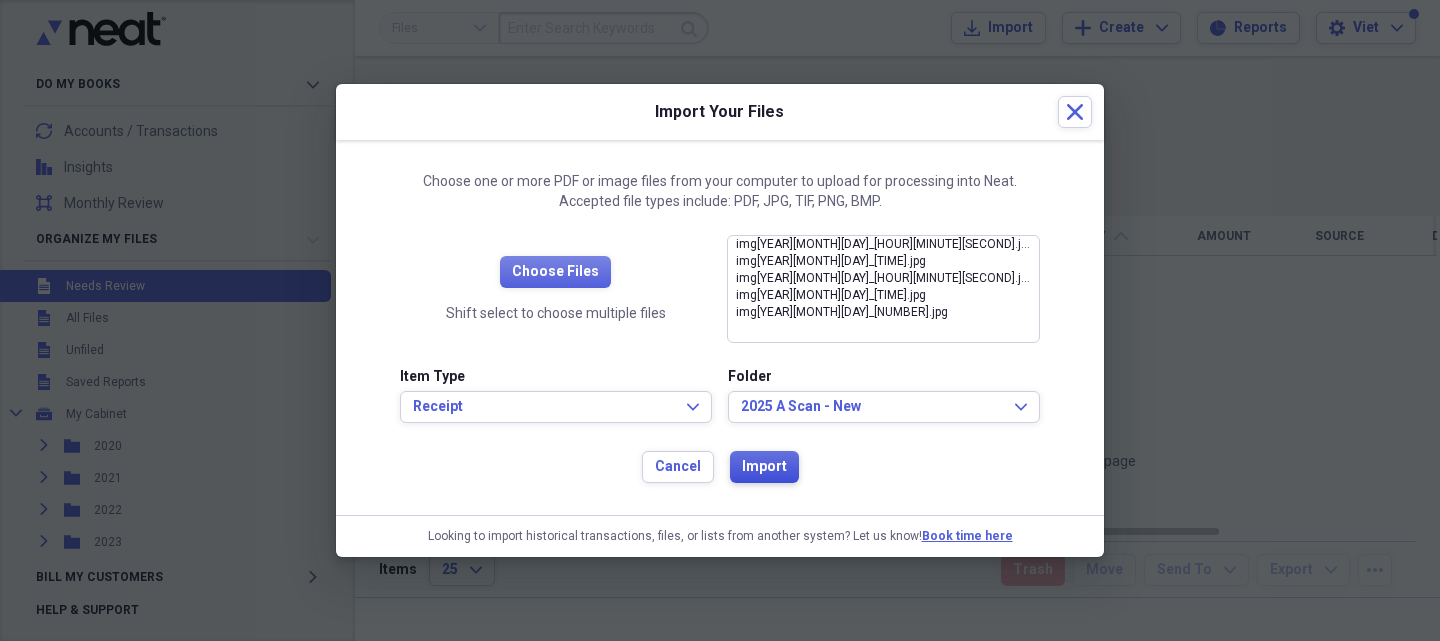 click on "Import" at bounding box center (764, 467) 